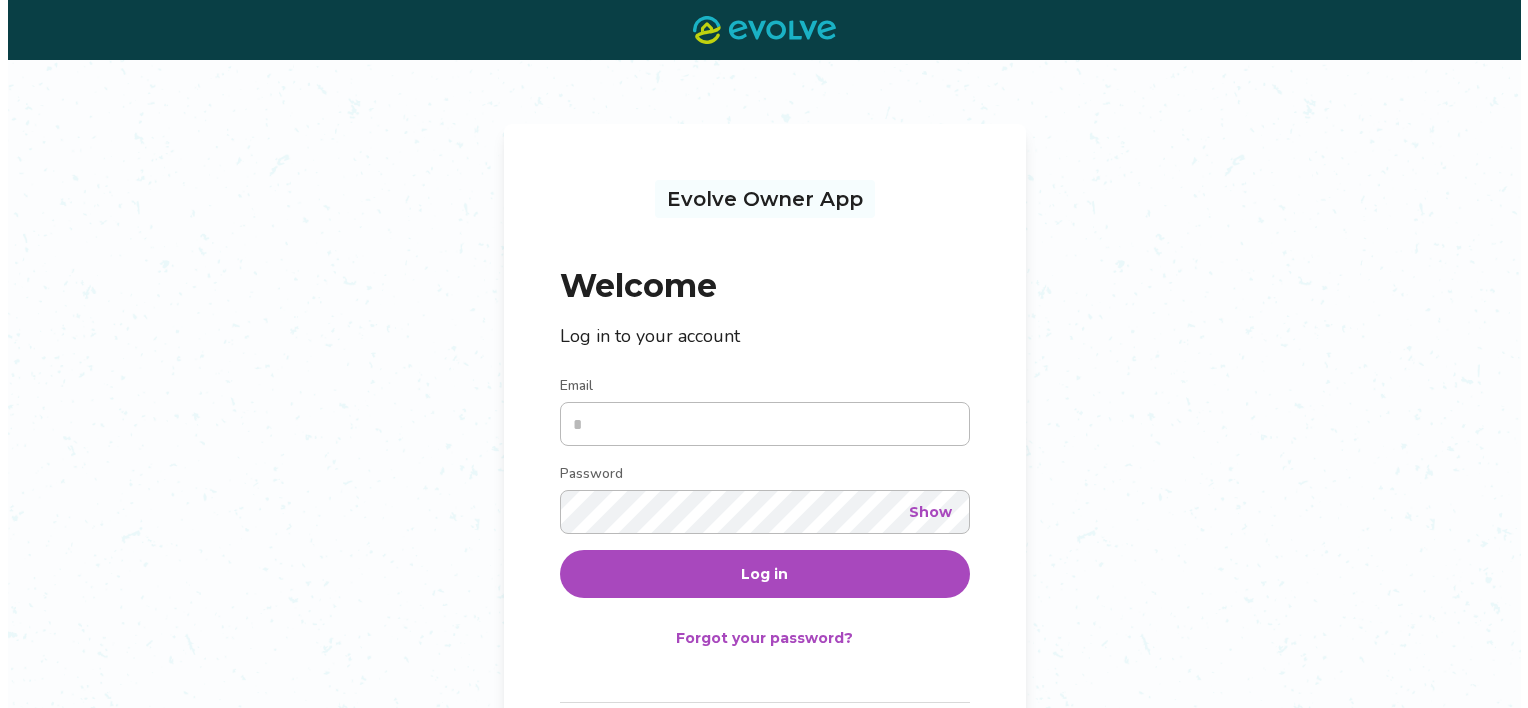 scroll, scrollTop: 0, scrollLeft: 0, axis: both 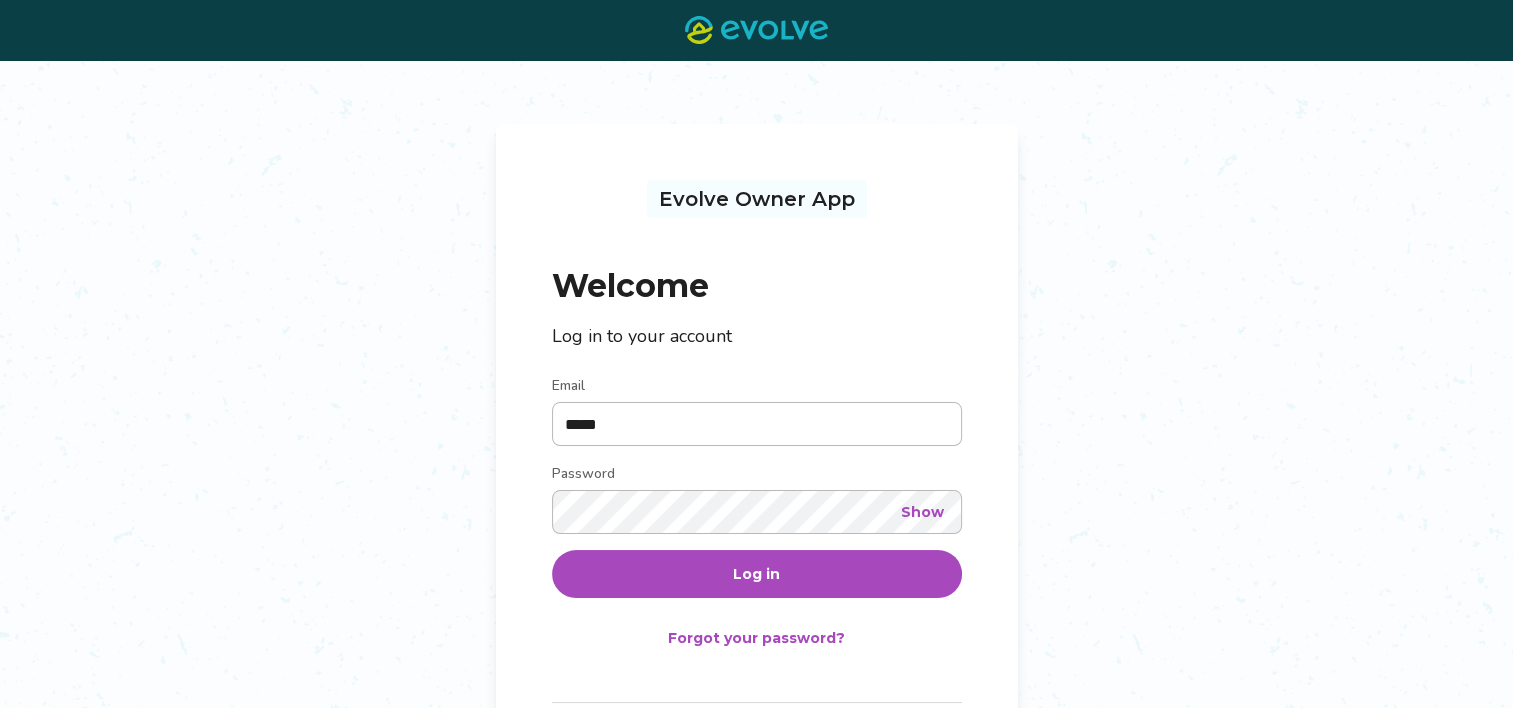 type on "**********" 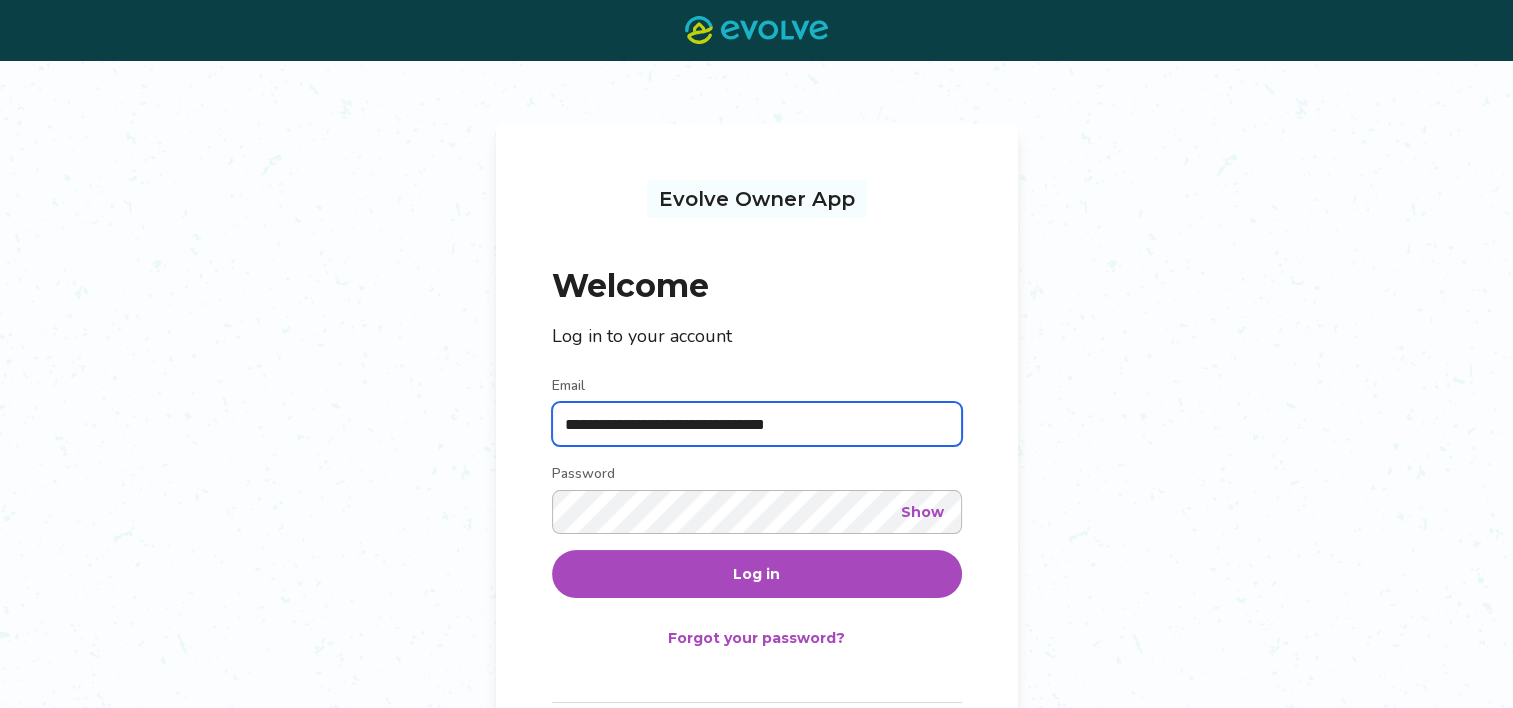 drag, startPoint x: 668, startPoint y: 409, endPoint x: 638, endPoint y: 432, distance: 37.802116 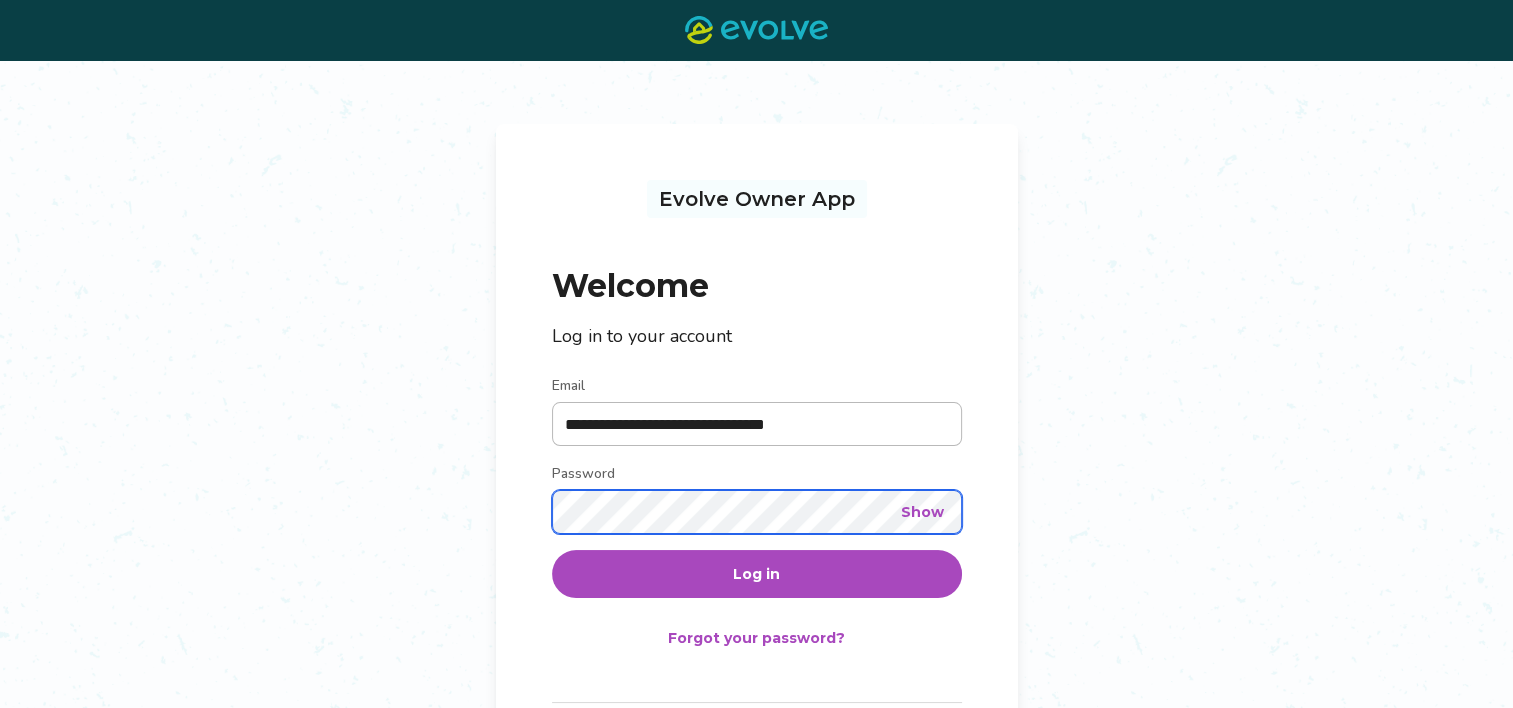 click on "Log in" at bounding box center (757, 574) 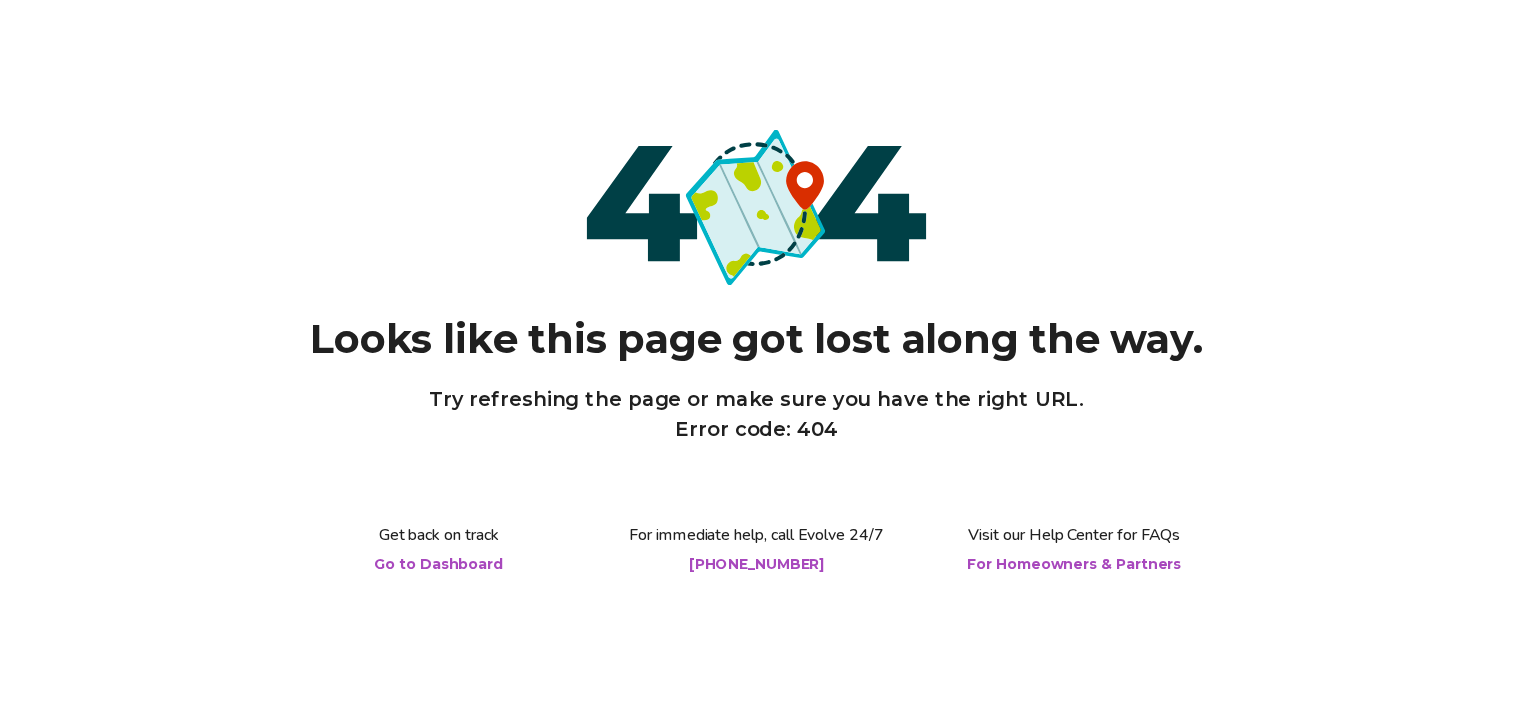 scroll, scrollTop: 0, scrollLeft: 0, axis: both 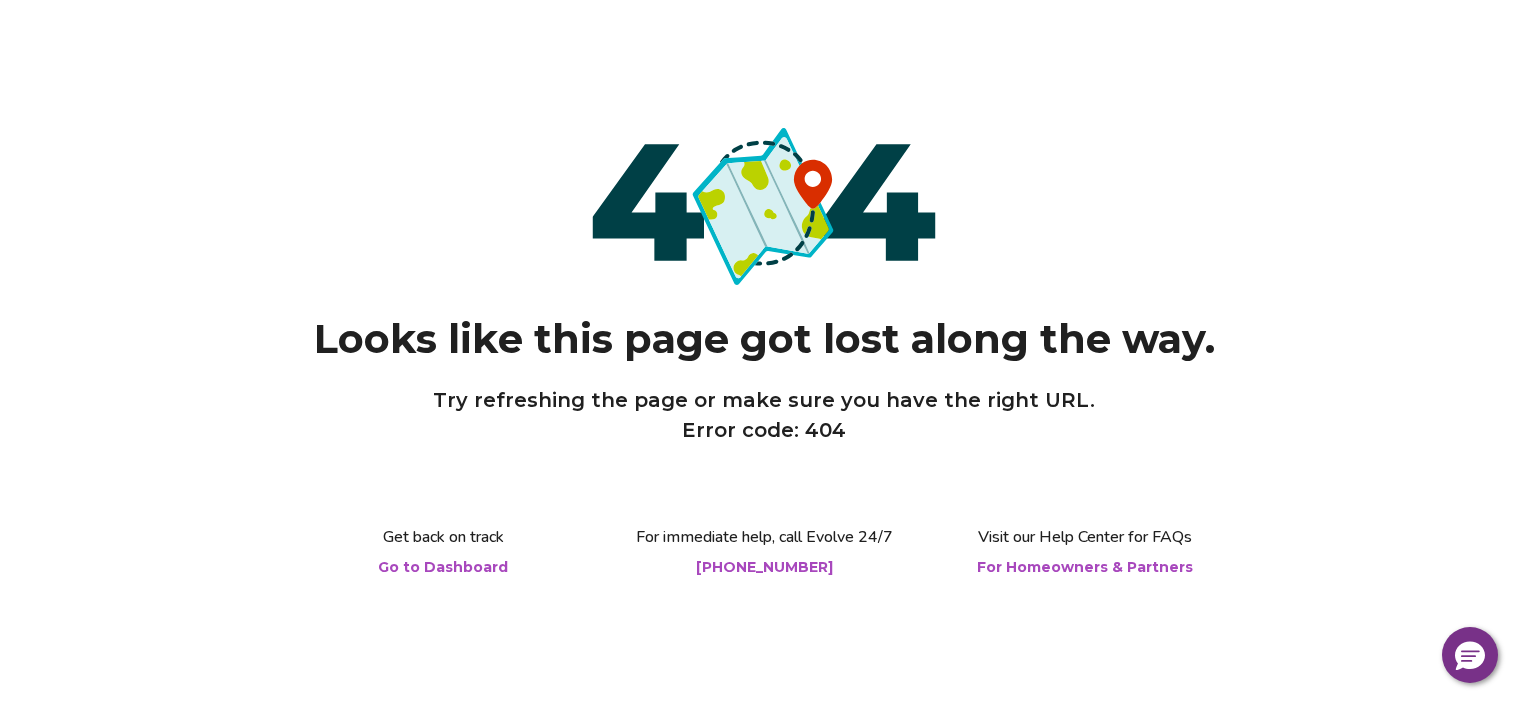 click on "Go to Dashboard" at bounding box center (443, 567) 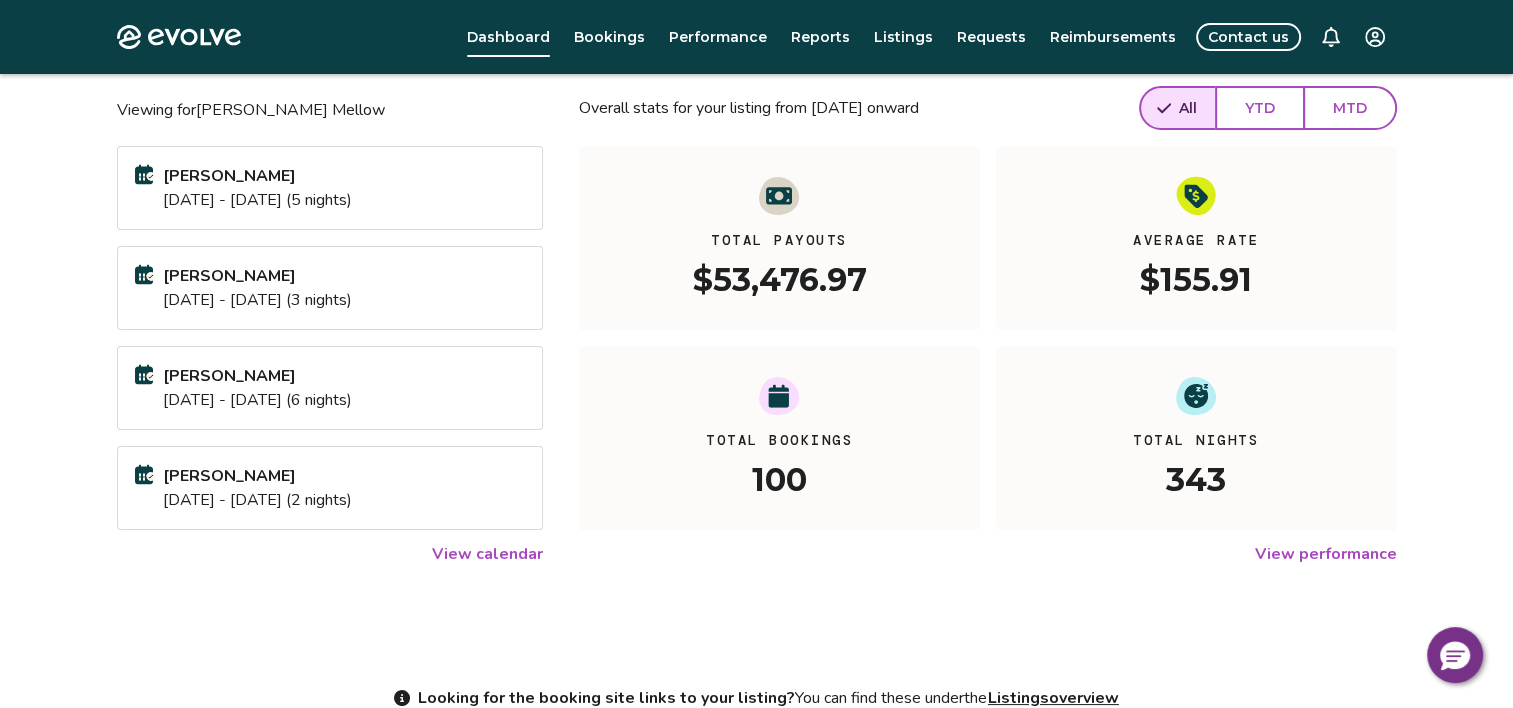 scroll, scrollTop: 0, scrollLeft: 0, axis: both 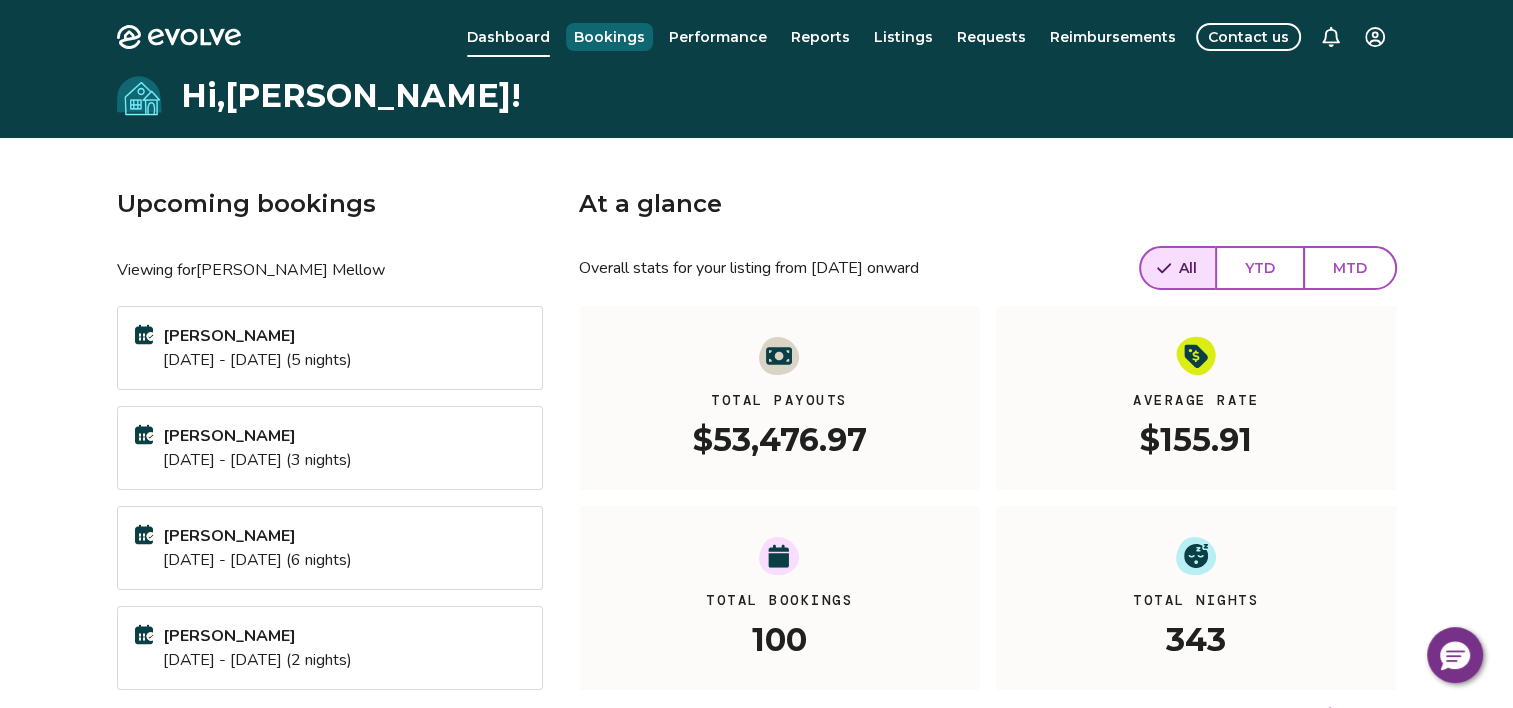click on "Bookings" at bounding box center (609, 37) 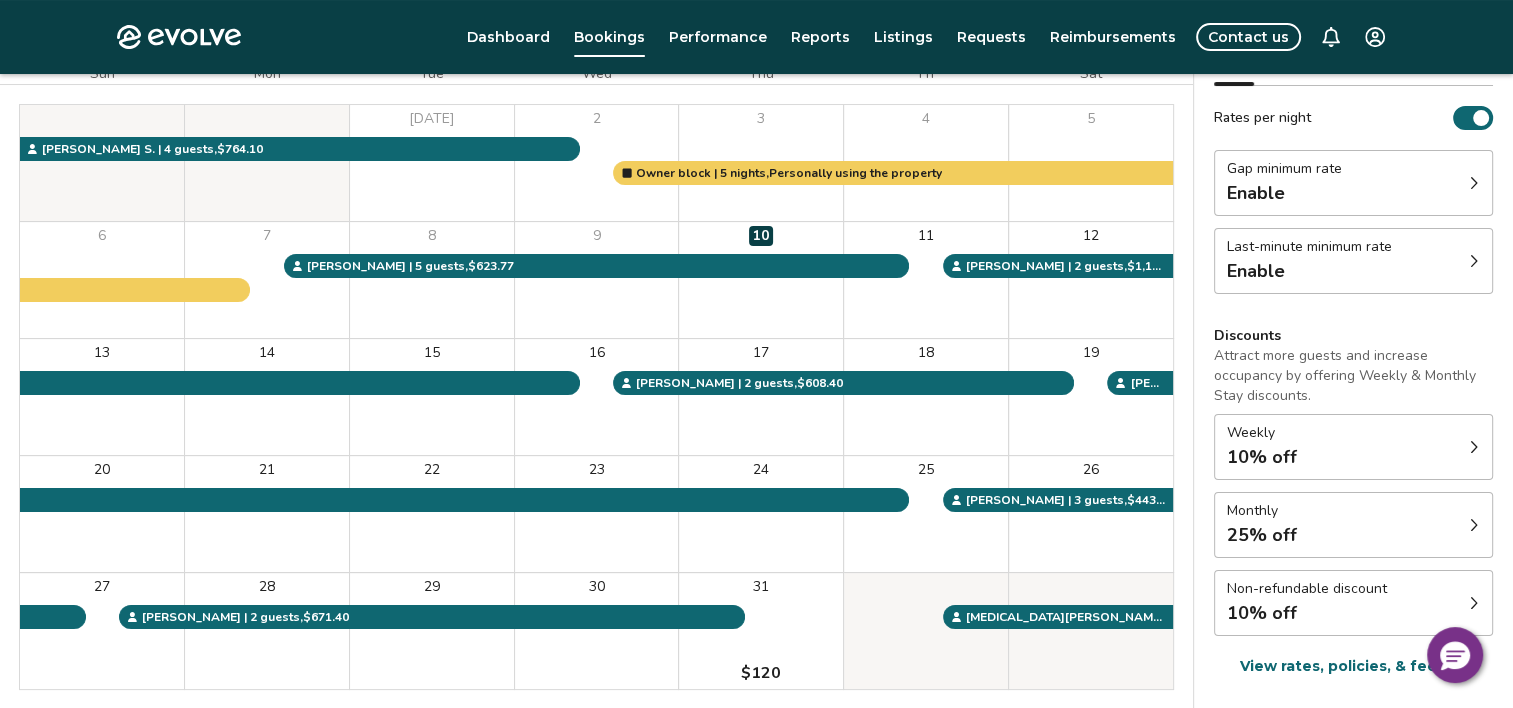 scroll, scrollTop: 192, scrollLeft: 0, axis: vertical 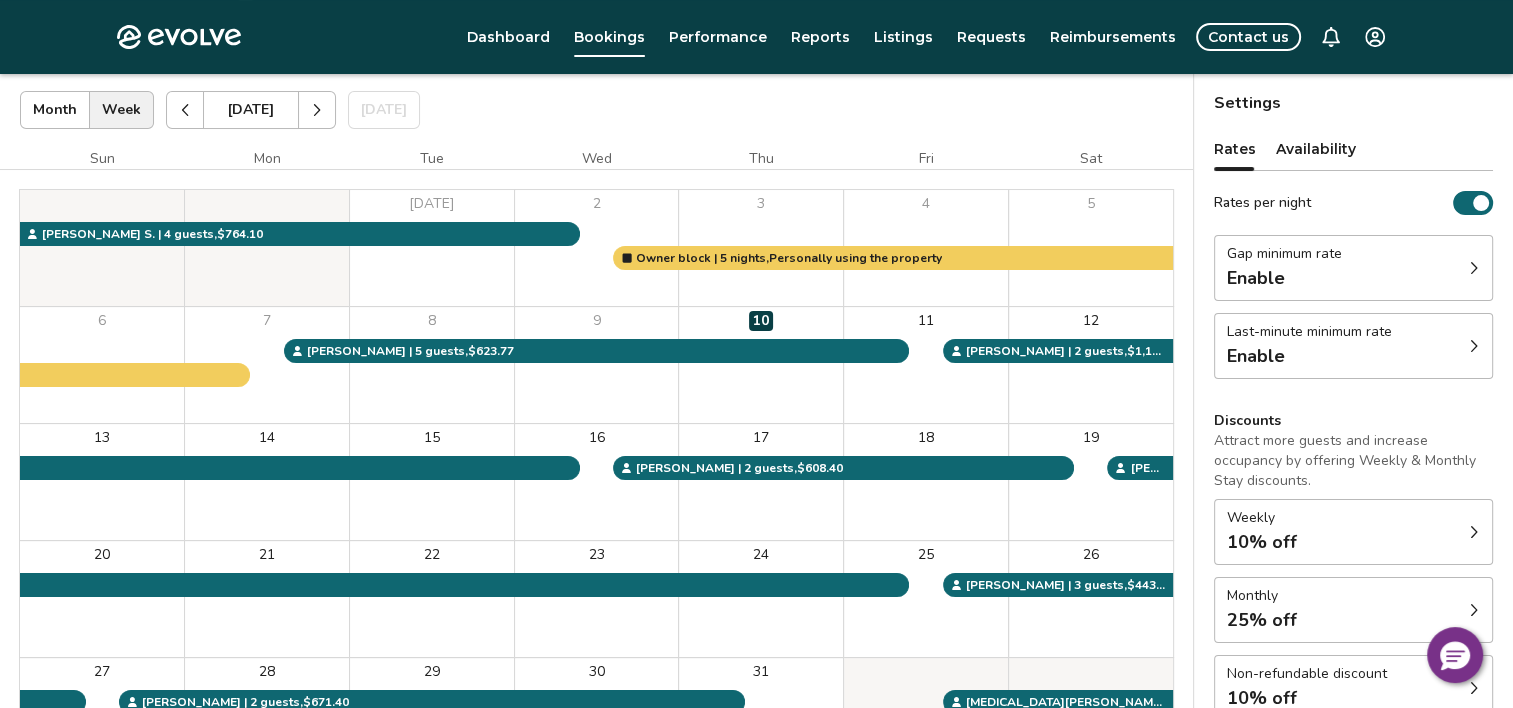 click at bounding box center [317, 110] 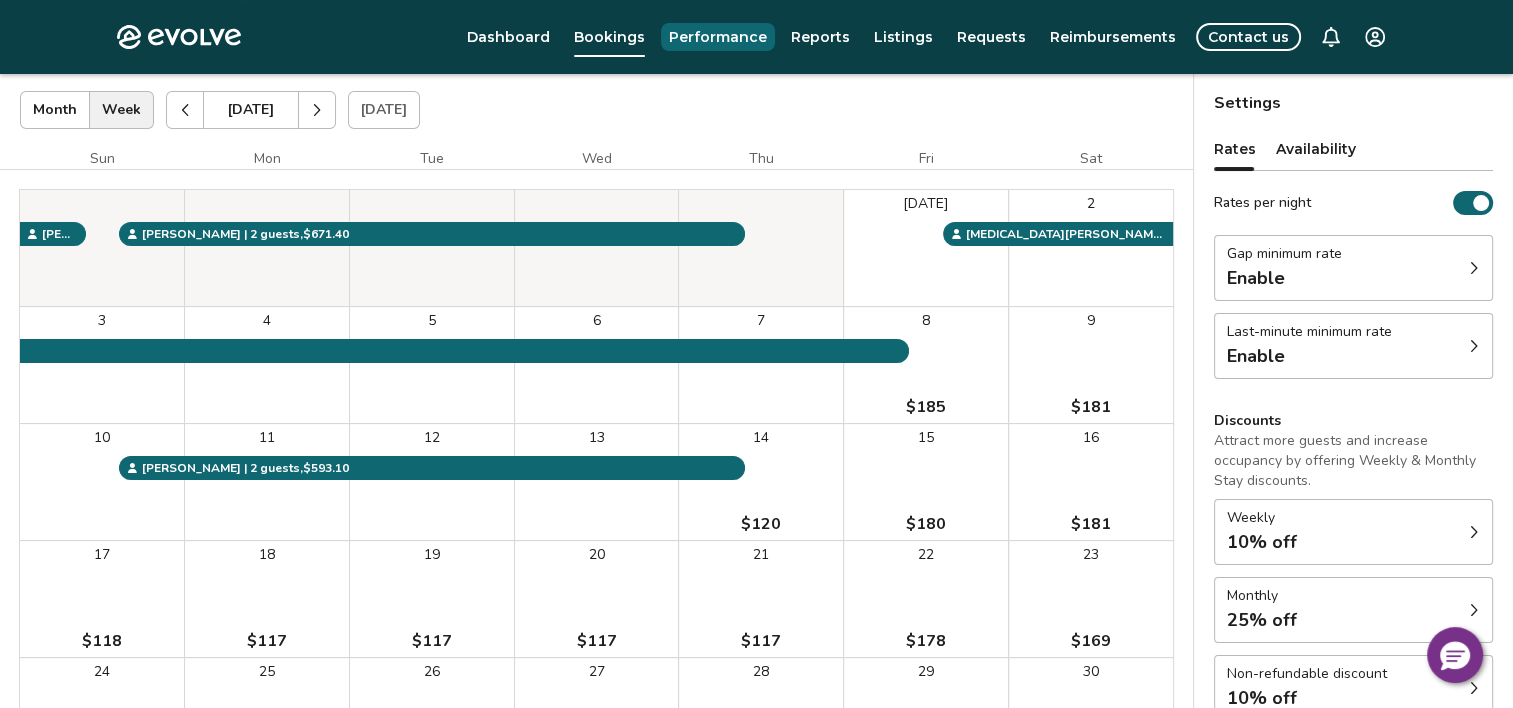 click on "Performance" at bounding box center (718, 37) 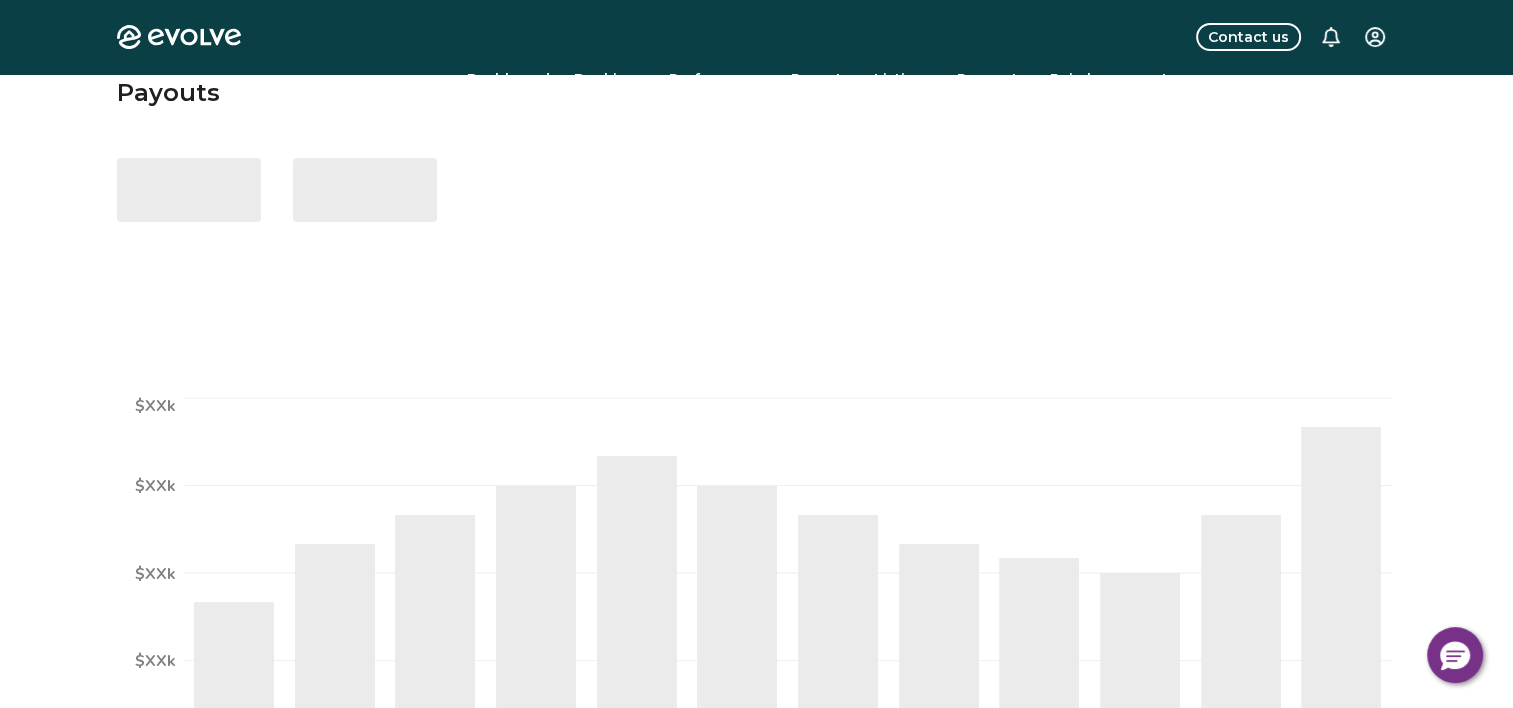 scroll, scrollTop: 0, scrollLeft: 0, axis: both 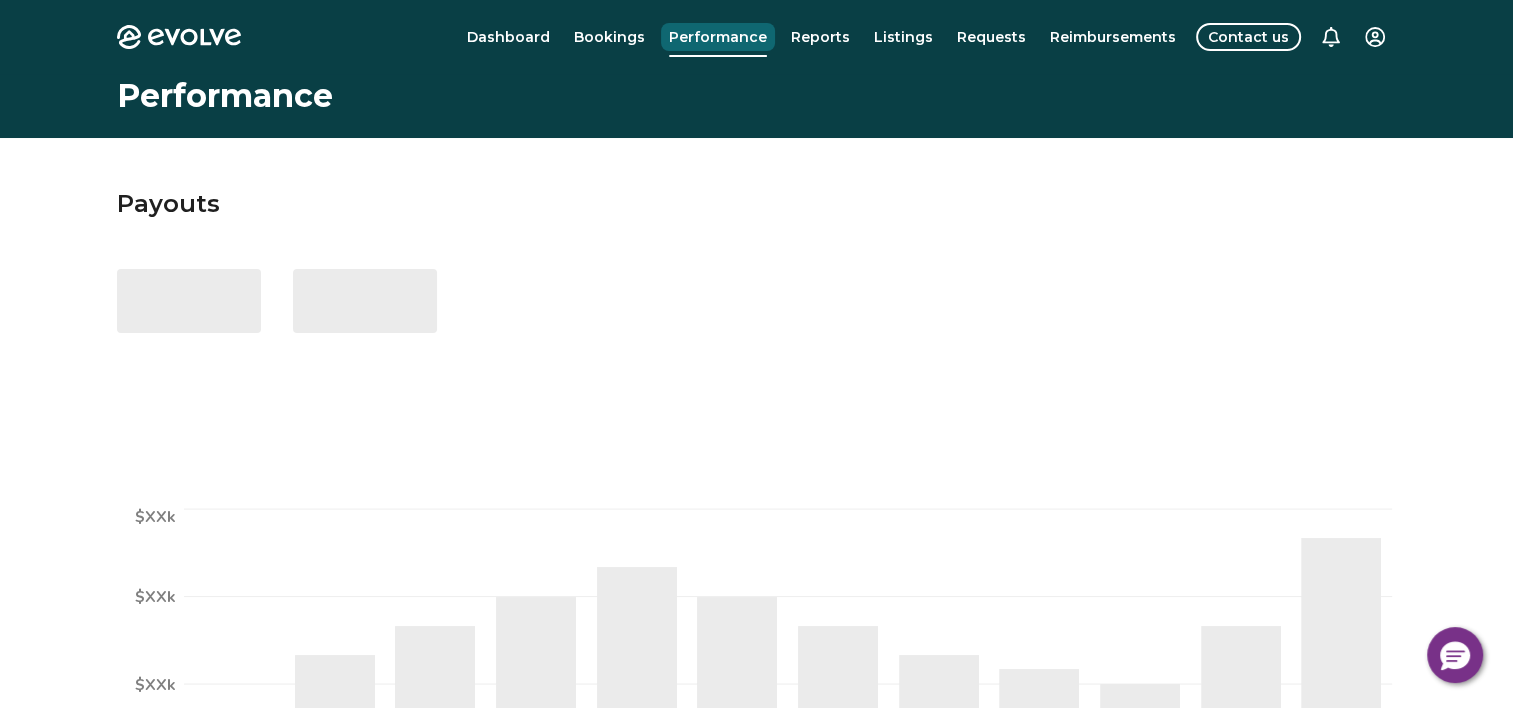 select on "****" 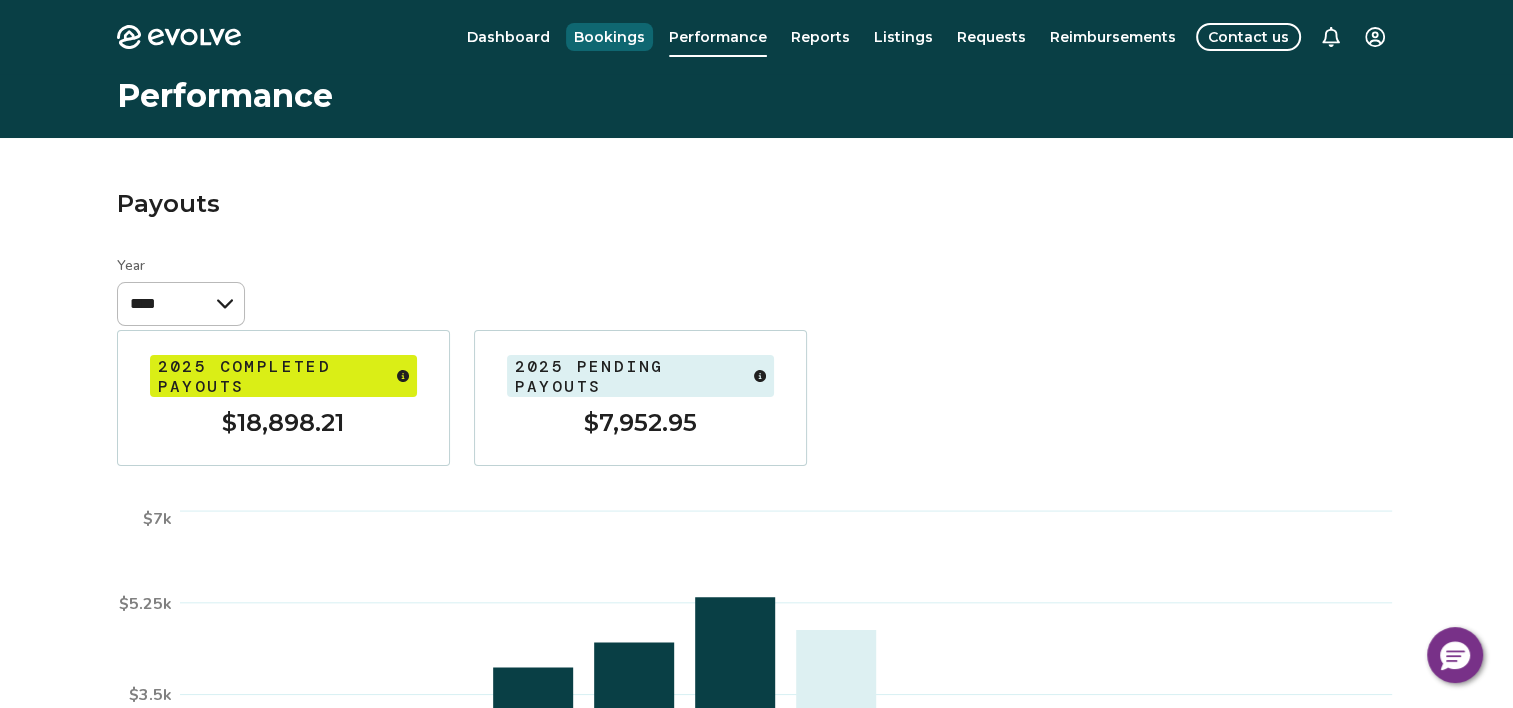 click on "Bookings" at bounding box center [609, 37] 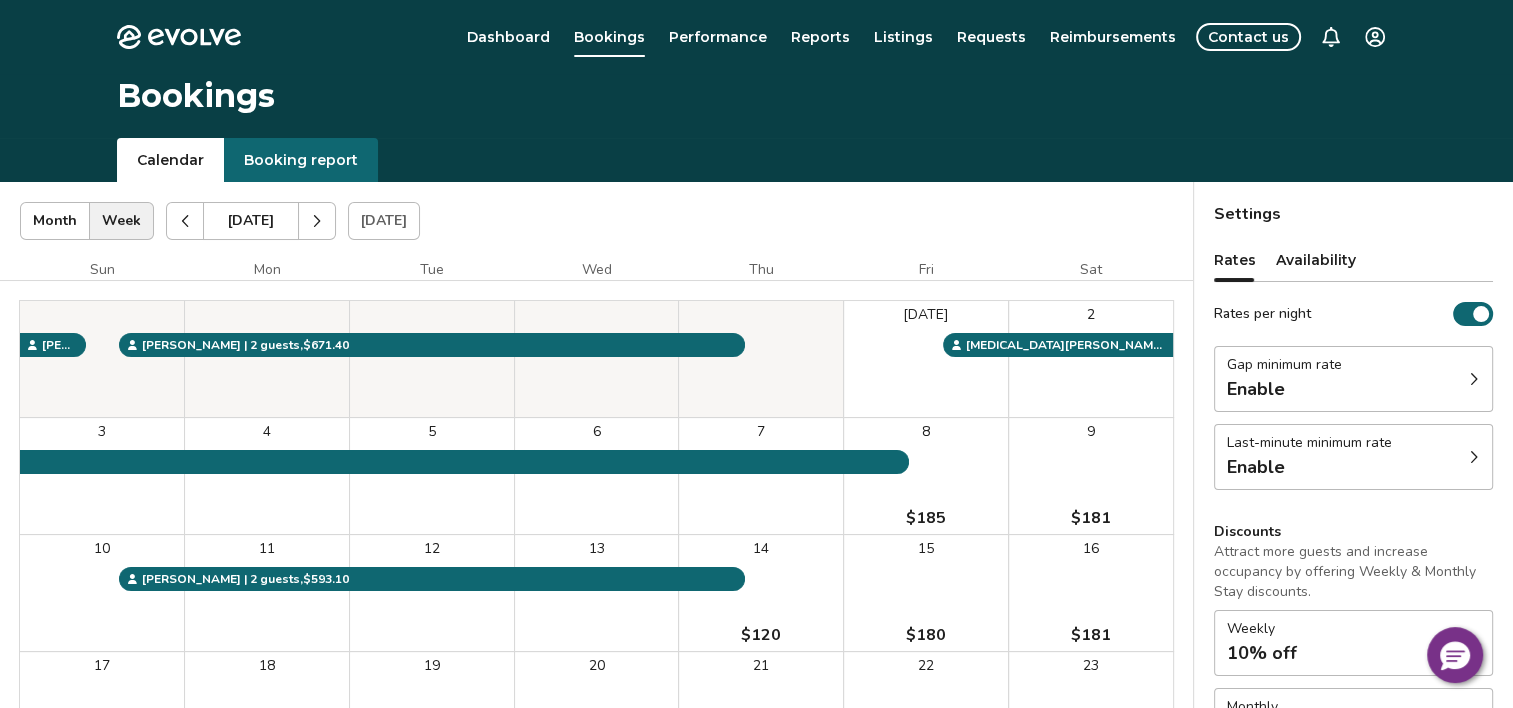 click on "Availability" at bounding box center (1316, 260) 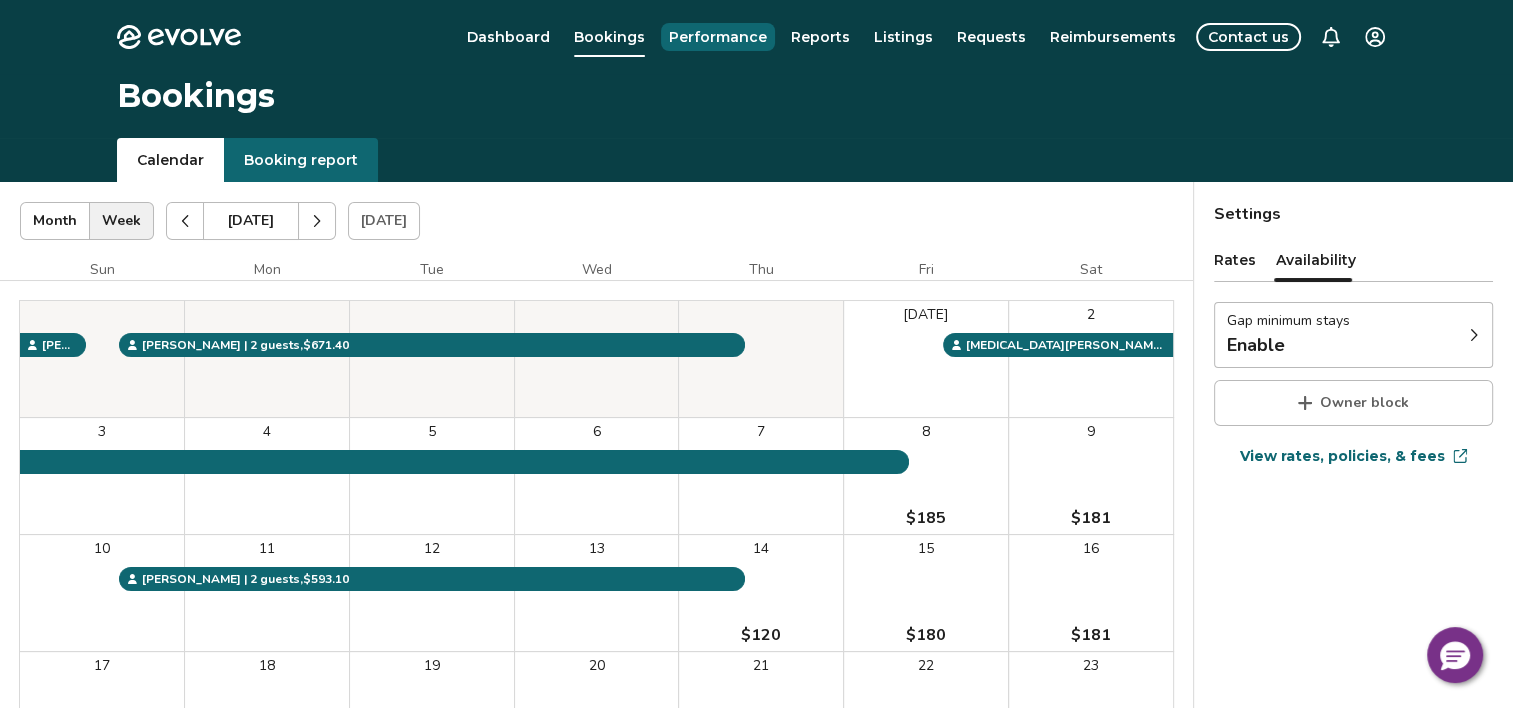 click on "Performance" at bounding box center (718, 37) 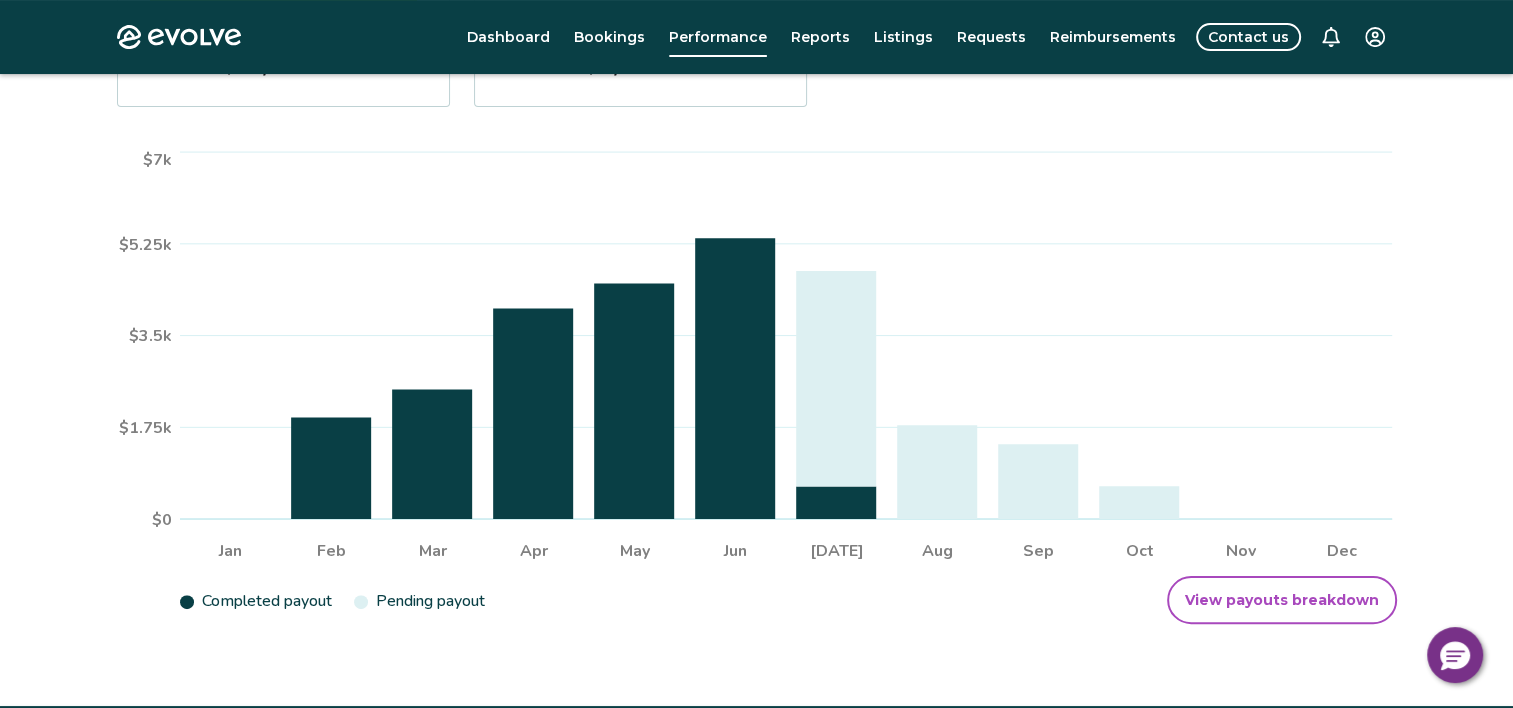 scroll, scrollTop: 355, scrollLeft: 0, axis: vertical 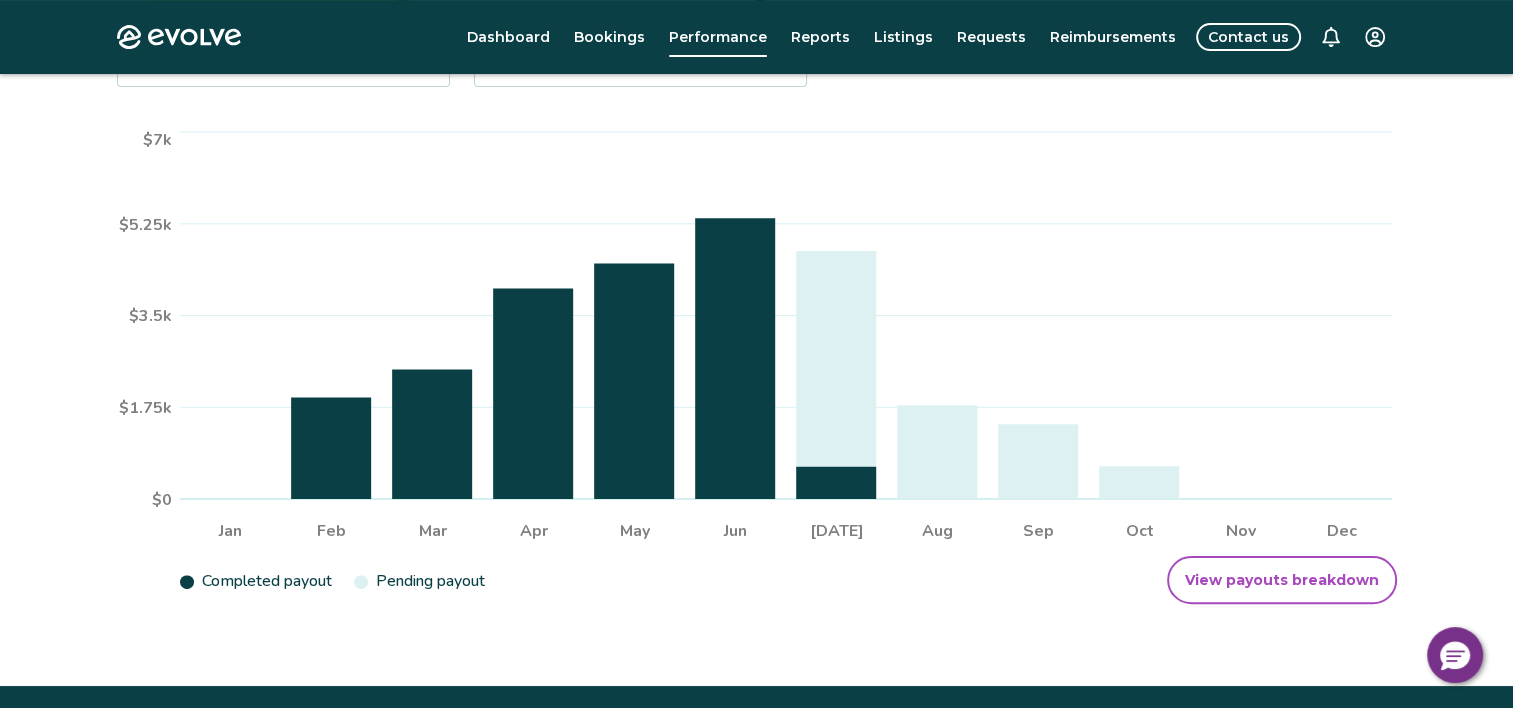 click on "View payouts breakdown" at bounding box center [1282, 580] 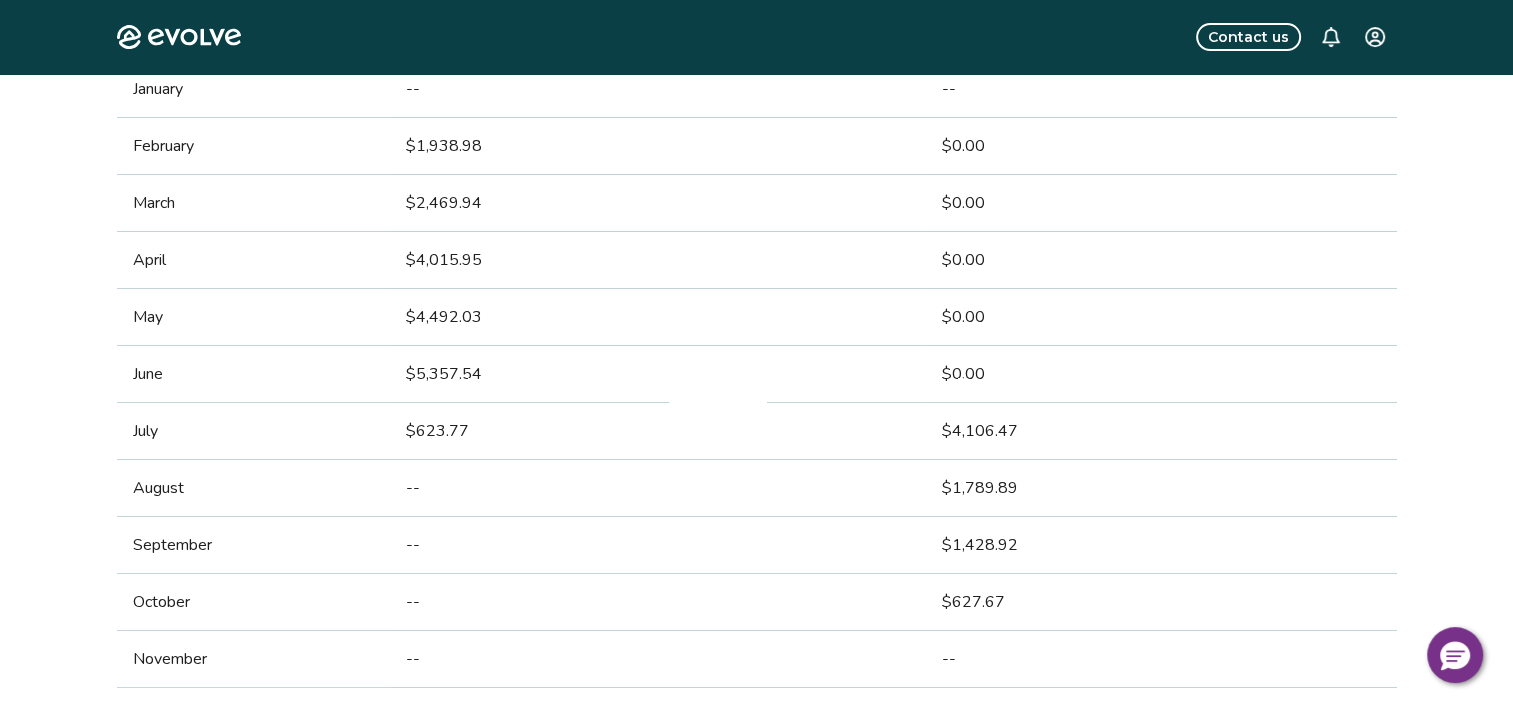 scroll, scrollTop: 0, scrollLeft: 0, axis: both 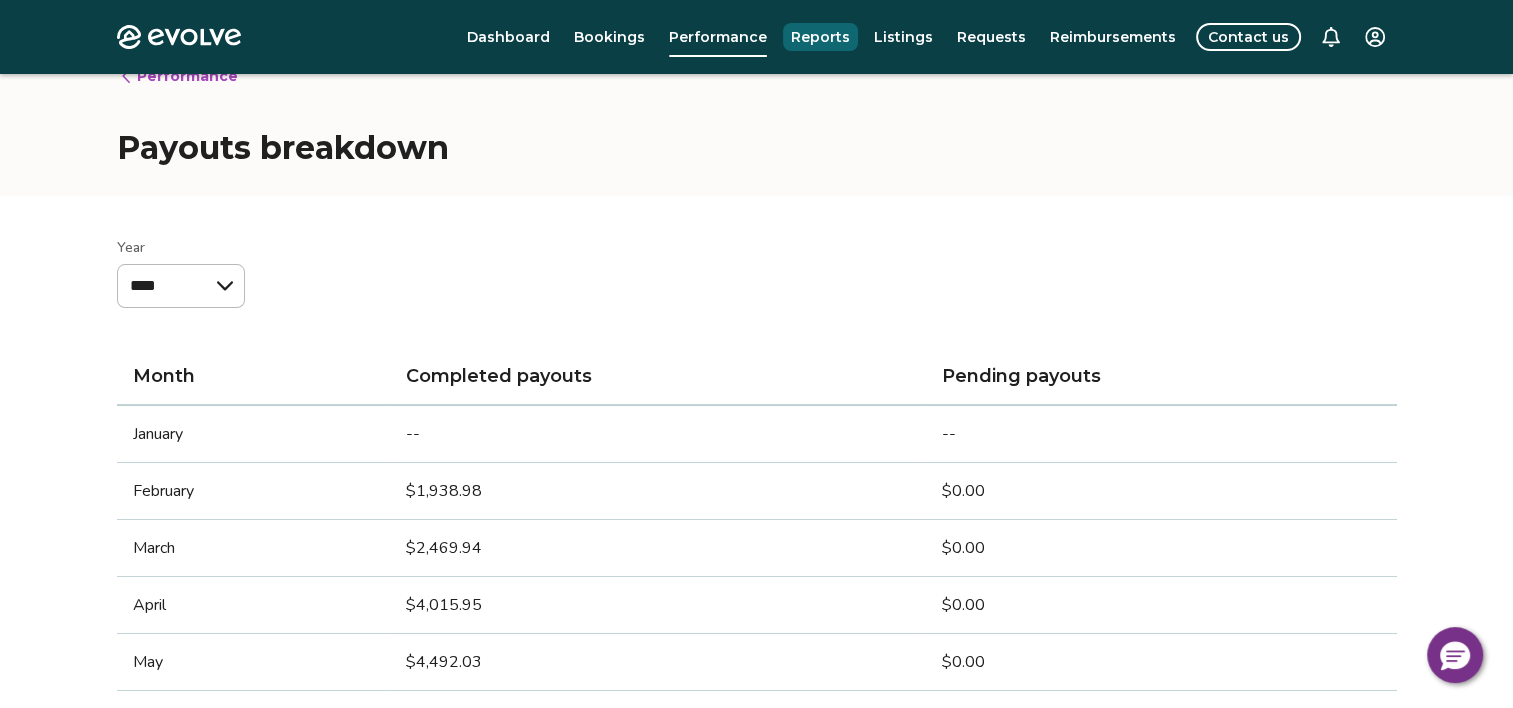 click on "Reports" at bounding box center (820, 37) 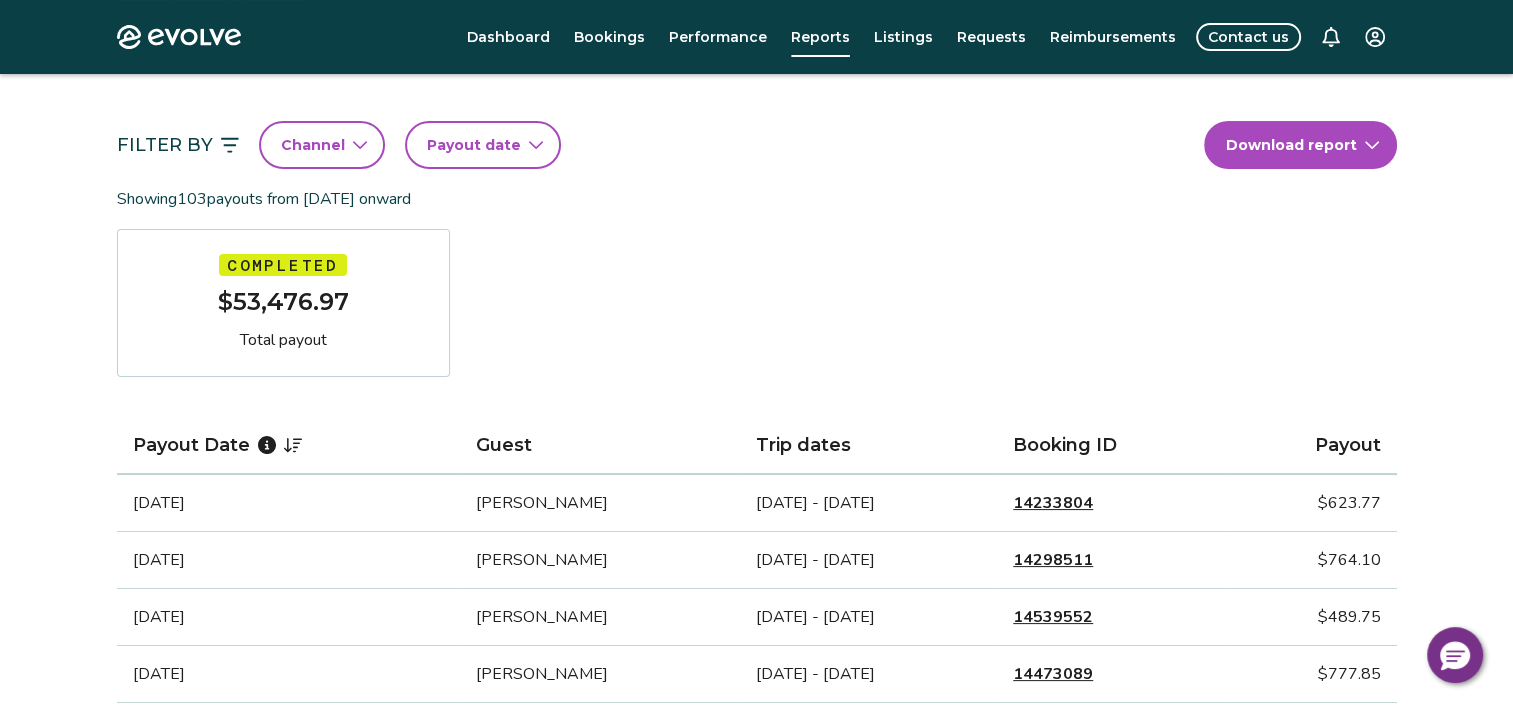 scroll, scrollTop: 200, scrollLeft: 0, axis: vertical 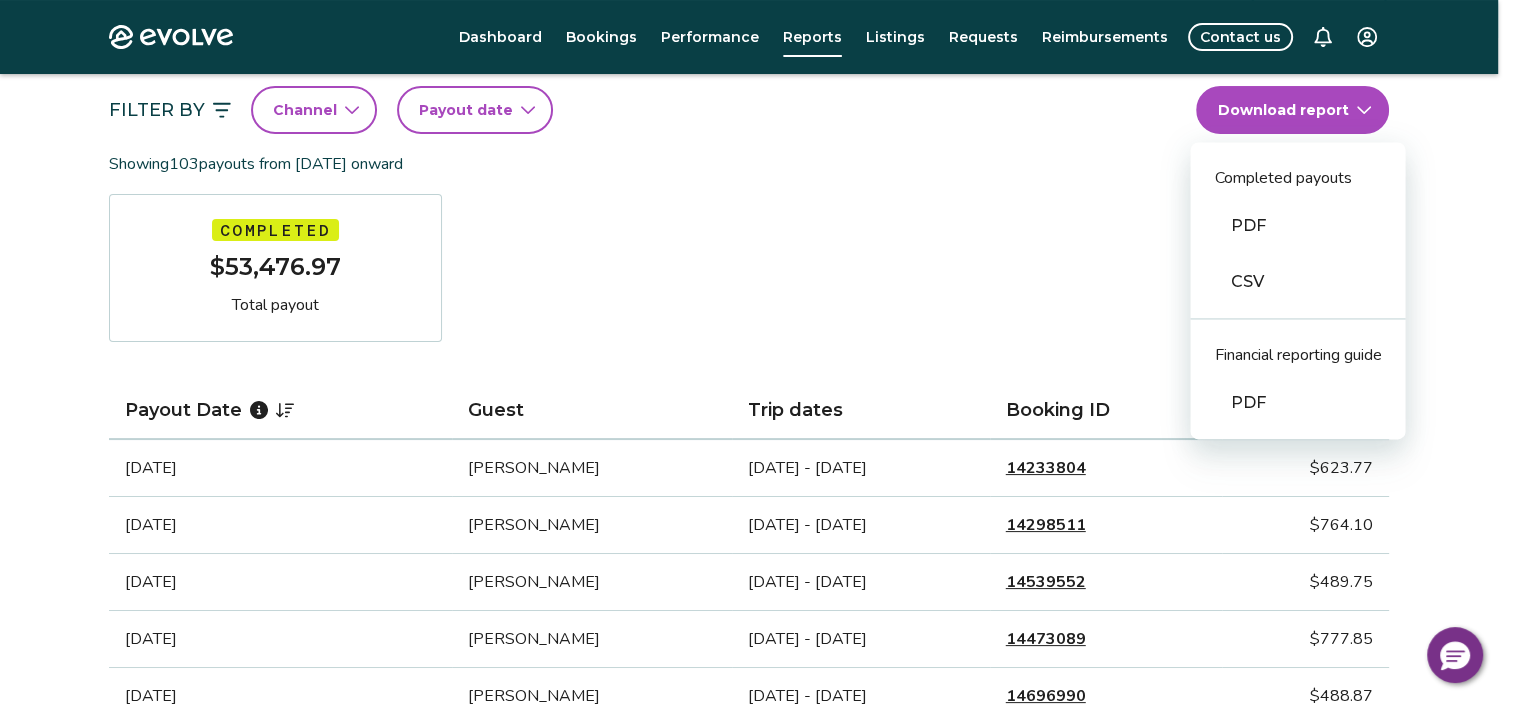click on "Evolve Dashboard Bookings Performance Reports Listings Requests Reimbursements Contact us Reports Completed payouts Pending payouts Taxes Charges Adjustments 💰 We’re here to help! Get answers to common questions about   completed payouts  and explore support resources. Jump to FAQs Filter By  Channel Payout date Download   report Completed payouts PDF CSV Financial reporting guide PDF Showing  103  payouts   from [DATE] onward Completed $53,476.97 Total payout Payout Date Guest Trip dates Booking ID Payout [DATE] [PERSON_NAME] [DATE] - [DATE] 14233804 $623.77 [DATE] [PERSON_NAME] [DATE] - [DATE] 14298511 $764.10 [DATE] [PERSON_NAME] [DATE] - [DATE] 14539552 $489.75 [DATE] [PERSON_NAME] [DATE] - [DATE] 14473089 $777.85 [DATE] [PERSON_NAME] [DATE] - [DATE] 14696990 $488.87 [DATE] [PERSON_NAME] [DATE] - [DATE] 14310521 $729.40 [DATE] [PERSON_NAME] [DATE] - [DATE] 14735597 $320.39 [DATE] 14215682 1" at bounding box center [756, 1097] 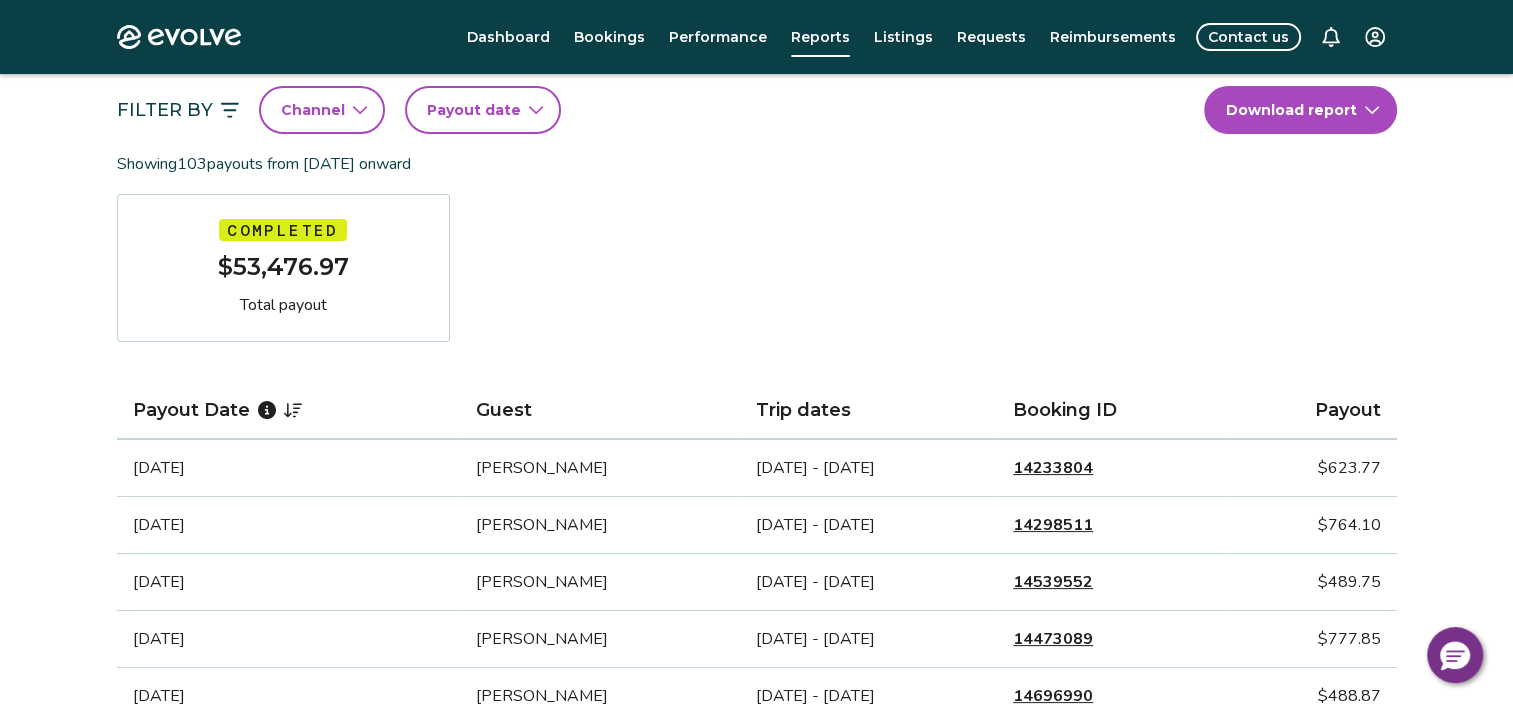 click on "Evolve Dashboard Bookings Performance Reports Listings Requests Reimbursements Contact us Reports Completed payouts Pending payouts Taxes Charges Adjustments 💰 We’re here to help! Get answers to common questions about   completed payouts  and explore support resources. Jump to FAQs Filter By  Channel Payout date Download   report Showing  103  payouts   from [DATE] onward Completed $53,476.97 Total payout Payout Date Guest Trip dates Booking ID Payout [DATE] [PERSON_NAME] [DATE] - [DATE] 14233804 $623.77 [DATE] [PERSON_NAME] [DATE] - [DATE] 14298511 $764.10 [DATE] [PERSON_NAME] [DATE] - [DATE] 14539552 $489.75 [DATE] [PERSON_NAME] [DATE] - [DATE] 14473089 $777.85 [DATE] [PERSON_NAME] [DATE] - [DATE] 14696990 $488.87 [DATE] [PERSON_NAME] [DATE] - [DATE] 14310521 $729.40 [DATE] [PERSON_NAME] [DATE] - [DATE] 14735597 $320.39 [DATE] [PERSON_NAME] [DATE] - [DATE] 14215682 $753.30 [DATE] 1" at bounding box center (756, 1097) 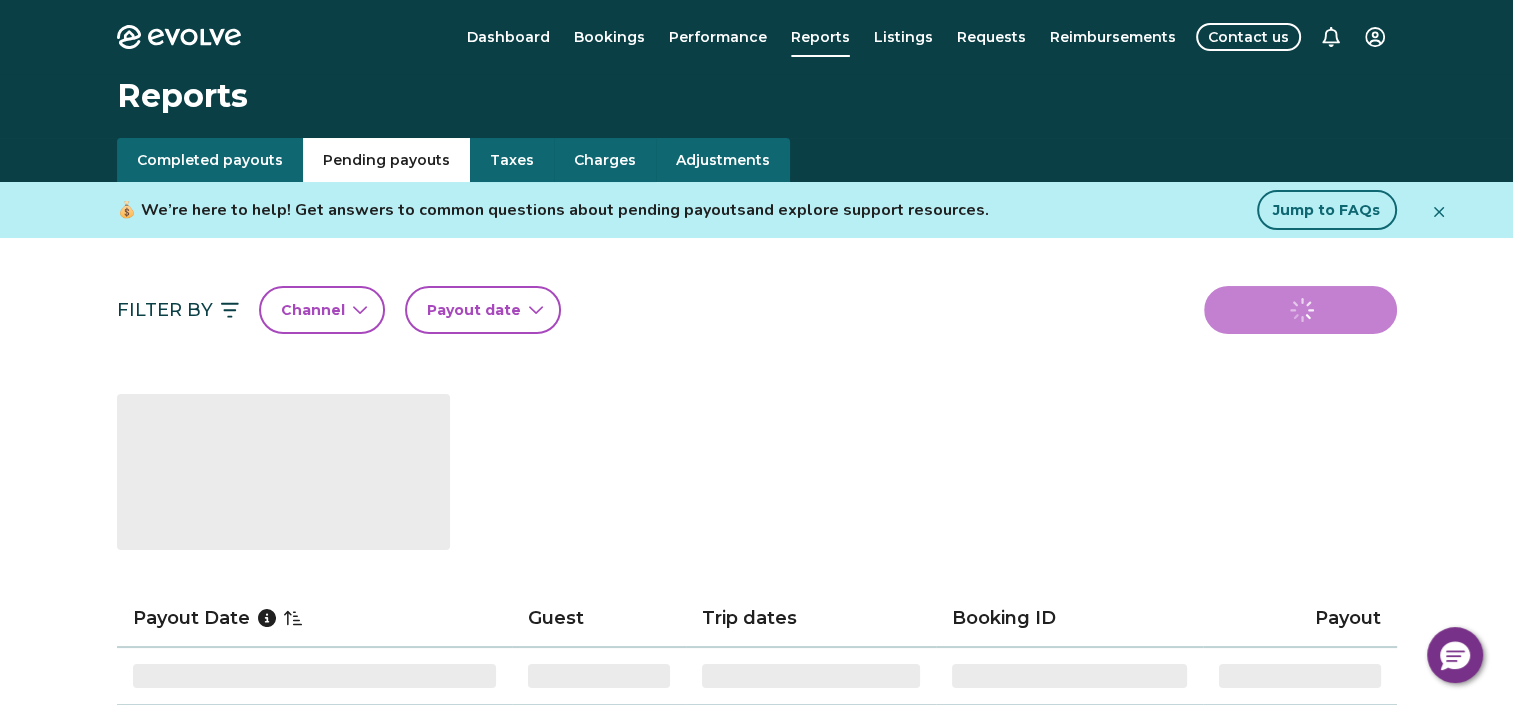 click on "Pending payouts" at bounding box center (386, 160) 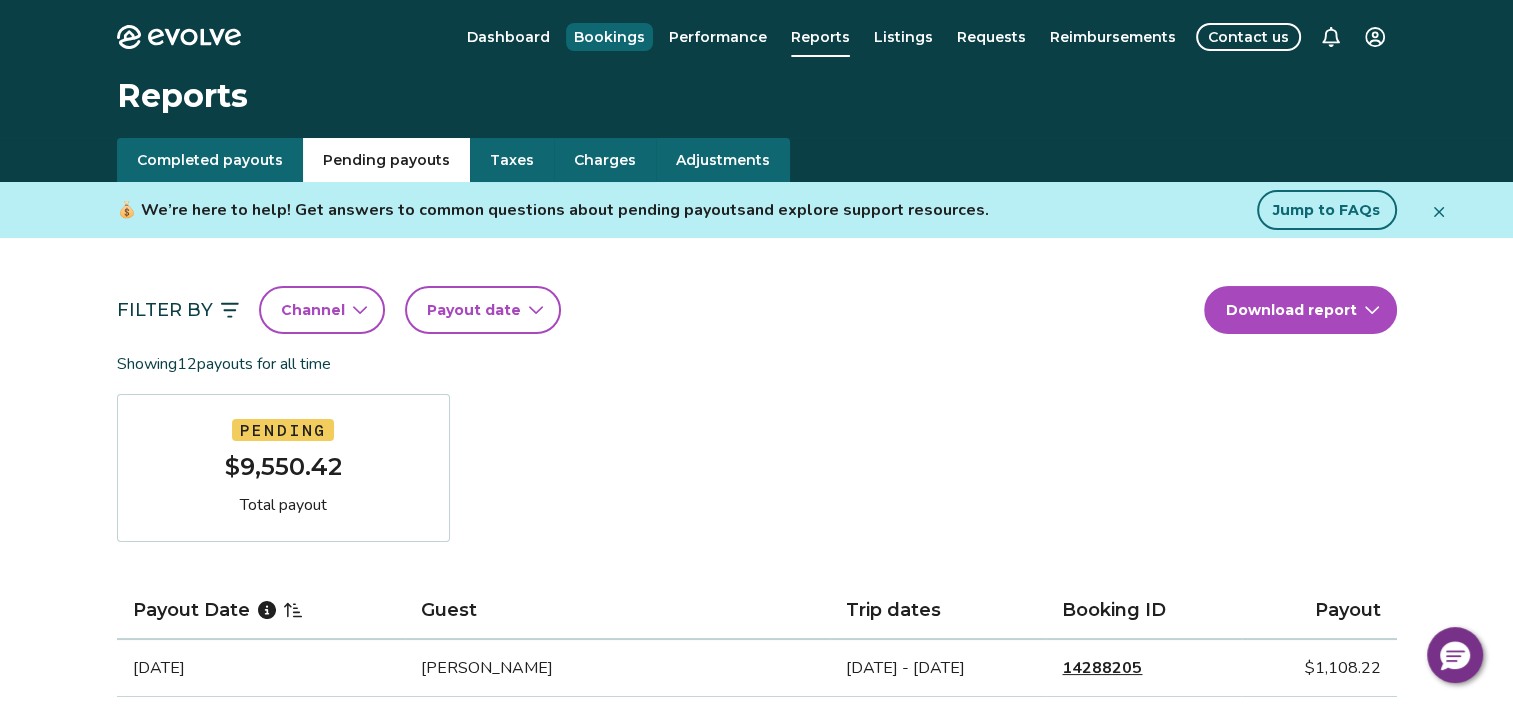 click on "Bookings" at bounding box center [609, 37] 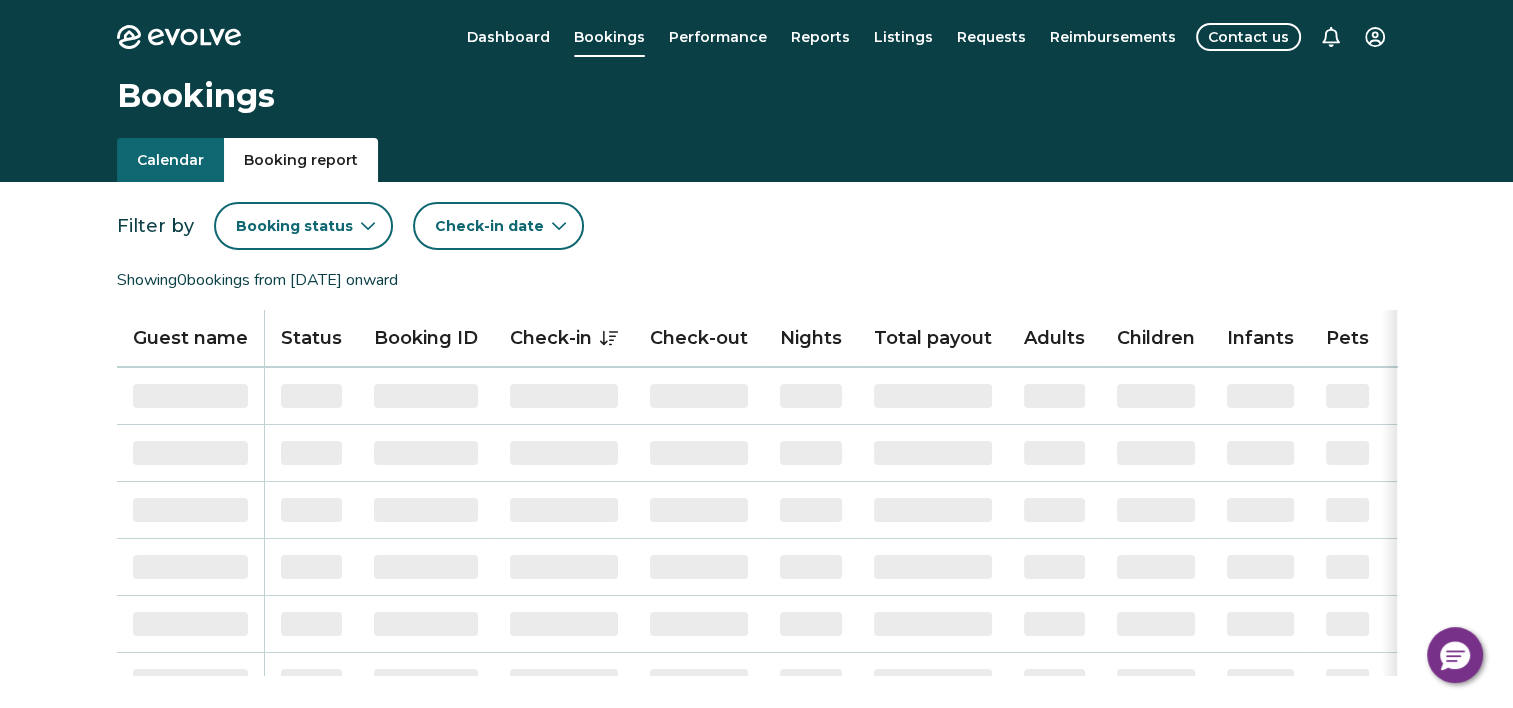 click on "Booking report" at bounding box center [301, 160] 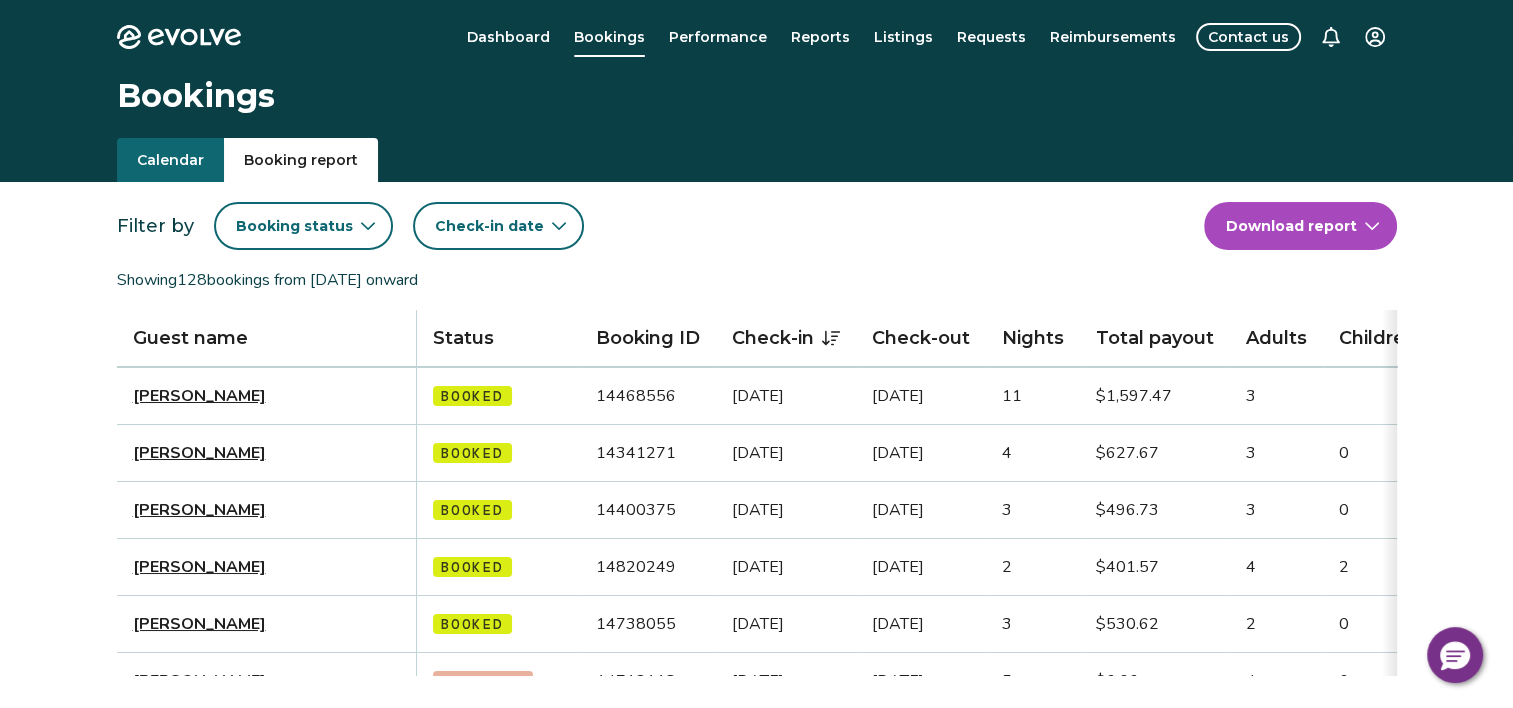 click on "Check-in date" at bounding box center [489, 226] 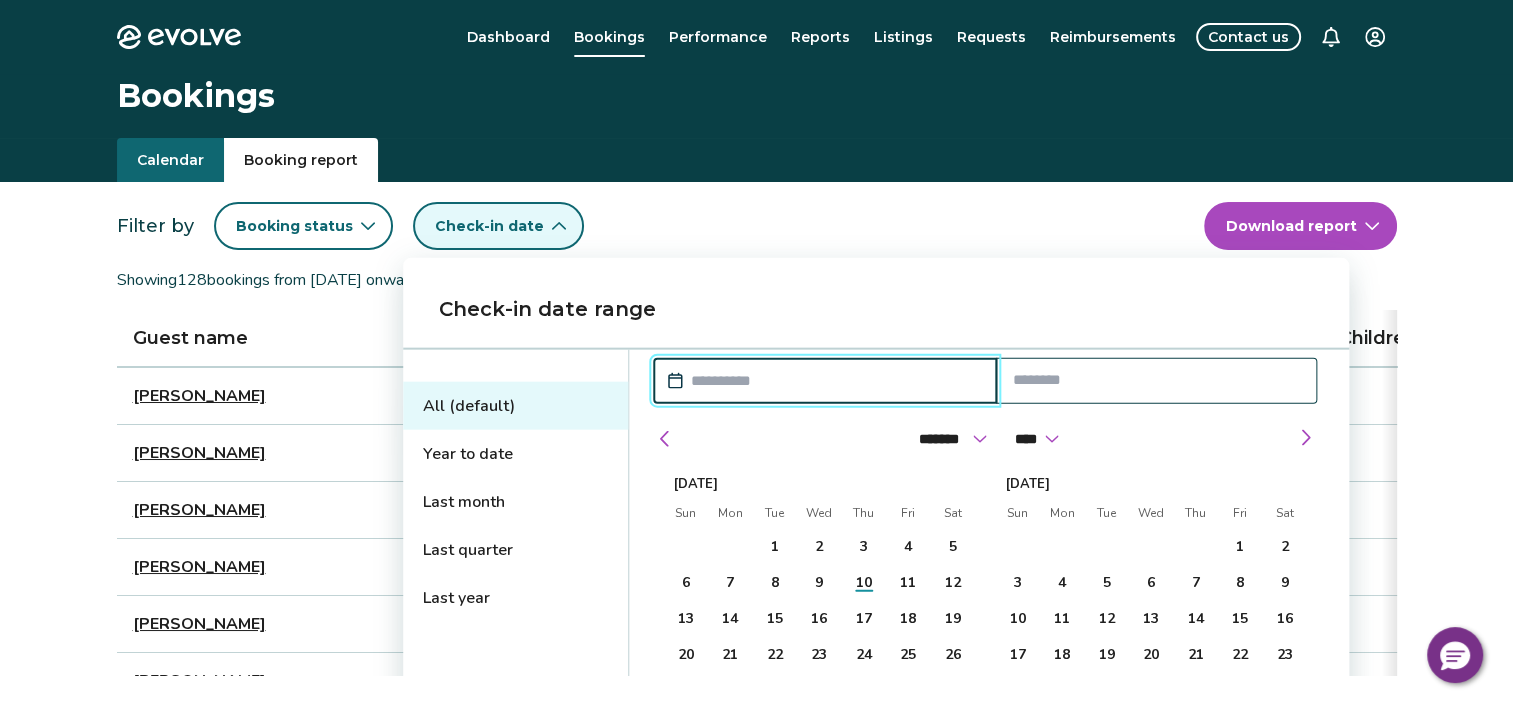 click at bounding box center (835, 381) 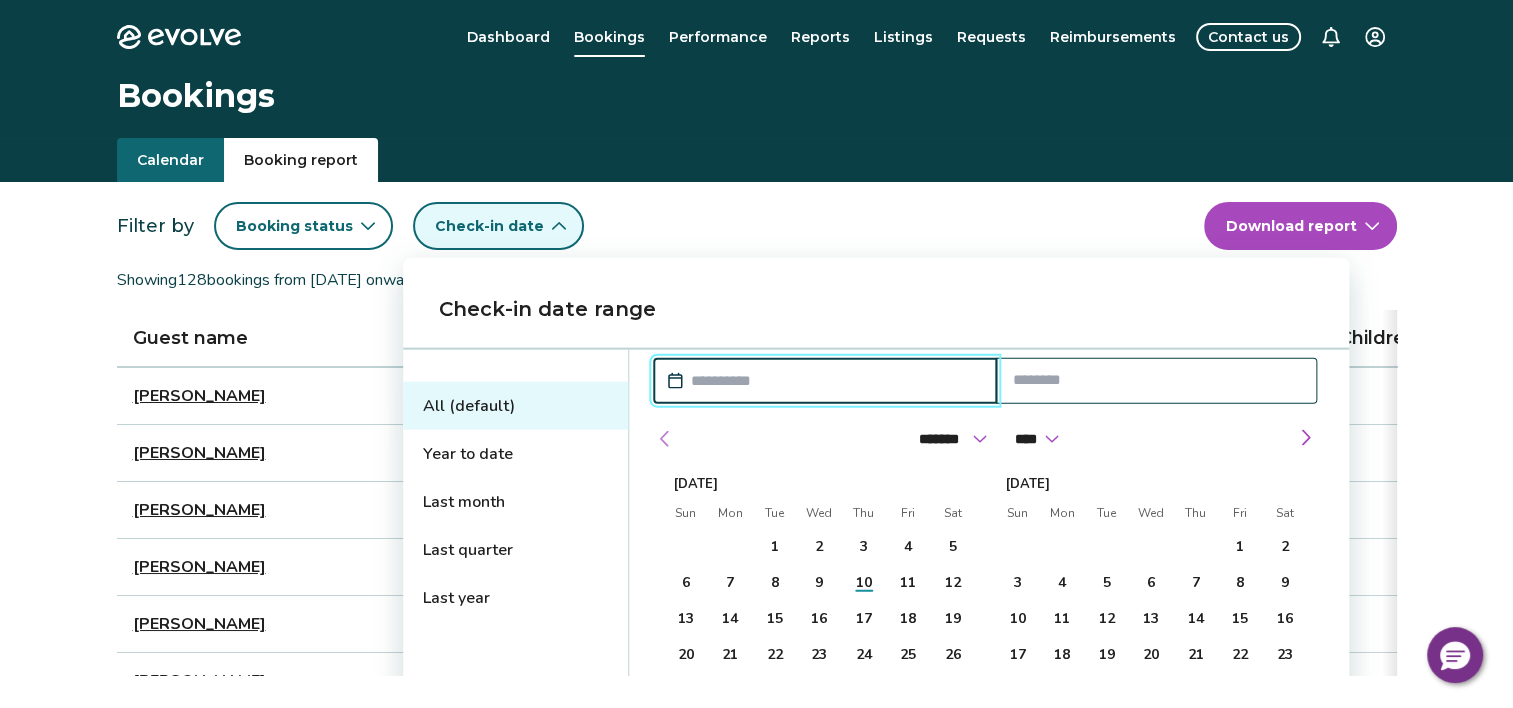 click at bounding box center (665, 439) 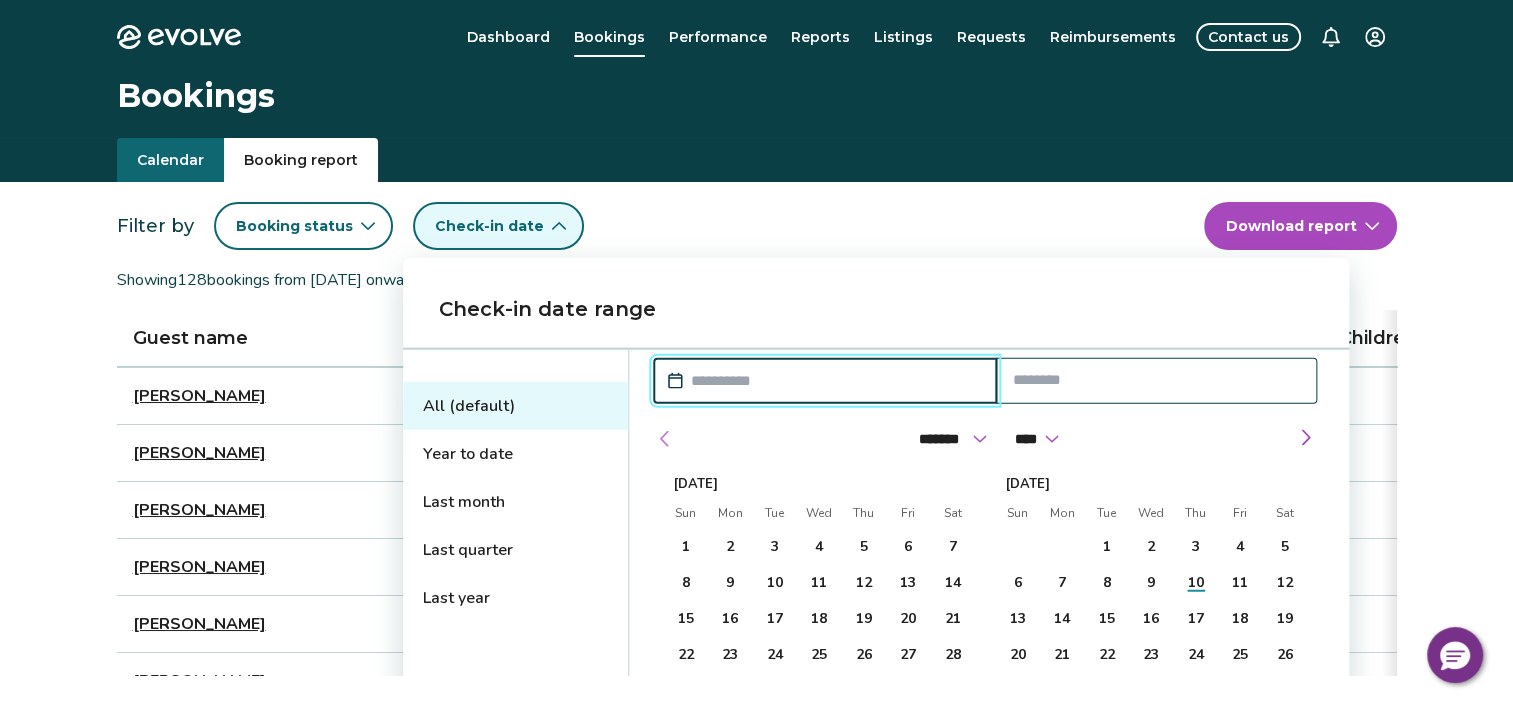 click at bounding box center [665, 439] 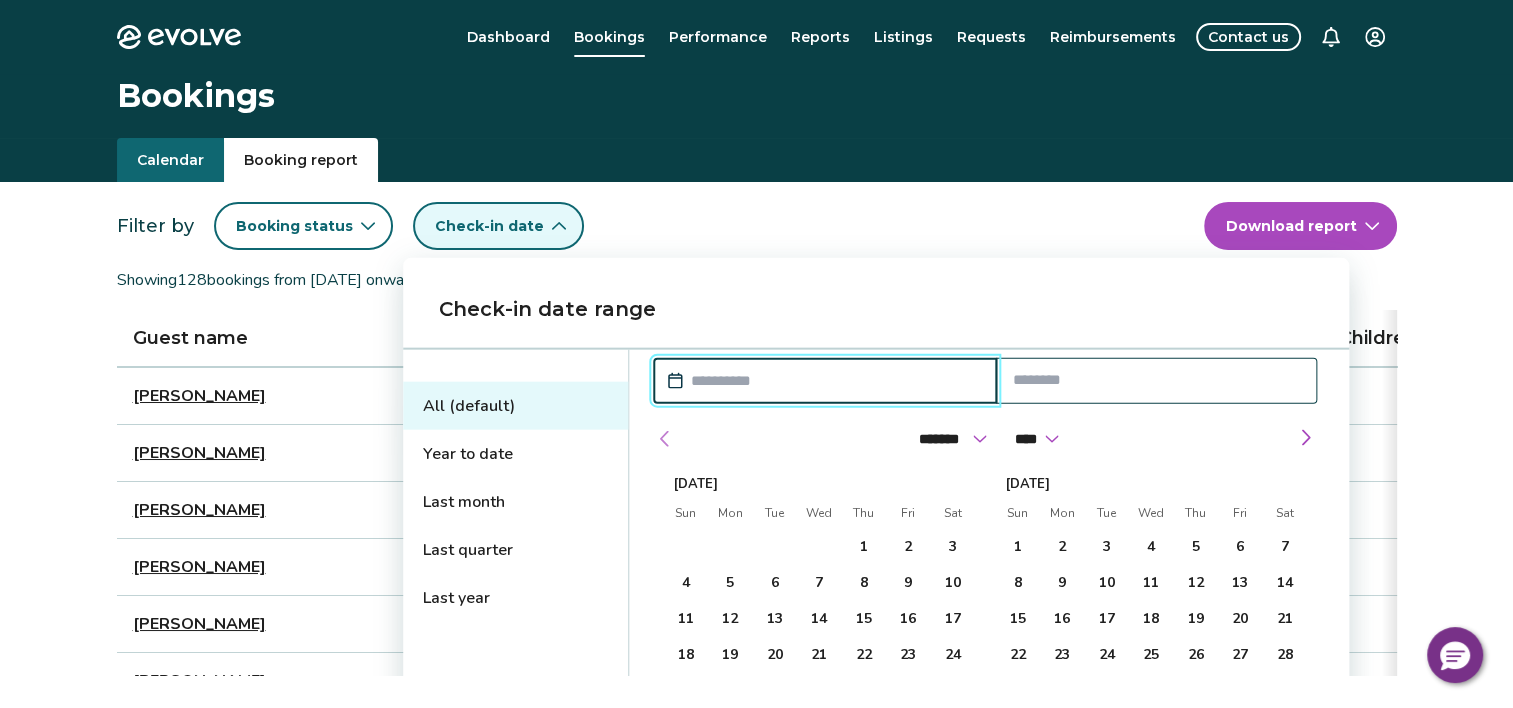 click at bounding box center [665, 439] 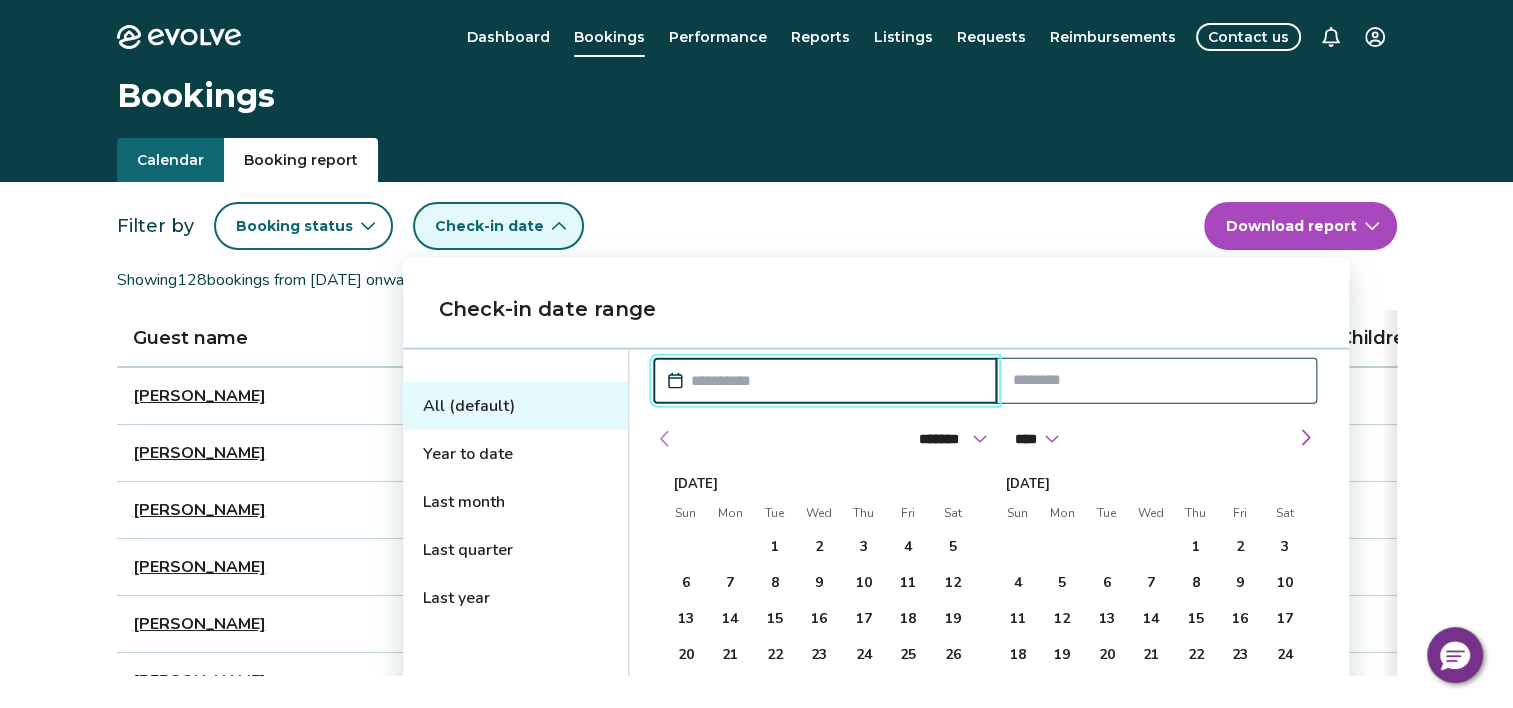 click at bounding box center [665, 439] 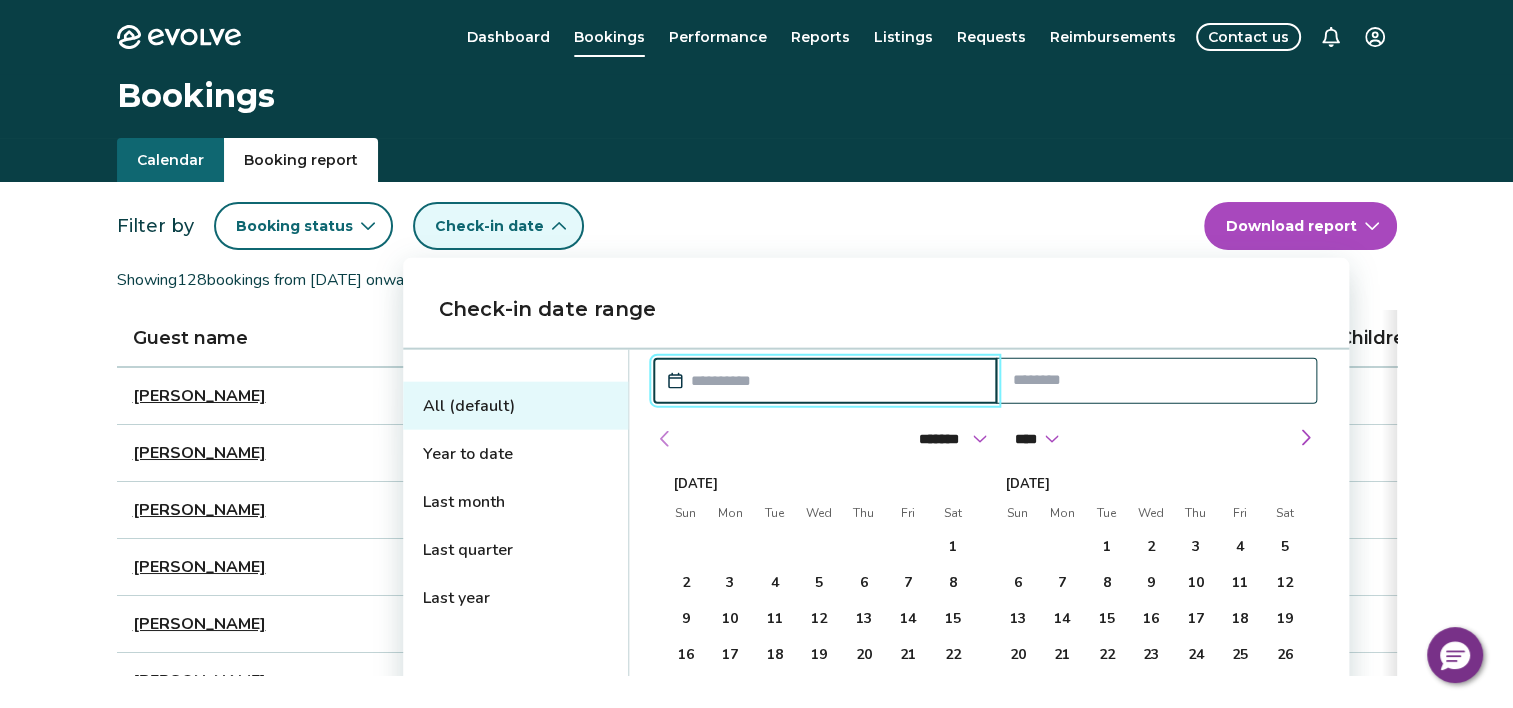 click at bounding box center [665, 439] 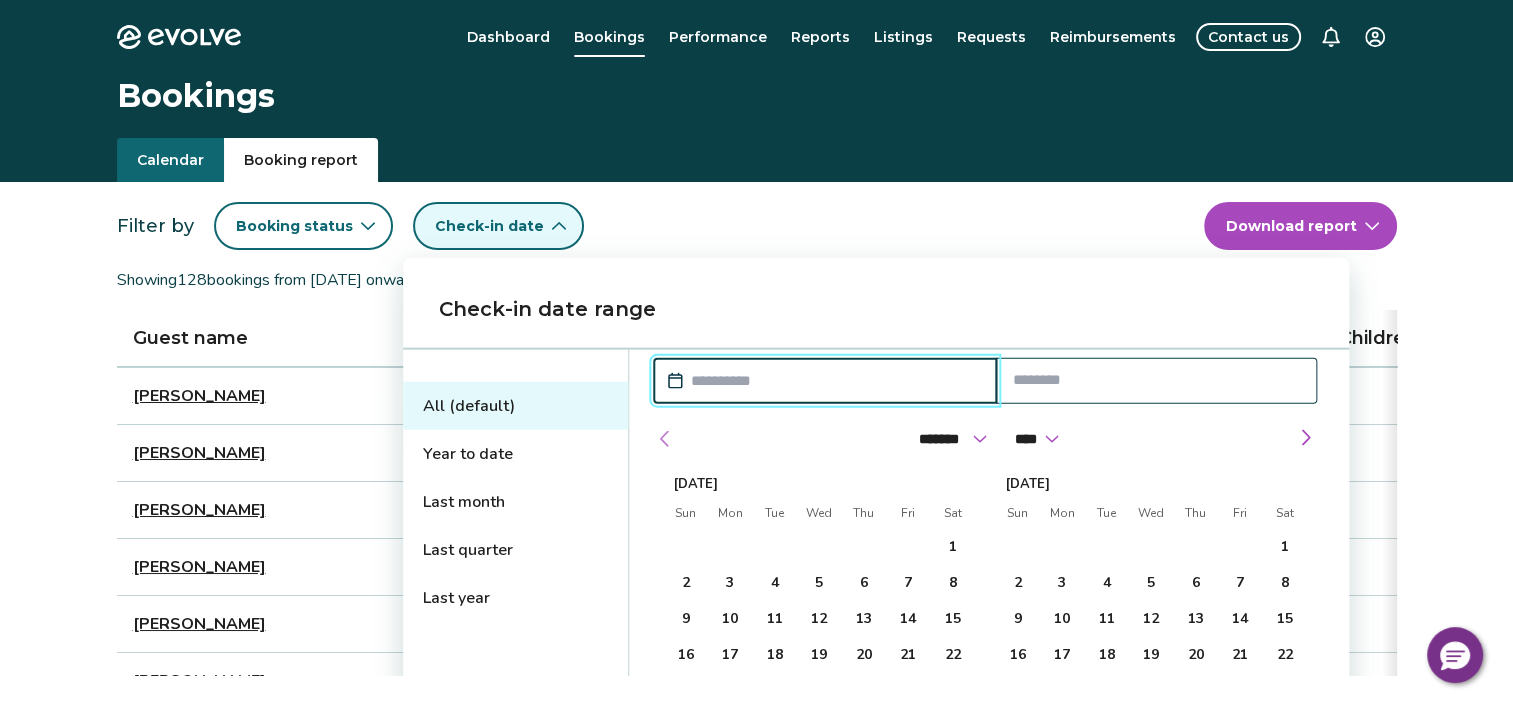 click at bounding box center [665, 439] 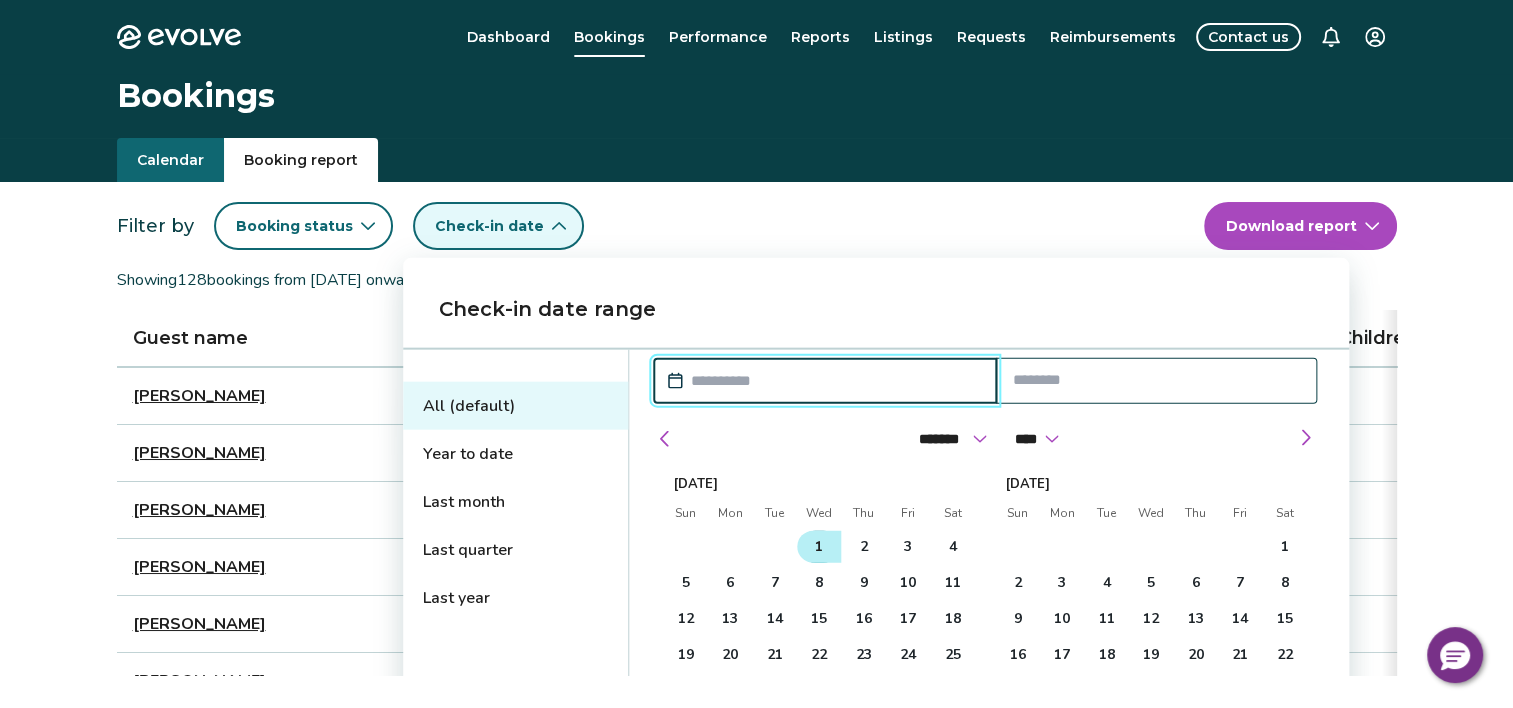 click on "1" at bounding box center (819, 547) 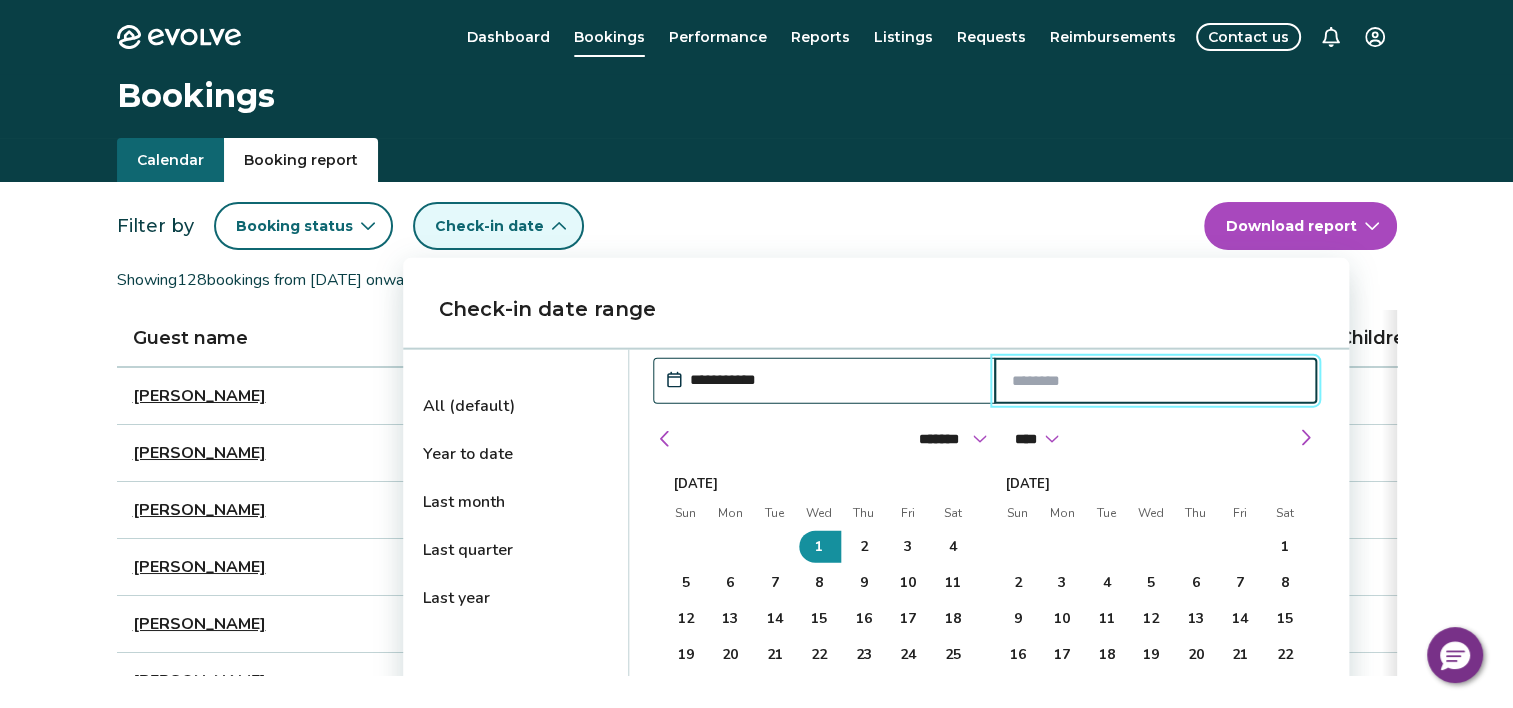click at bounding box center [1155, 381] 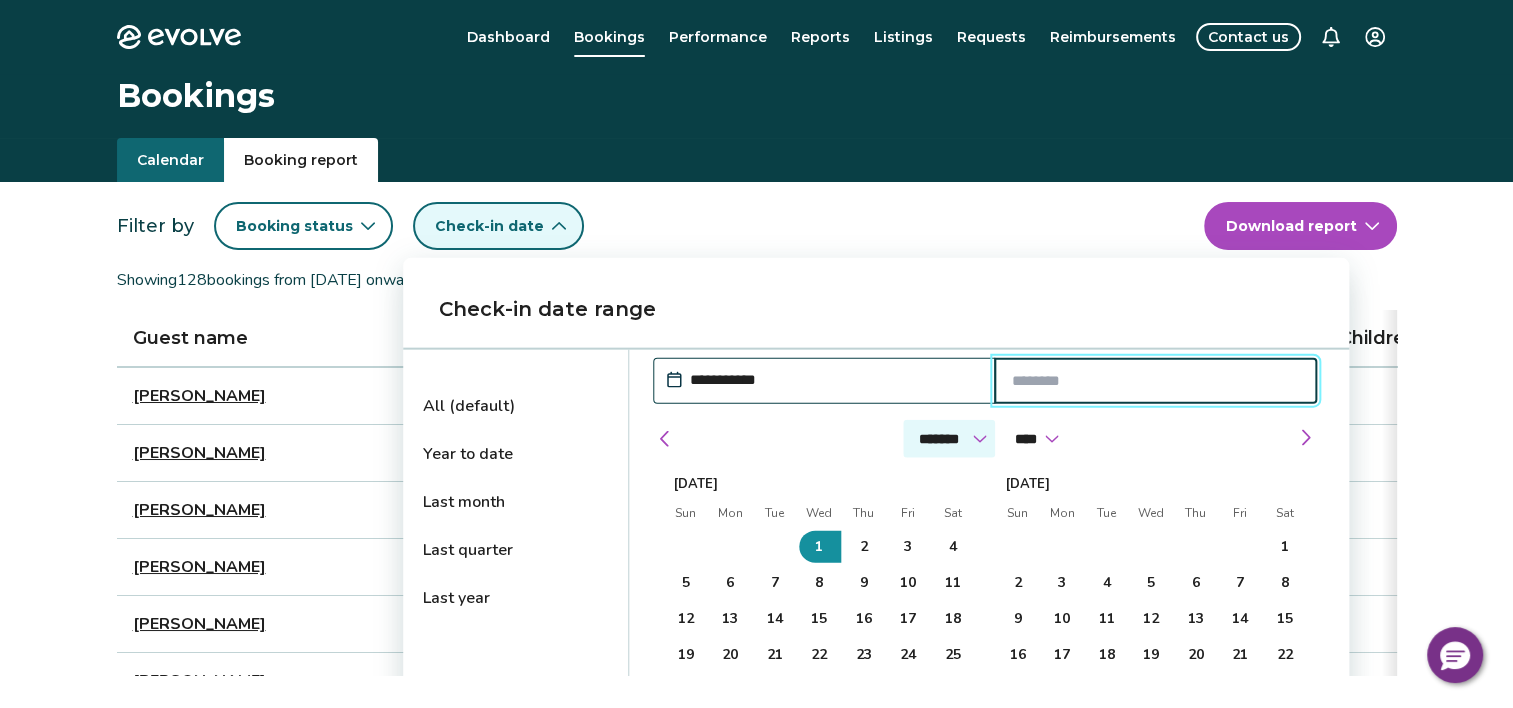 click on "******* ******** ***** ***** *** **** **** ****** ********* ******* ******** ********" at bounding box center (949, 439) 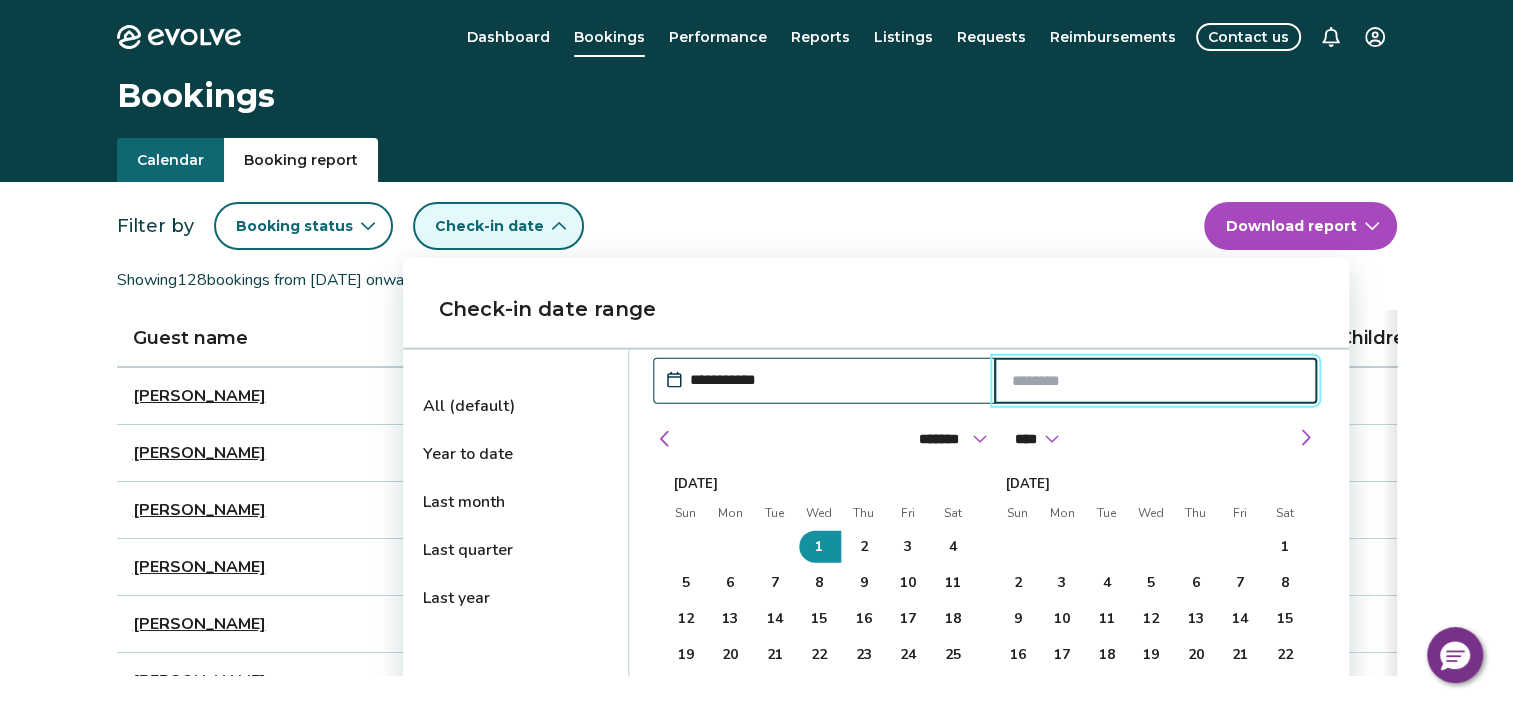 select on "**" 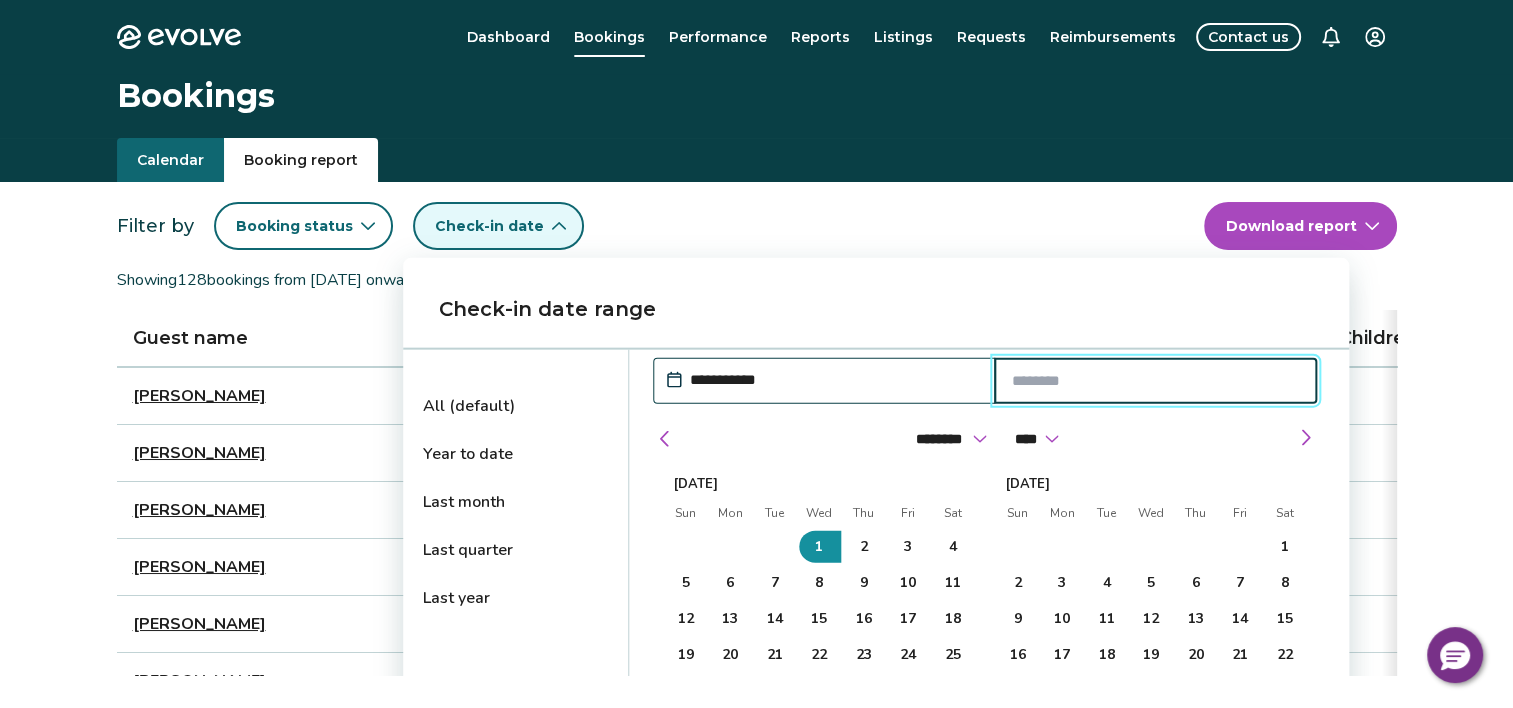 click on "******* ******** ***** ***** *** **** **** ****** ********* ******* ******** ********" at bounding box center [949, 439] 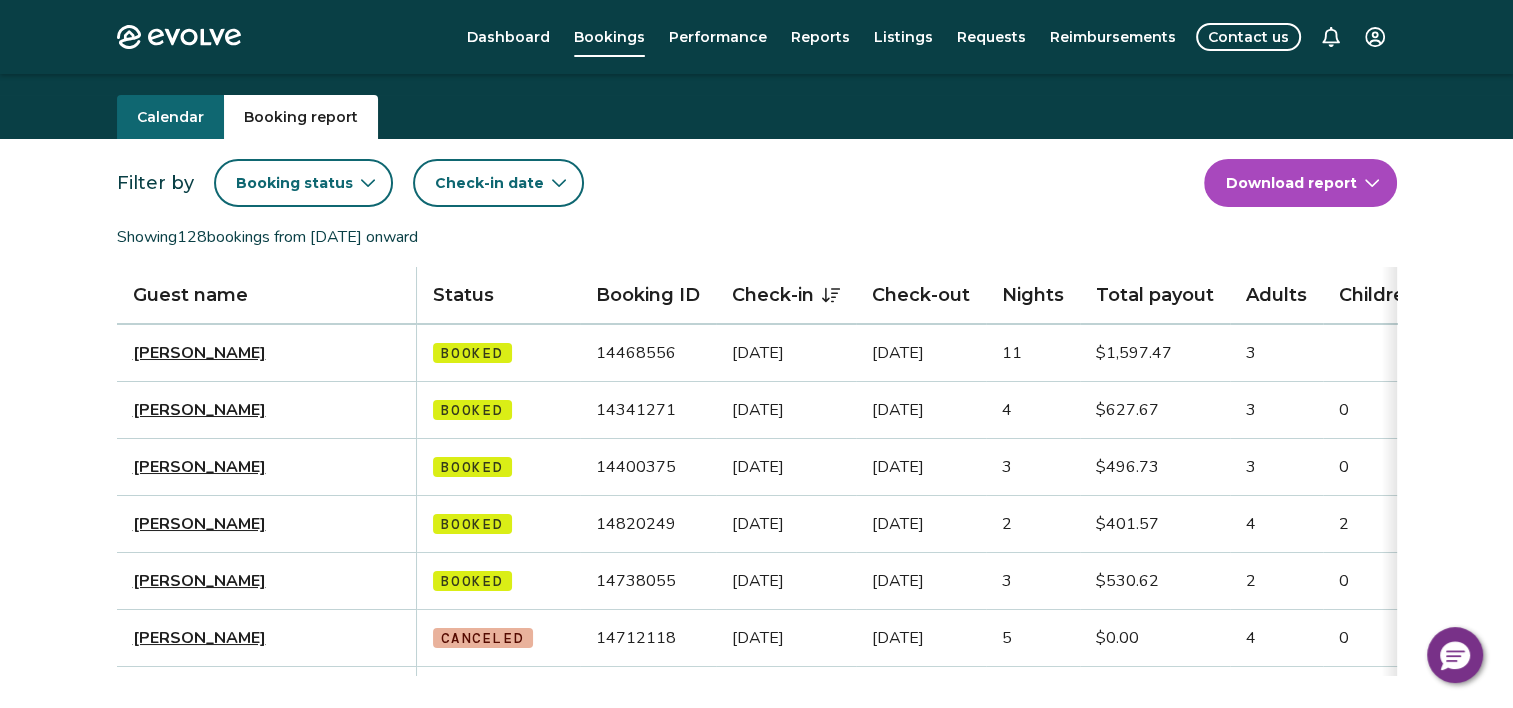 scroll, scrollTop: 0, scrollLeft: 0, axis: both 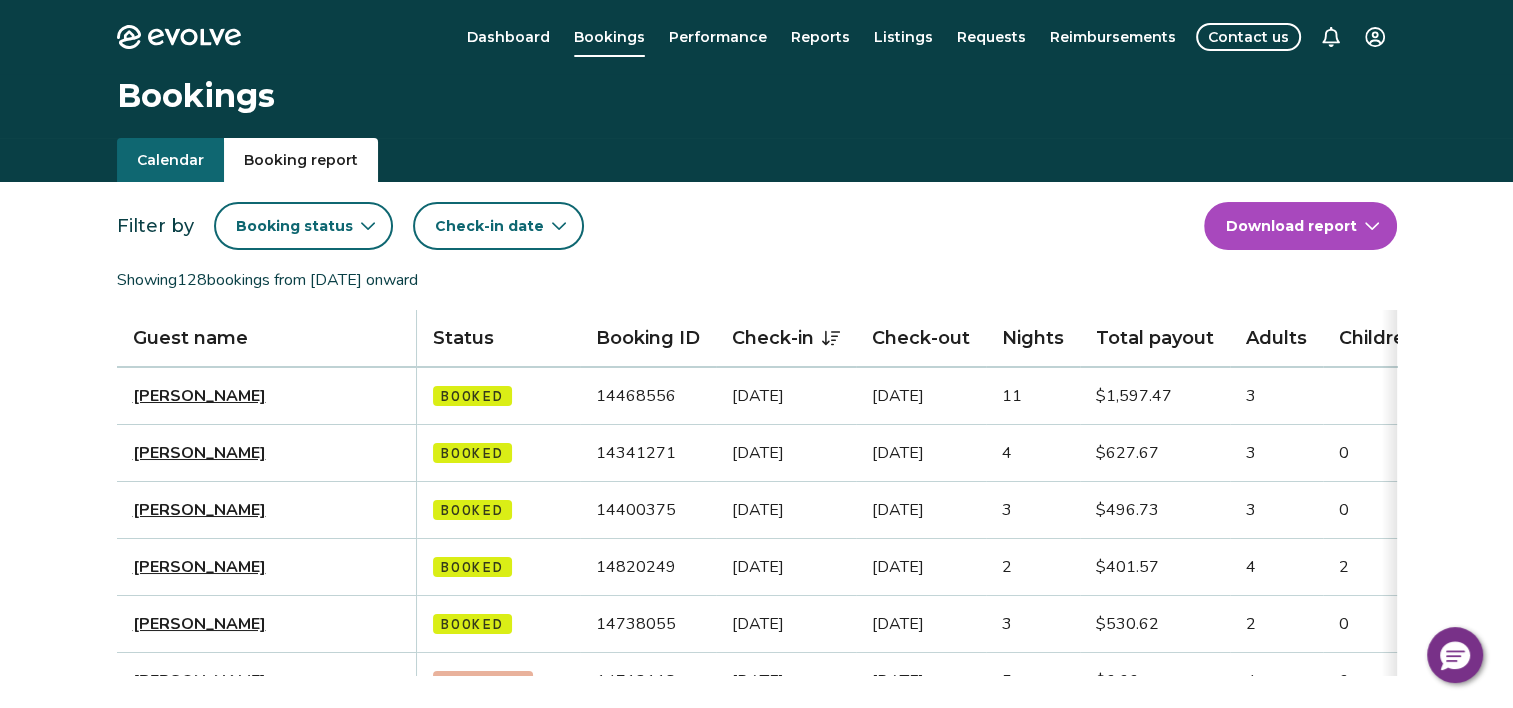 click on "Check-in date" at bounding box center (489, 226) 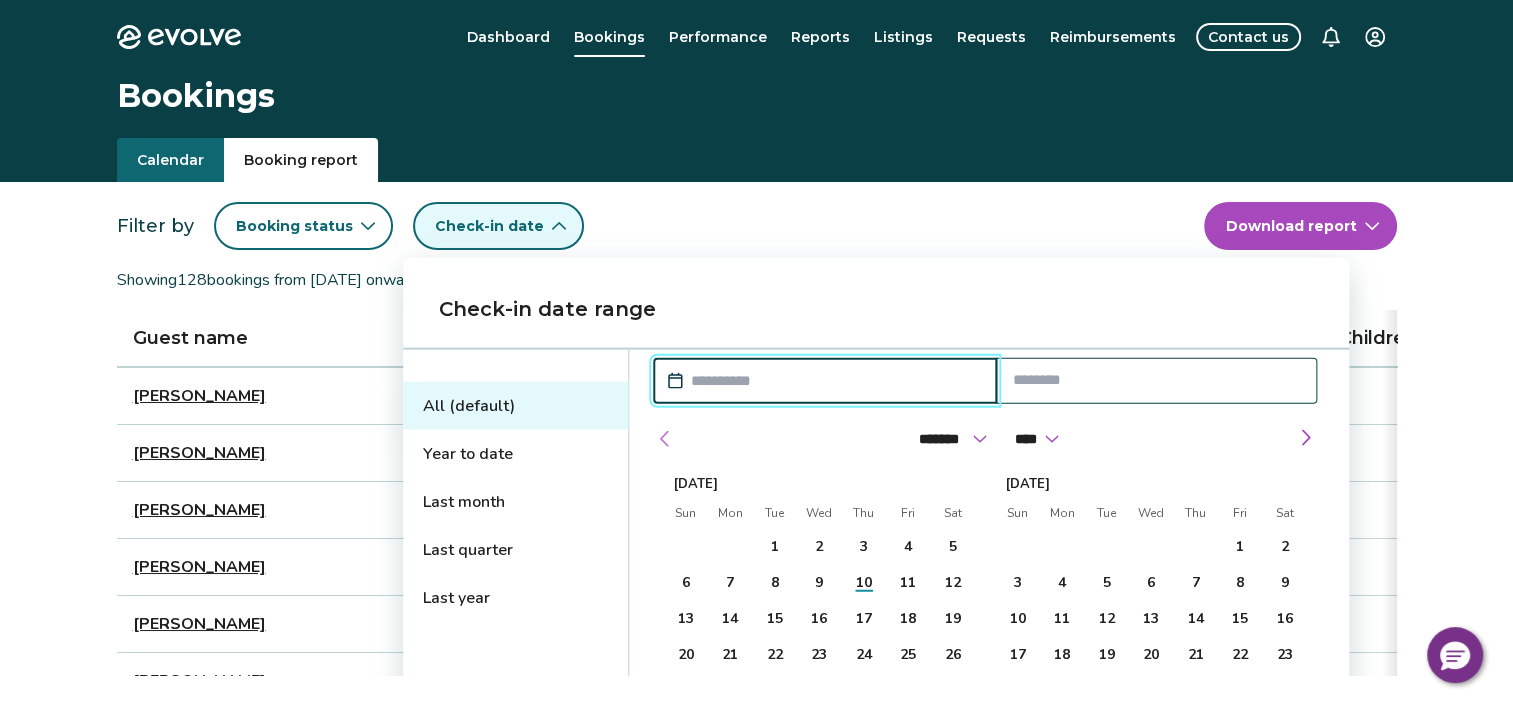 click at bounding box center (665, 439) 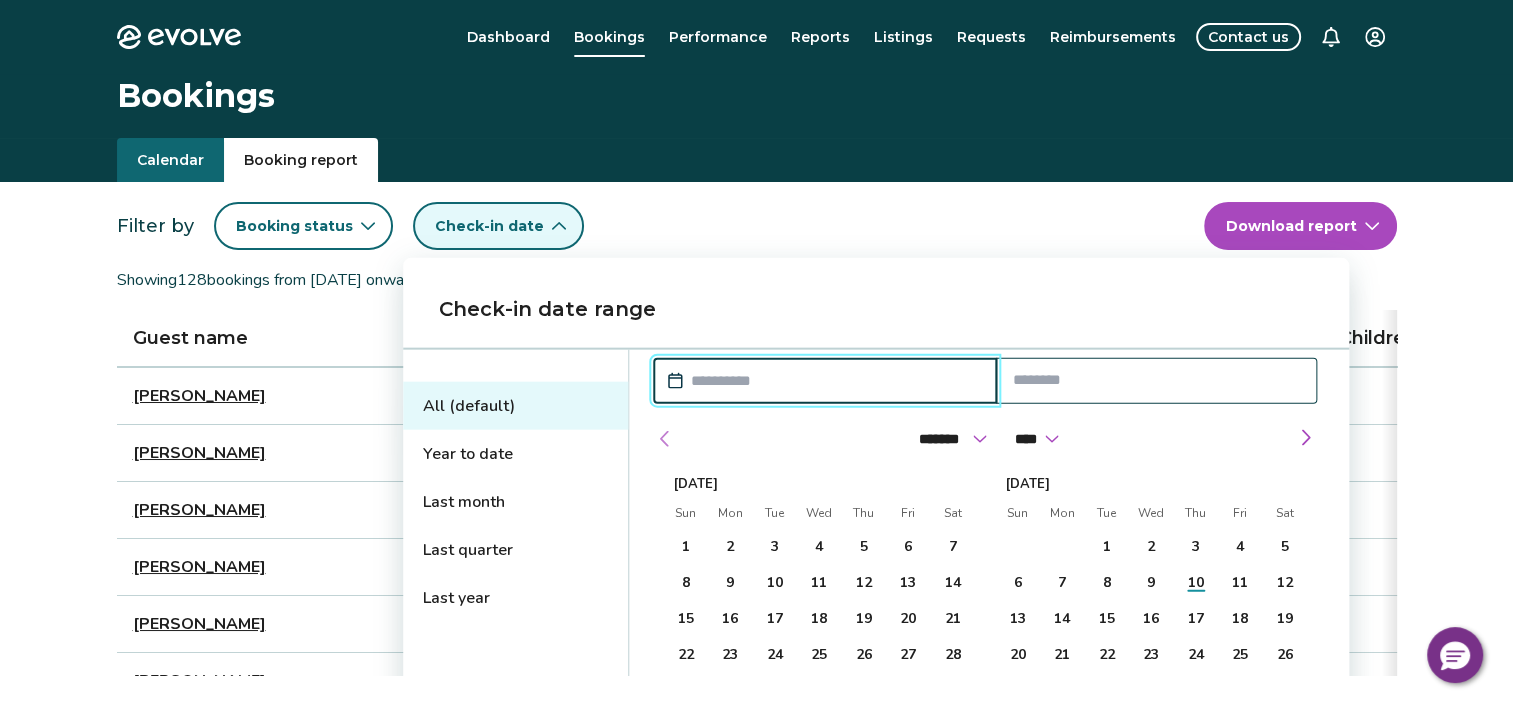 click at bounding box center (665, 439) 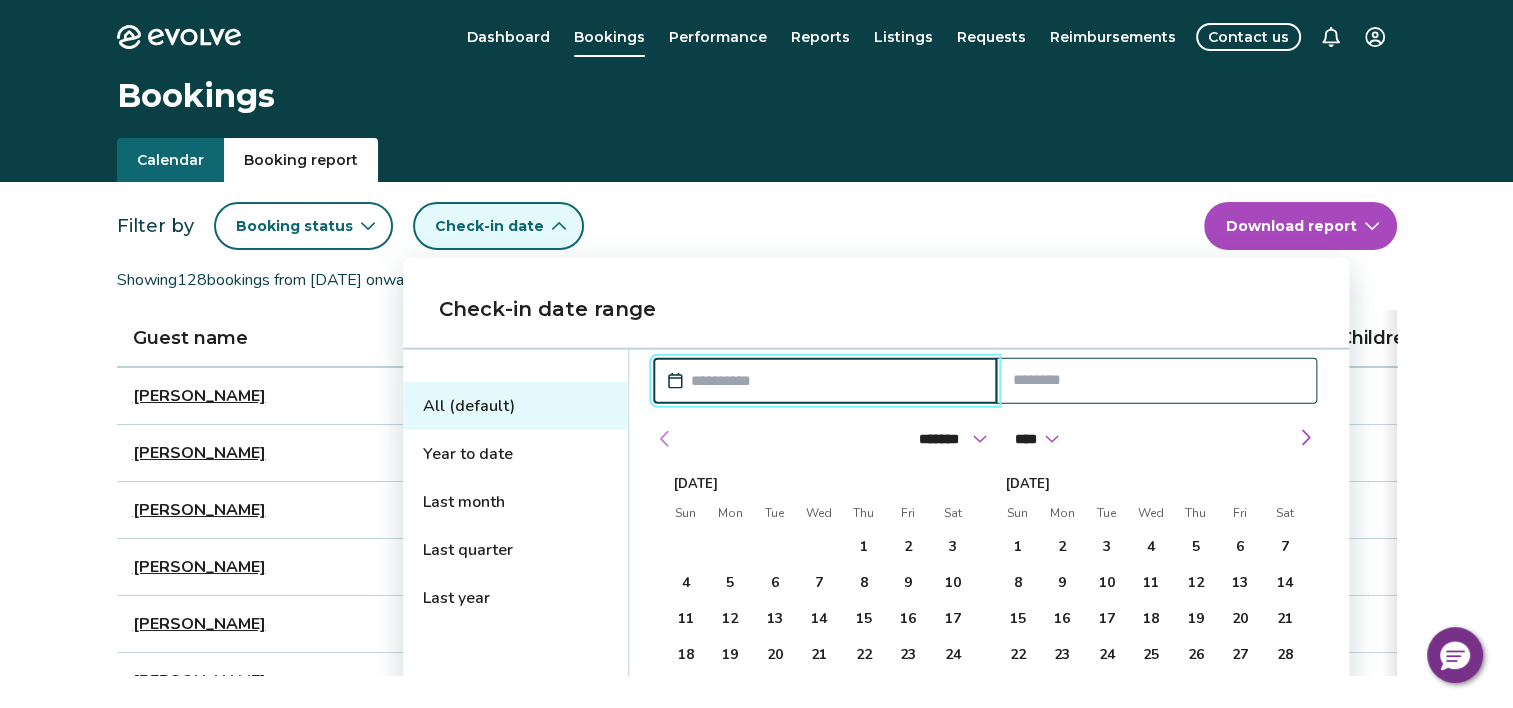 click at bounding box center (665, 439) 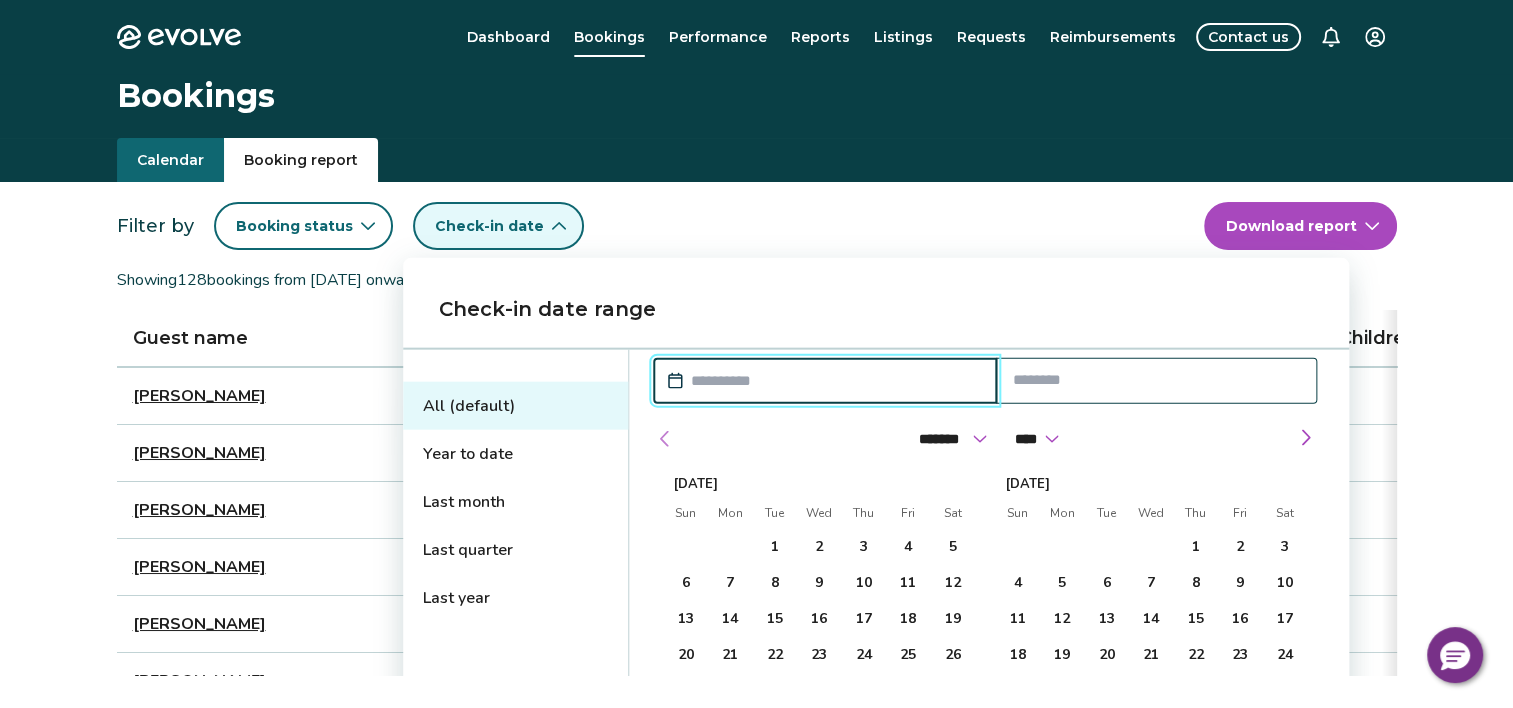 click at bounding box center (665, 439) 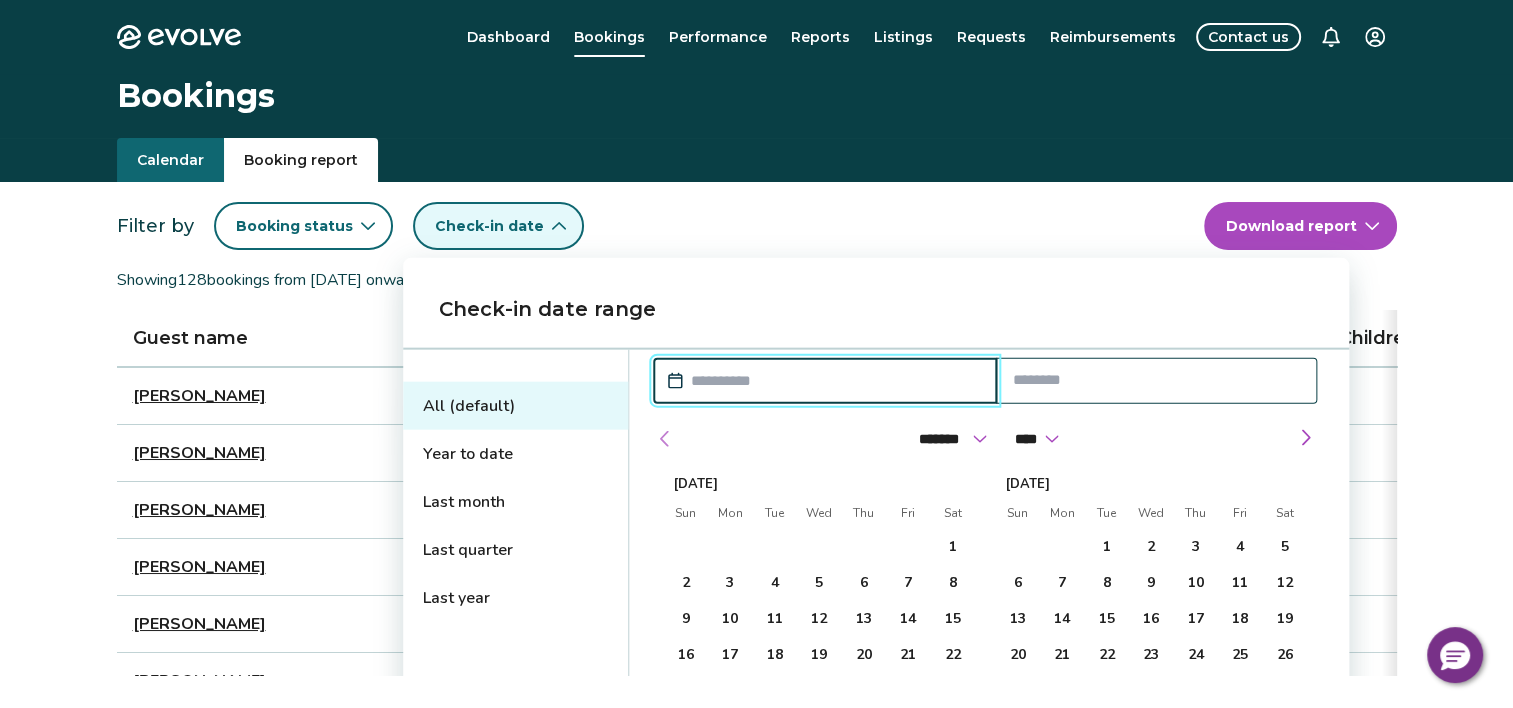 click at bounding box center [665, 439] 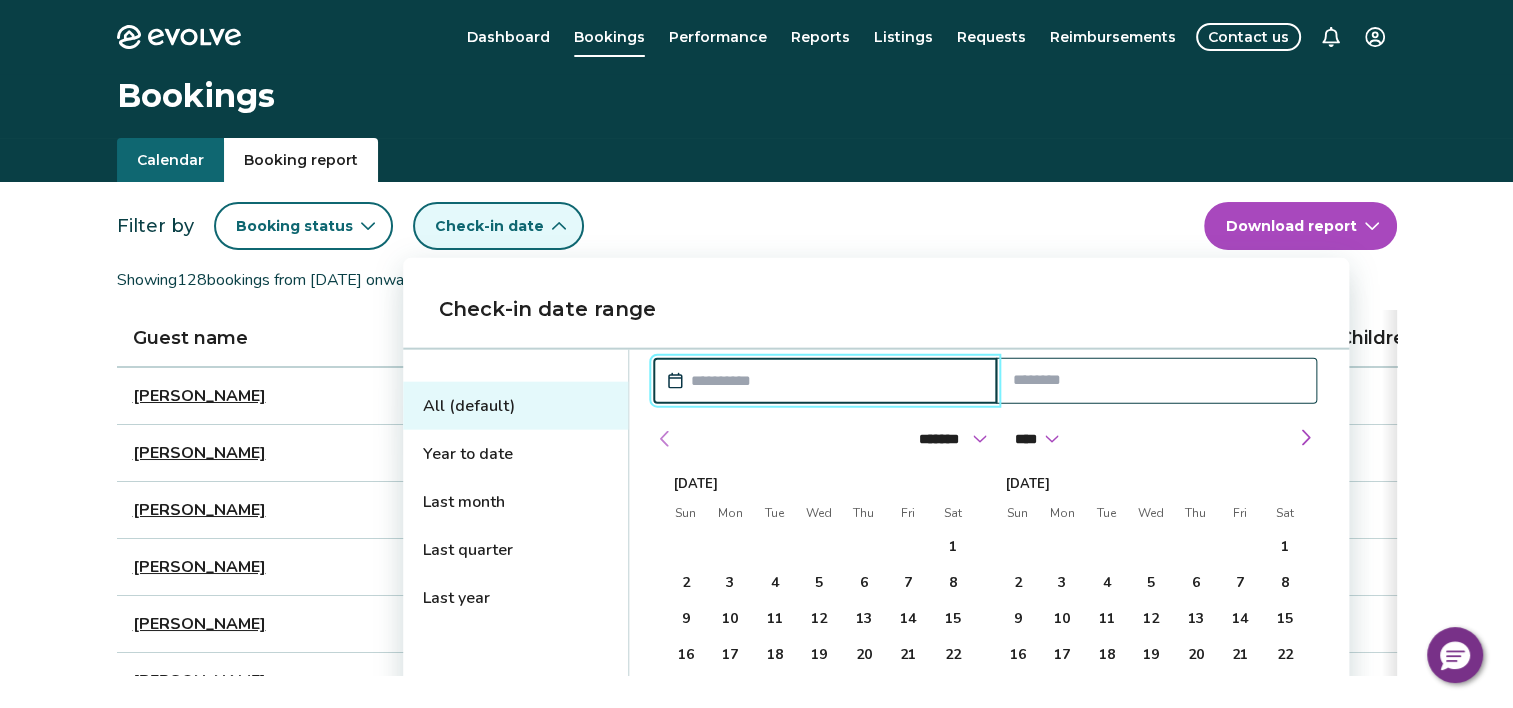 click at bounding box center [665, 439] 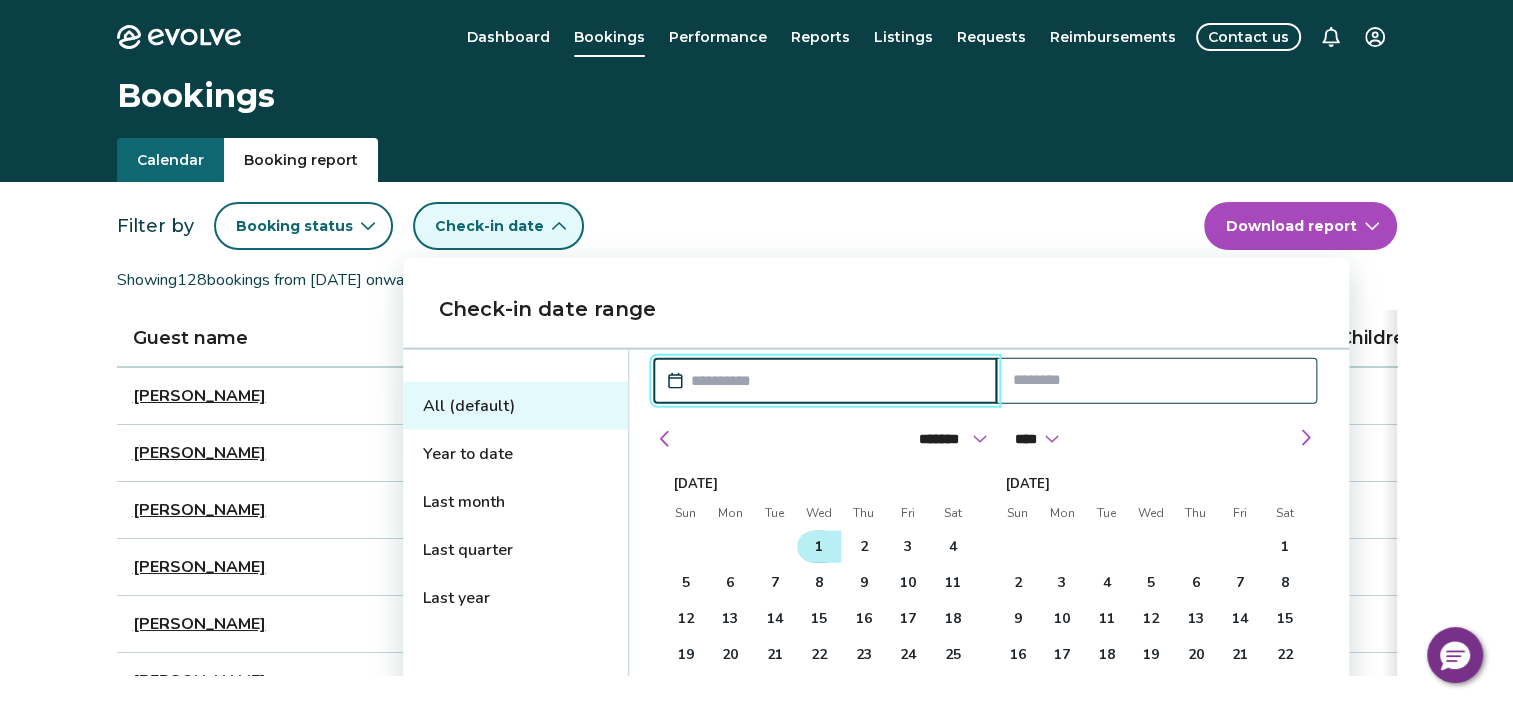 click on "1" at bounding box center (819, 547) 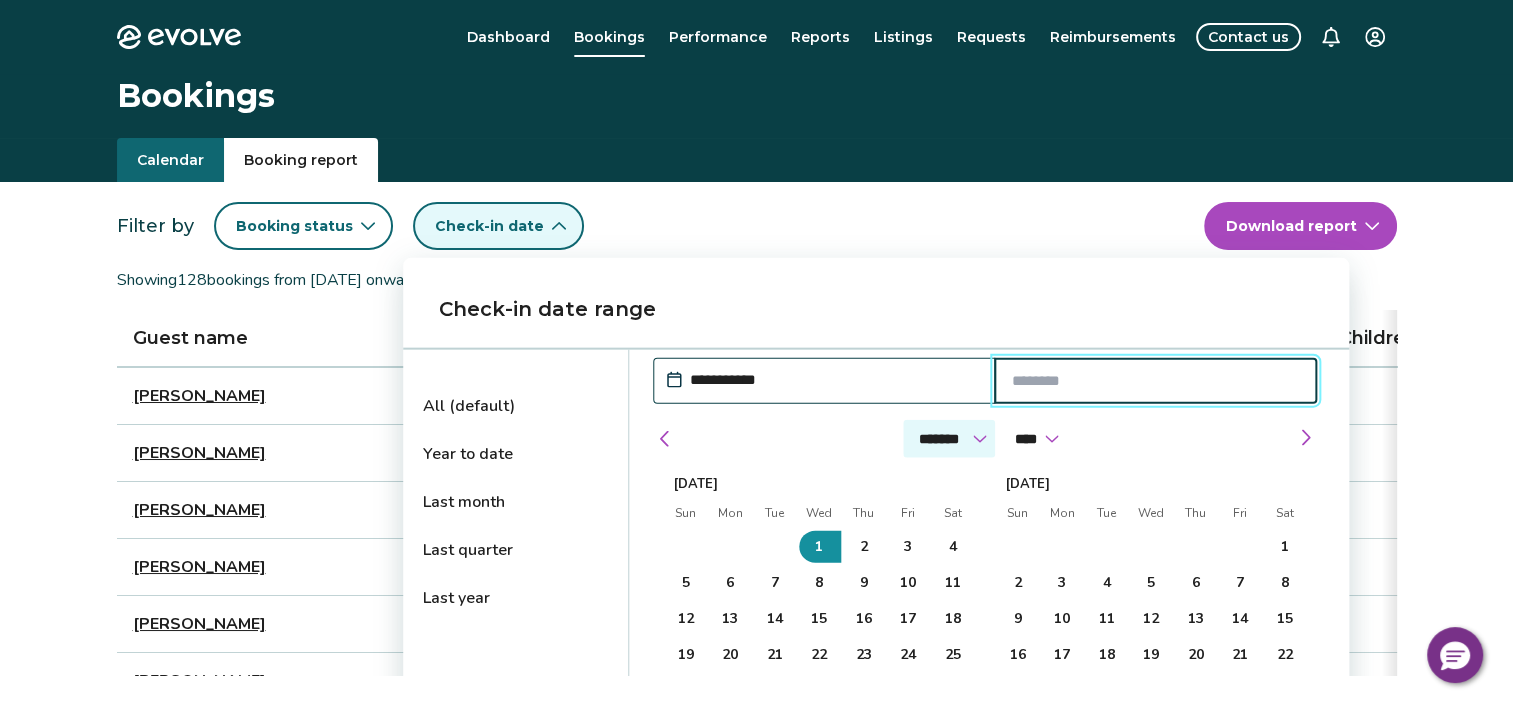 click on "******* ******** ***** ***** *** **** **** ****** ********* ******* ******** ********" at bounding box center [949, 439] 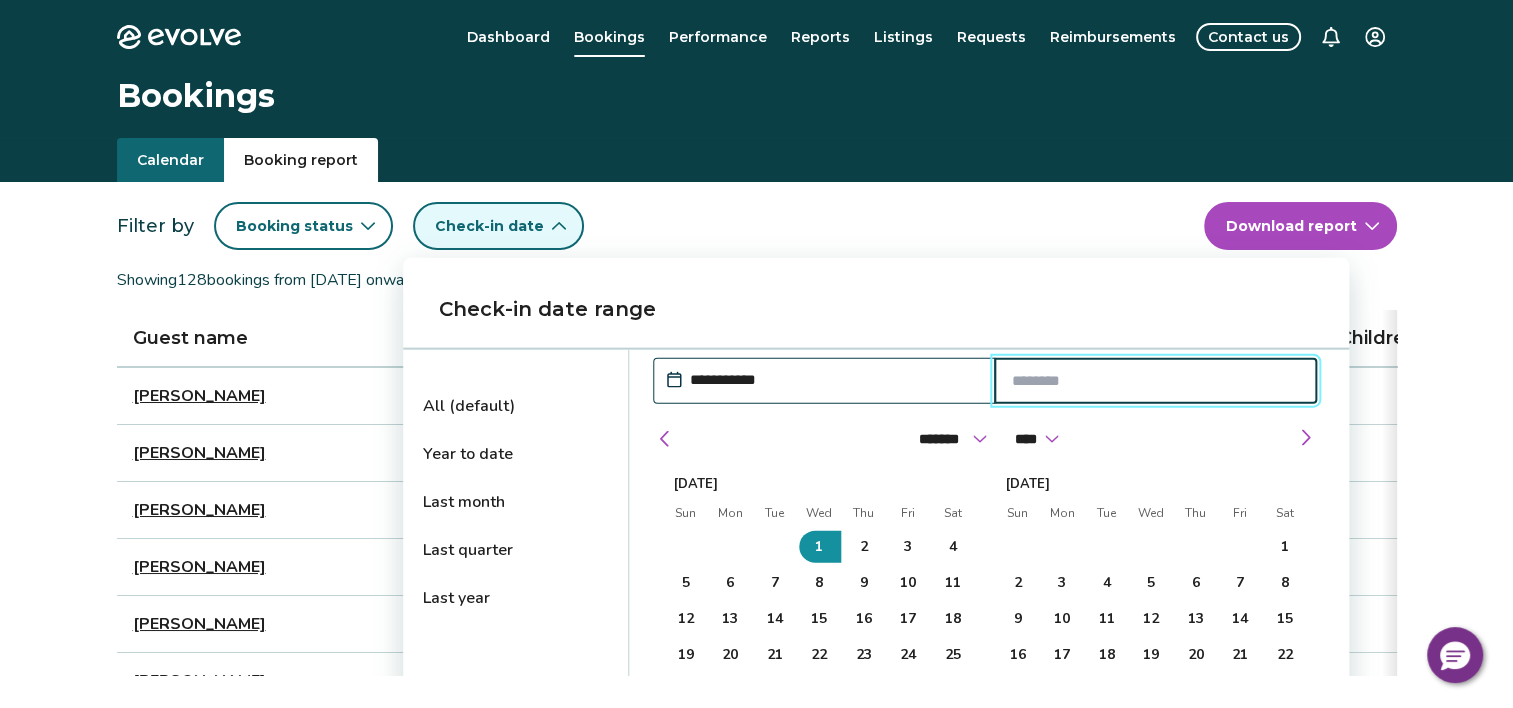 select on "**" 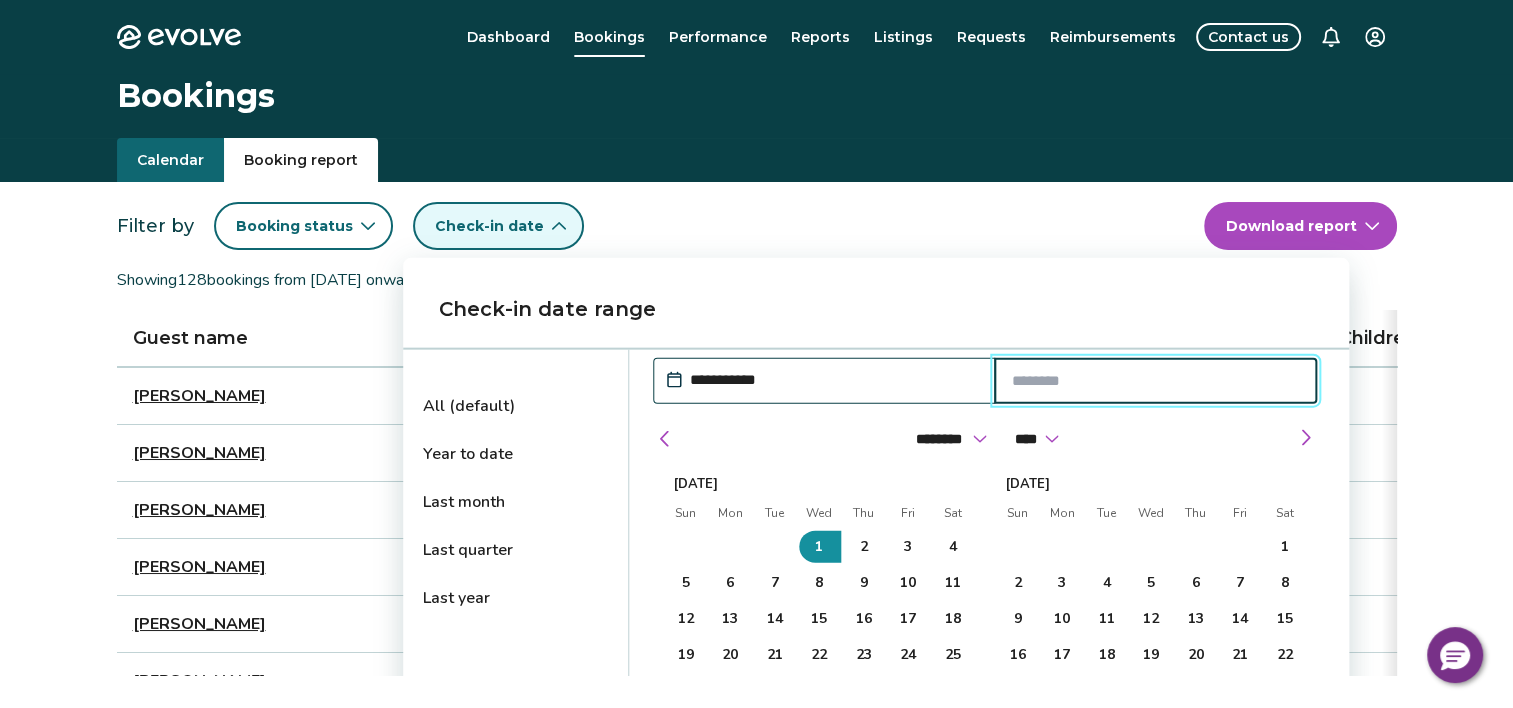 click on "******* ******** ***** ***** *** **** **** ****** ********* ******* ******** ********" at bounding box center (949, 439) 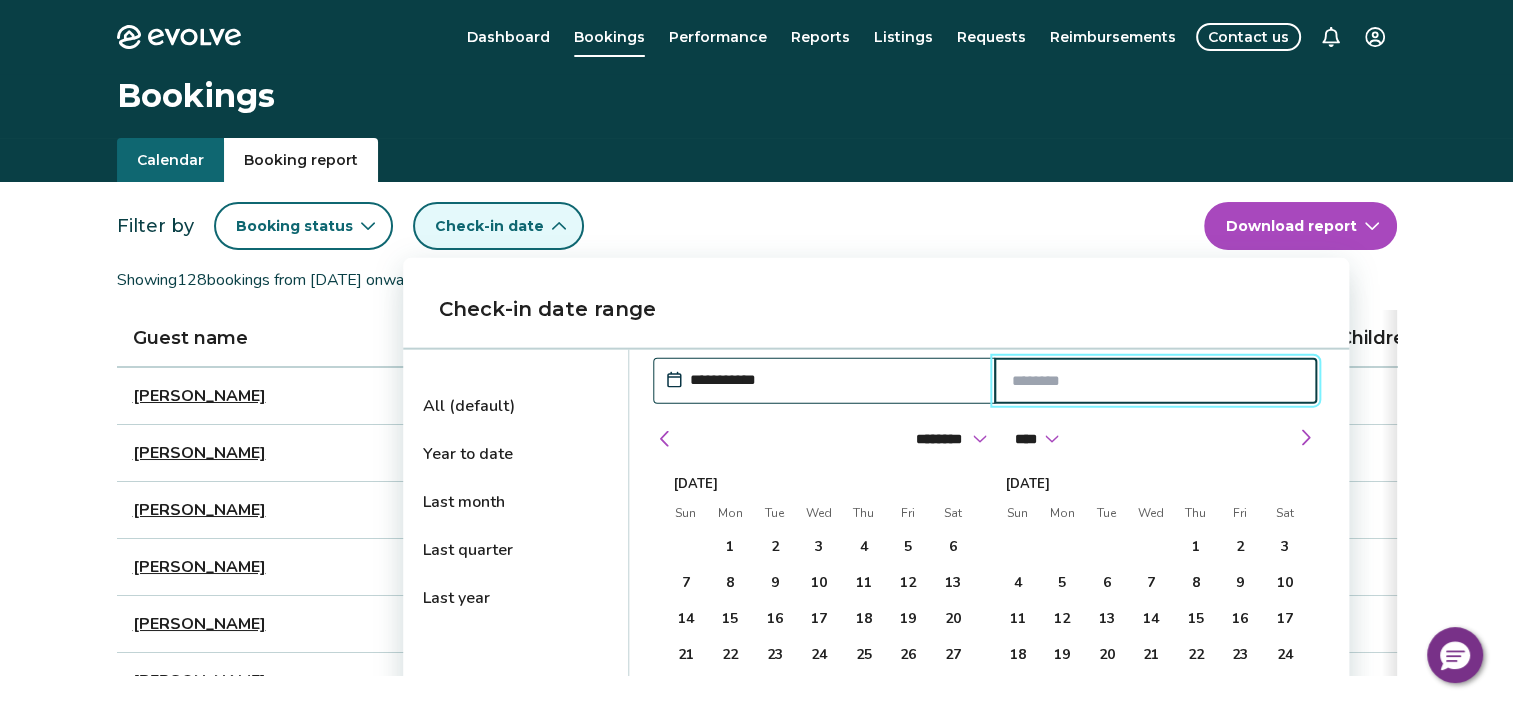 drag, startPoint x: 1050, startPoint y: 311, endPoint x: 1045, endPoint y: 275, distance: 36.345562 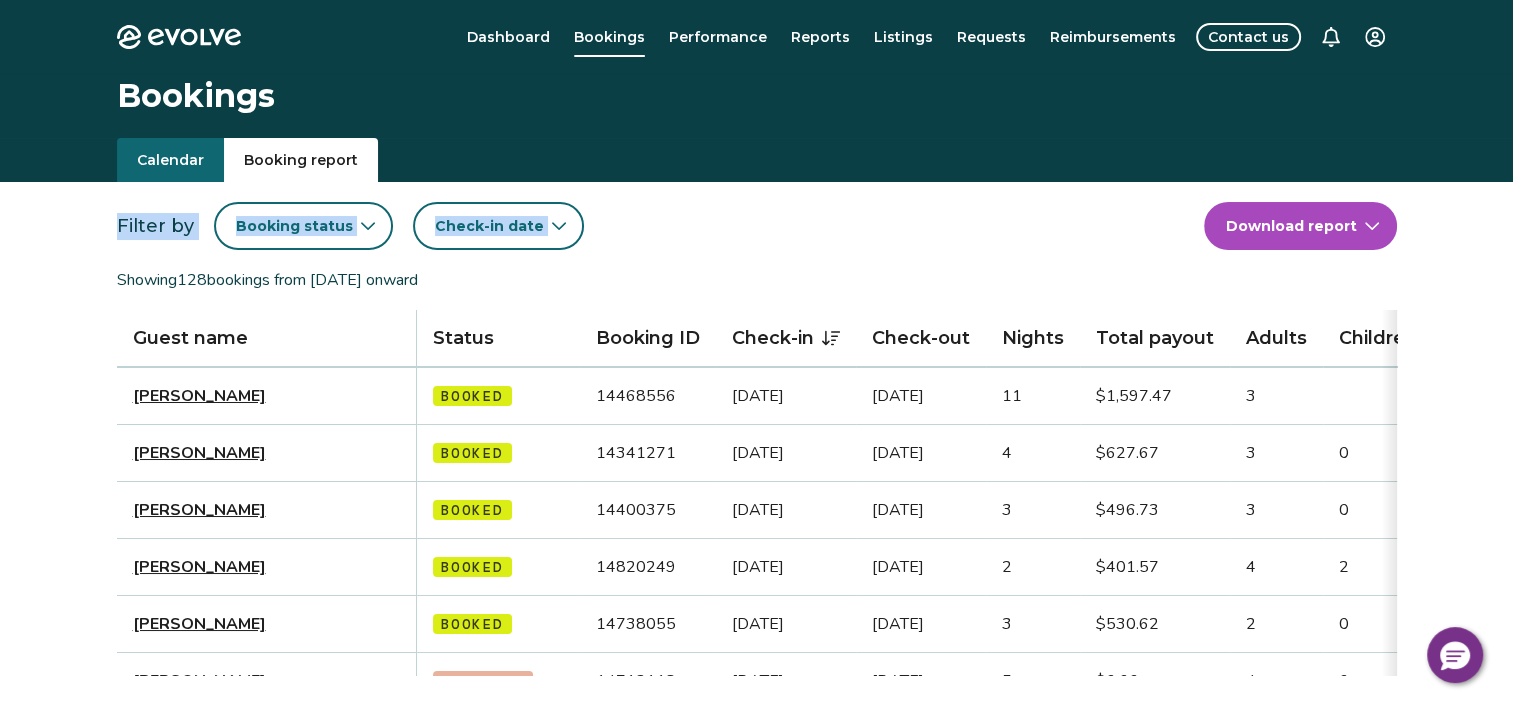 drag, startPoint x: 1044, startPoint y: 238, endPoint x: 1043, endPoint y: 150, distance: 88.005684 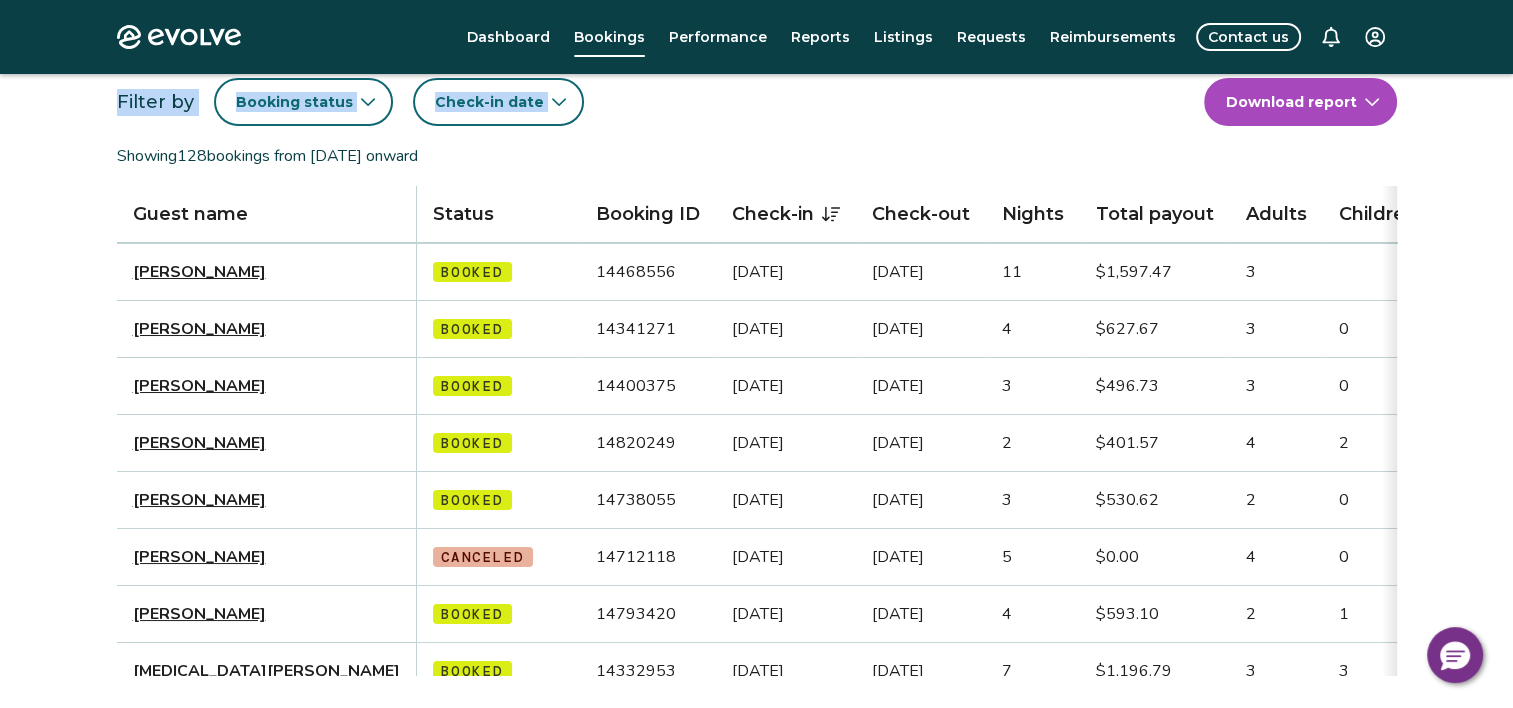 scroll, scrollTop: 122, scrollLeft: 0, axis: vertical 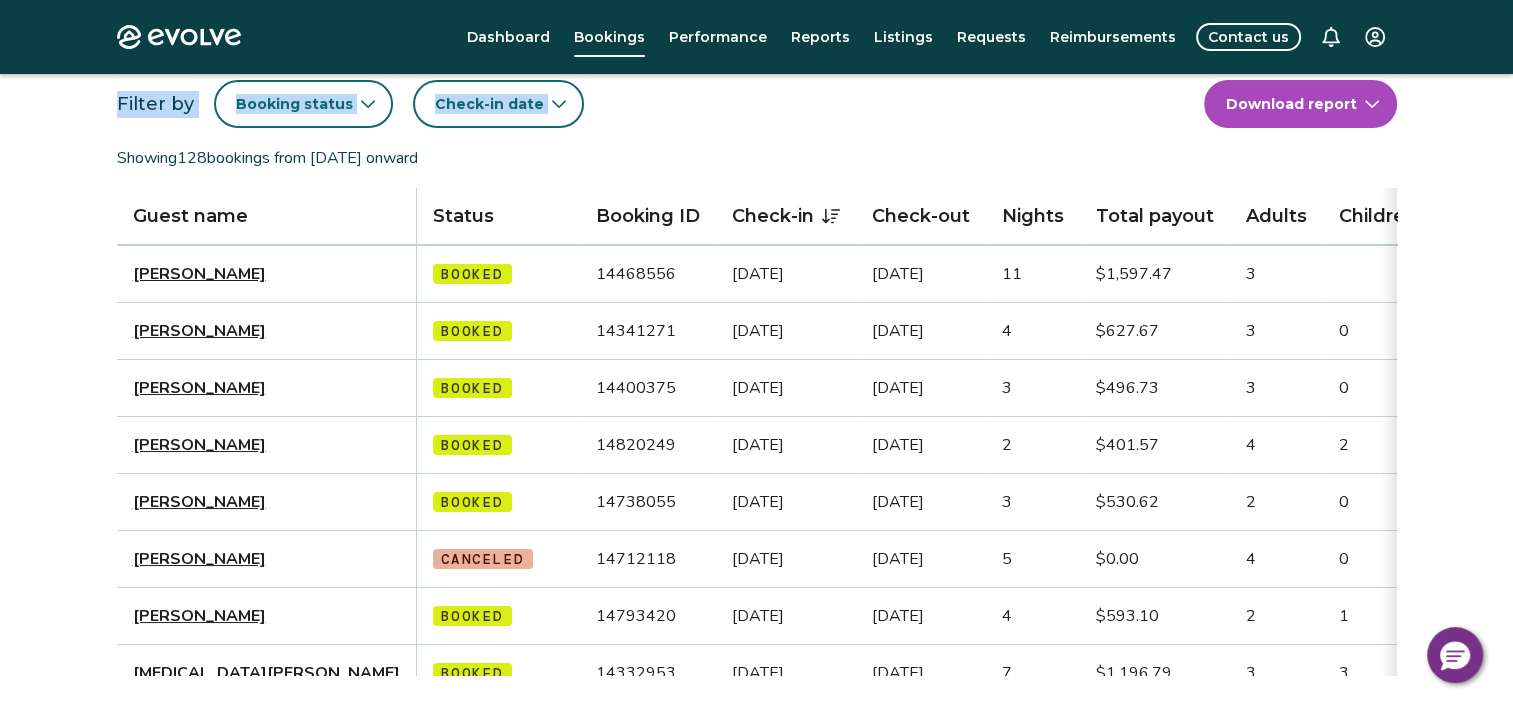 click on "Check-in date" at bounding box center (498, 104) 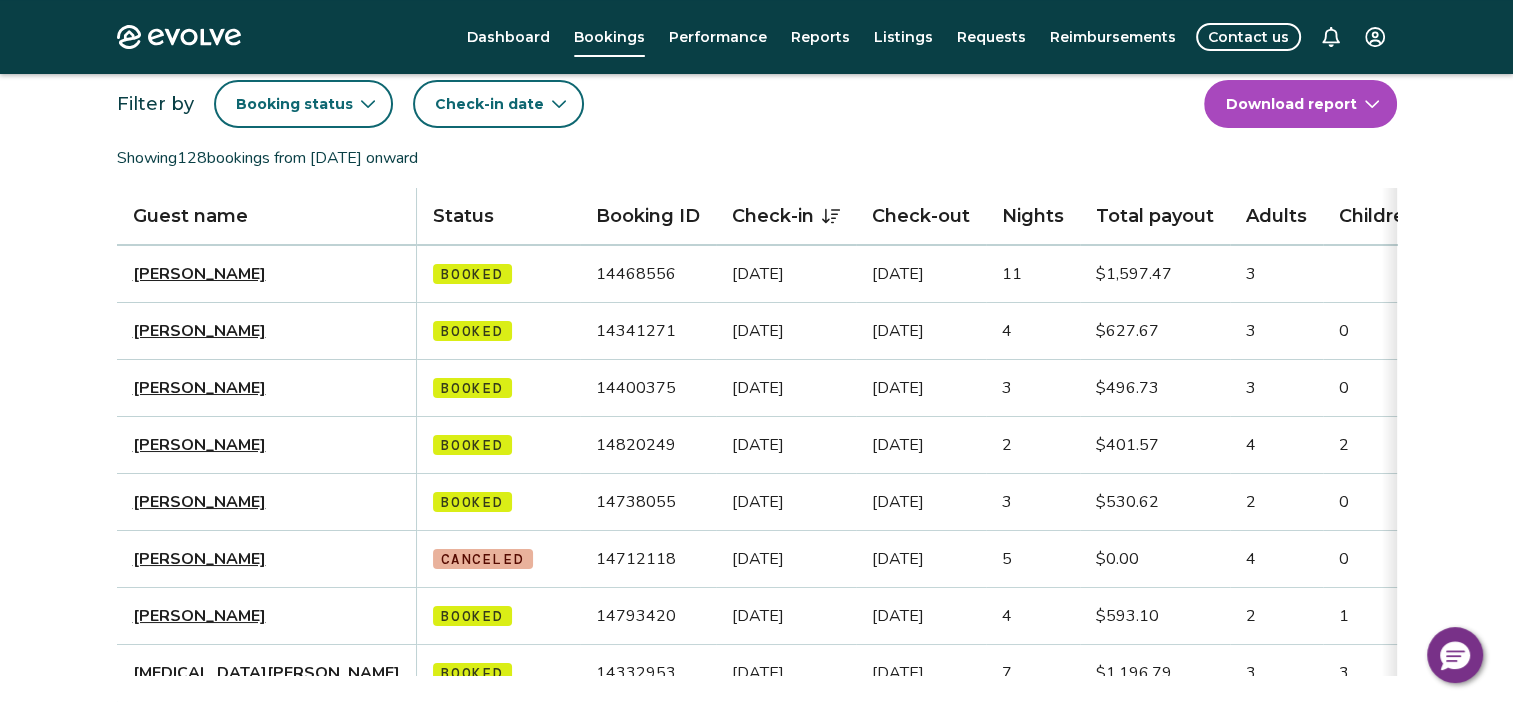 select on "*" 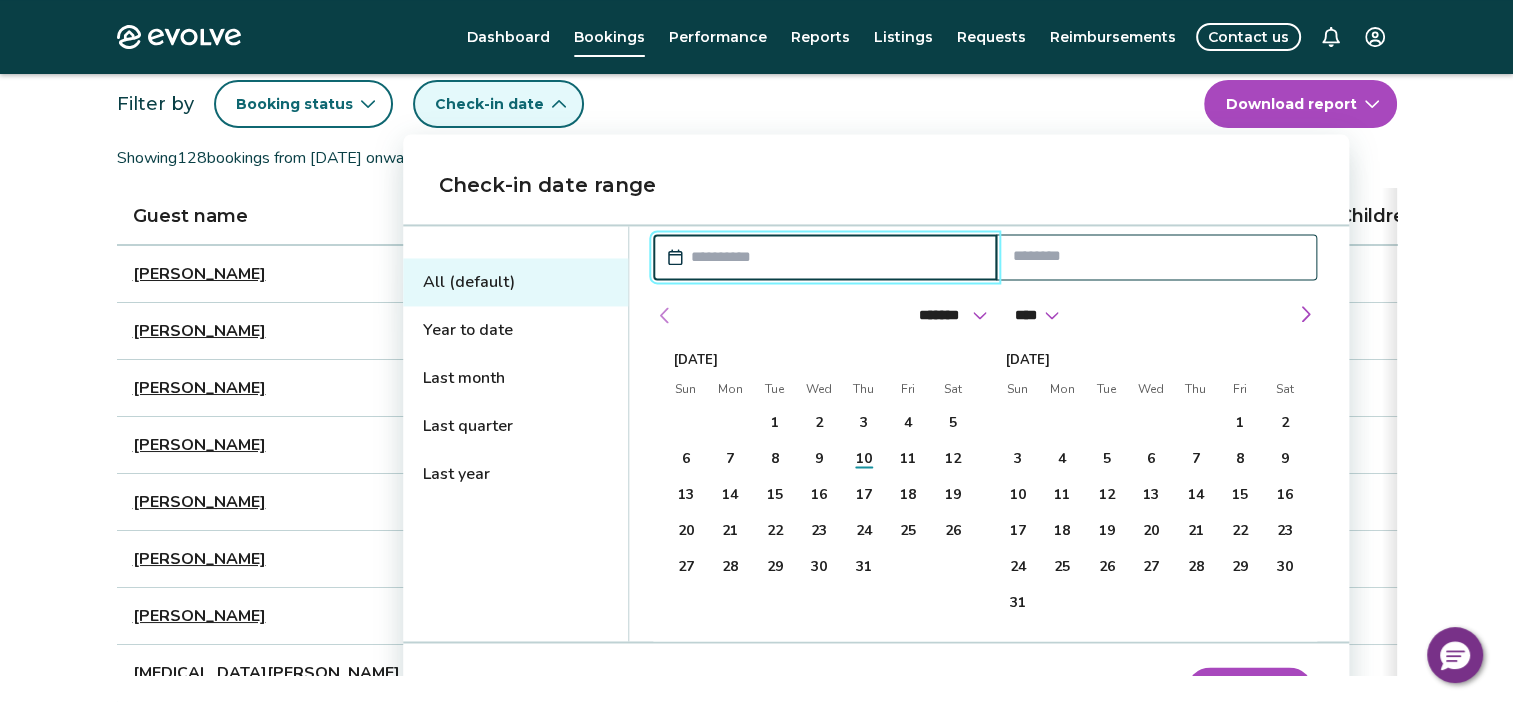 click at bounding box center (665, 315) 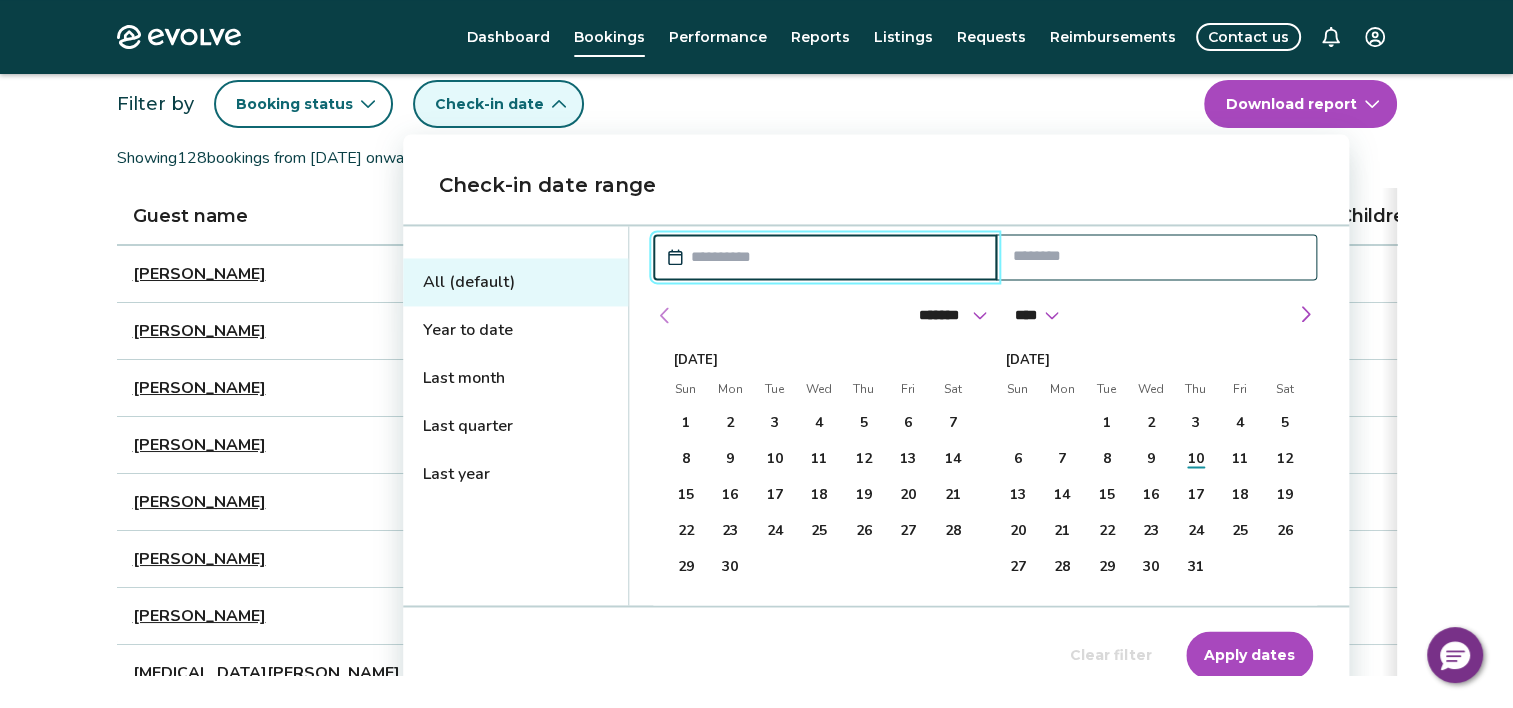 click at bounding box center [665, 315] 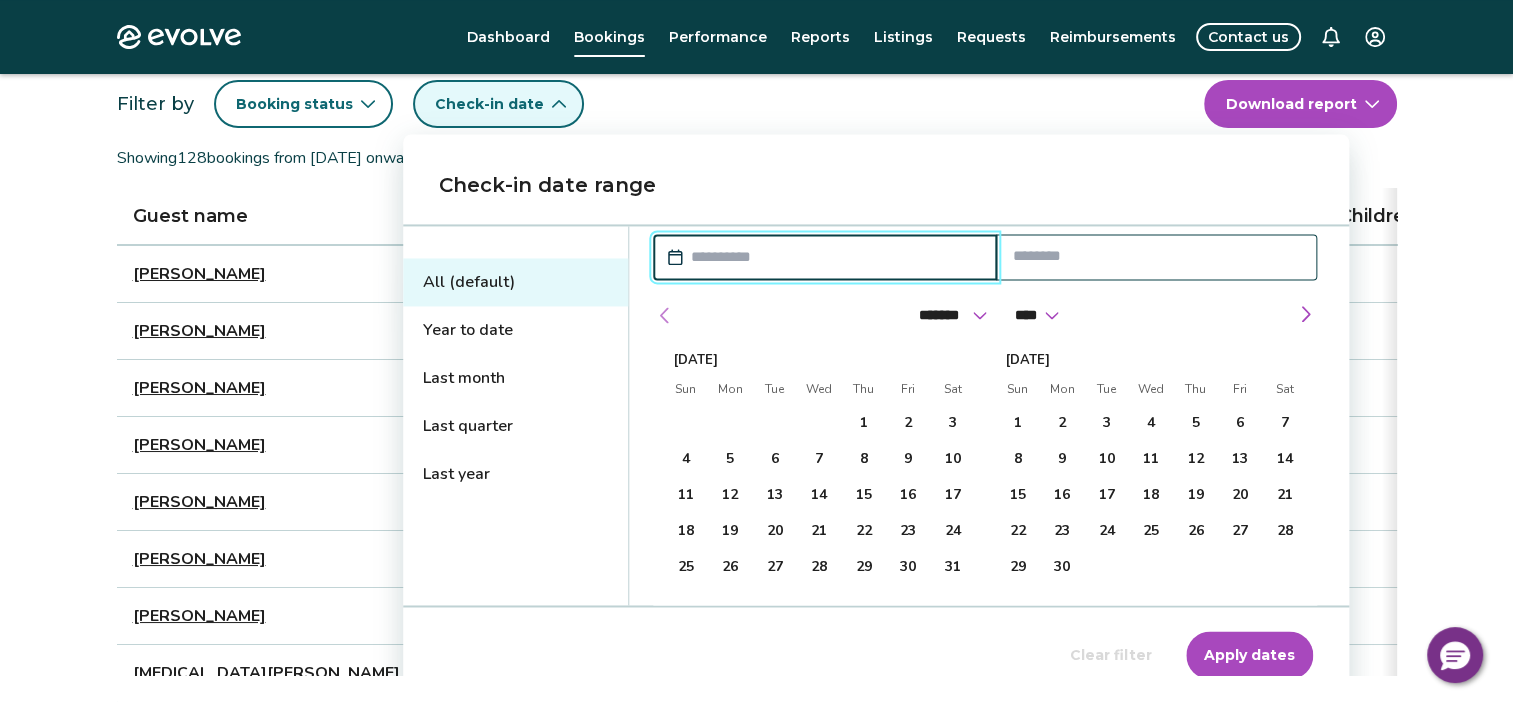 click at bounding box center (665, 315) 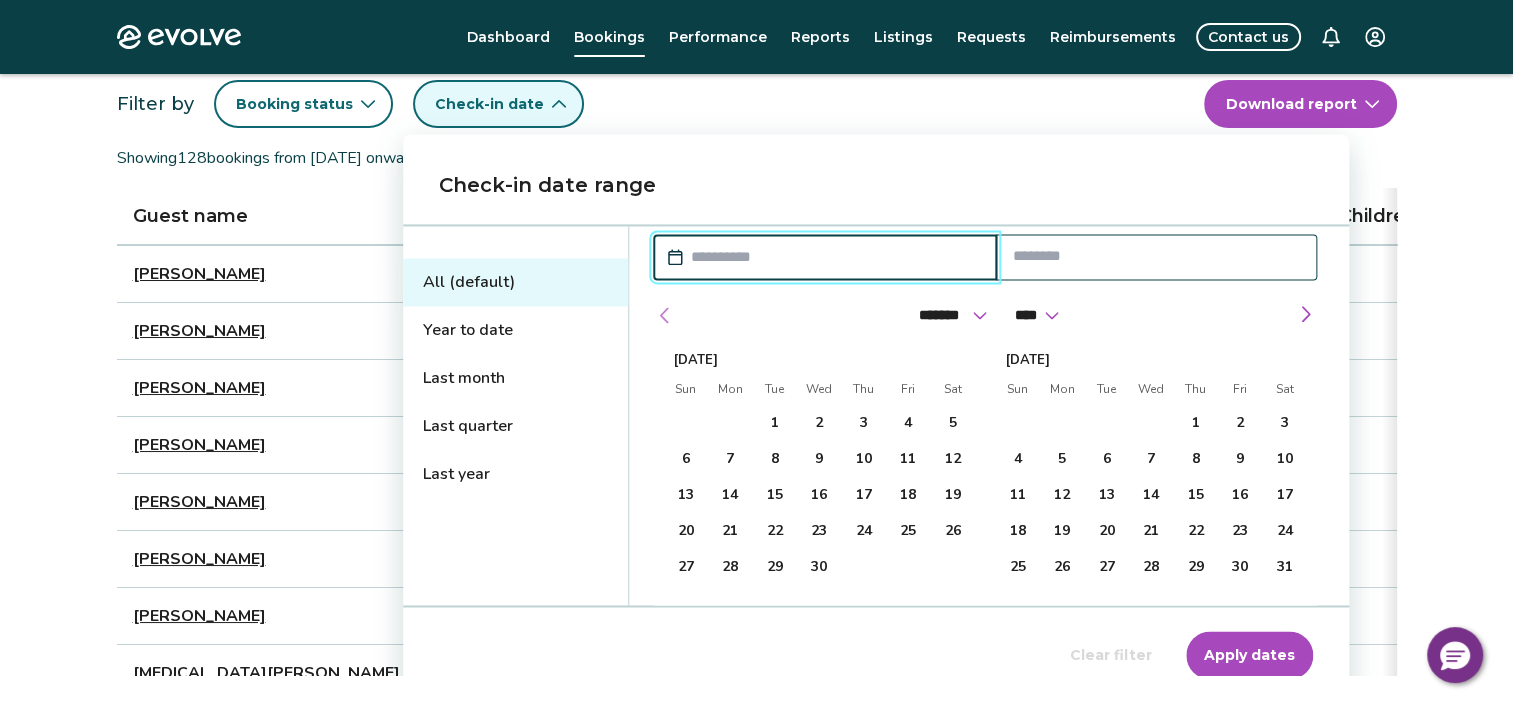 click at bounding box center [665, 315] 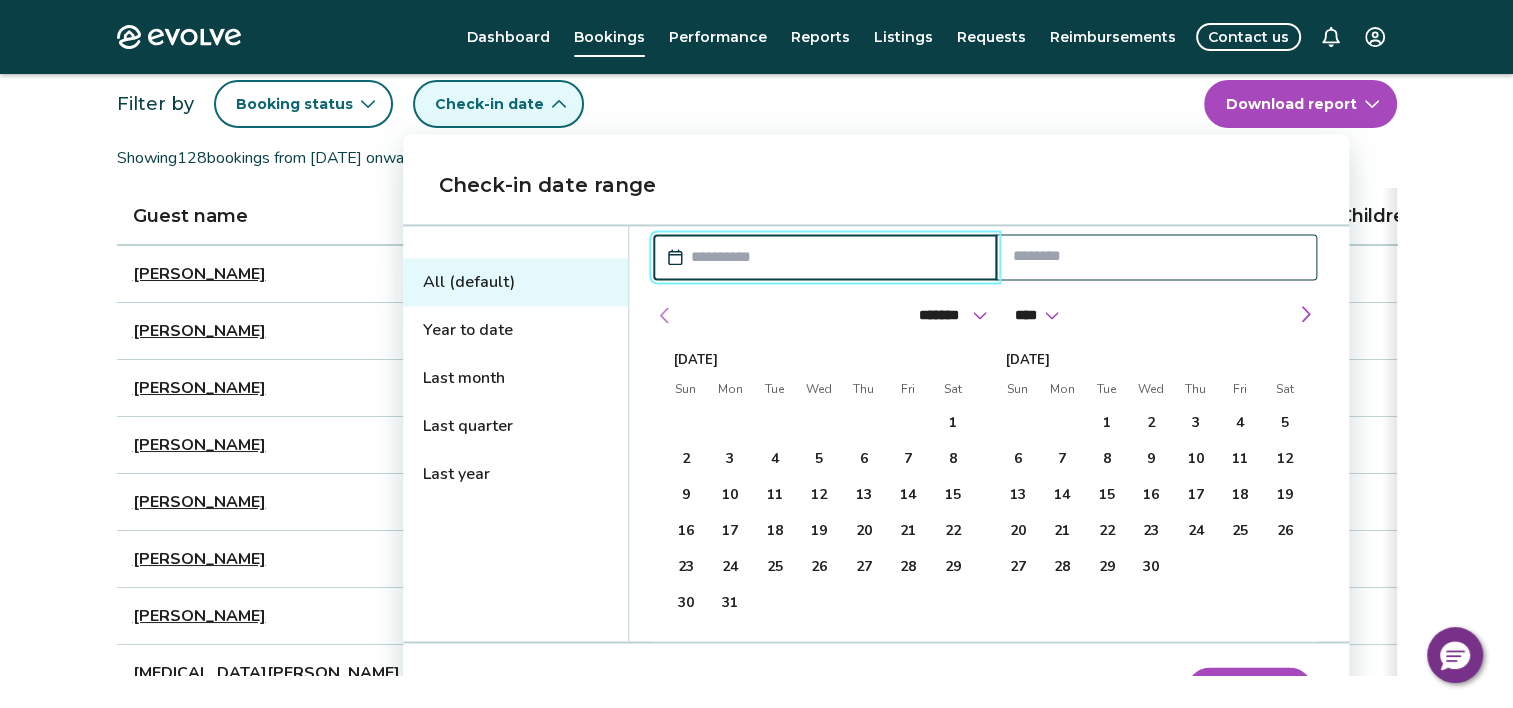 click at bounding box center (665, 315) 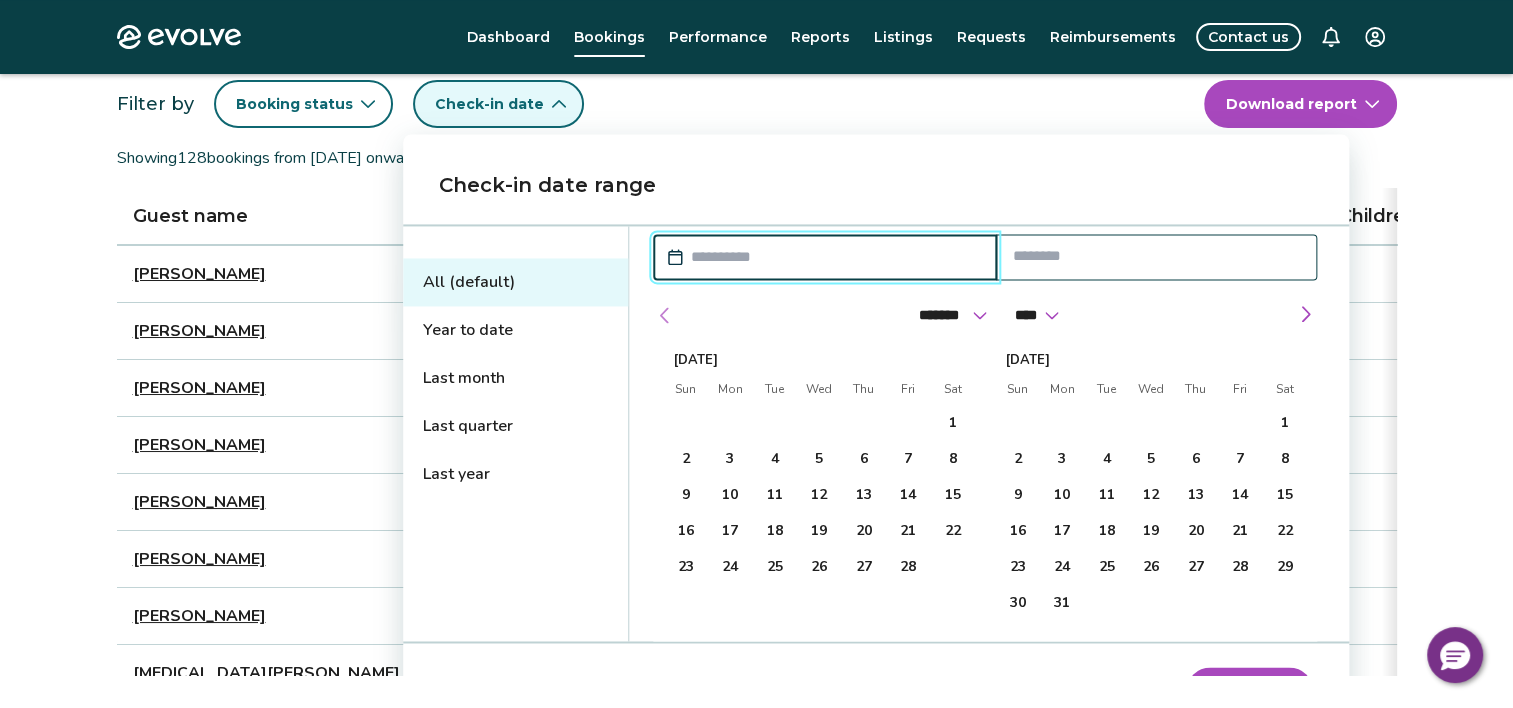 click at bounding box center (665, 315) 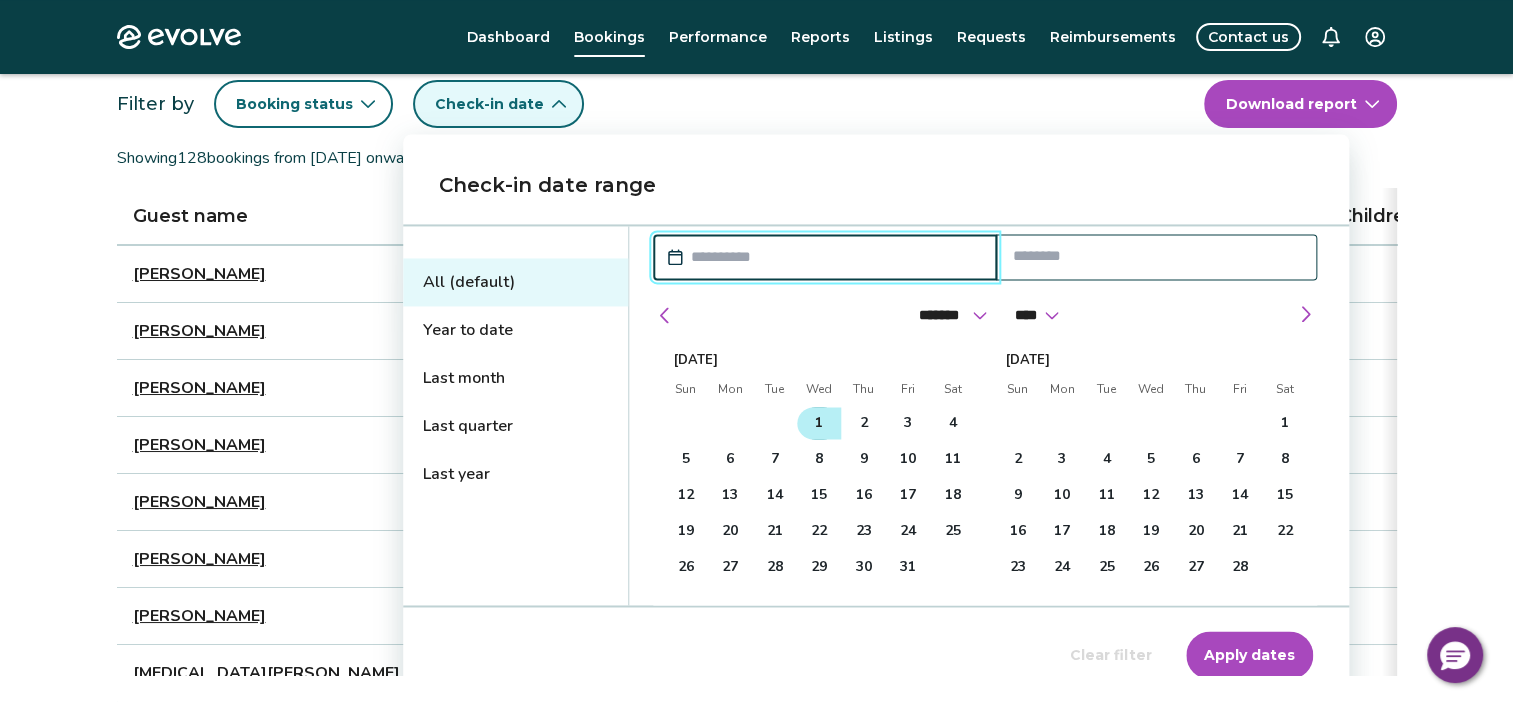 click on "1" at bounding box center [819, 423] 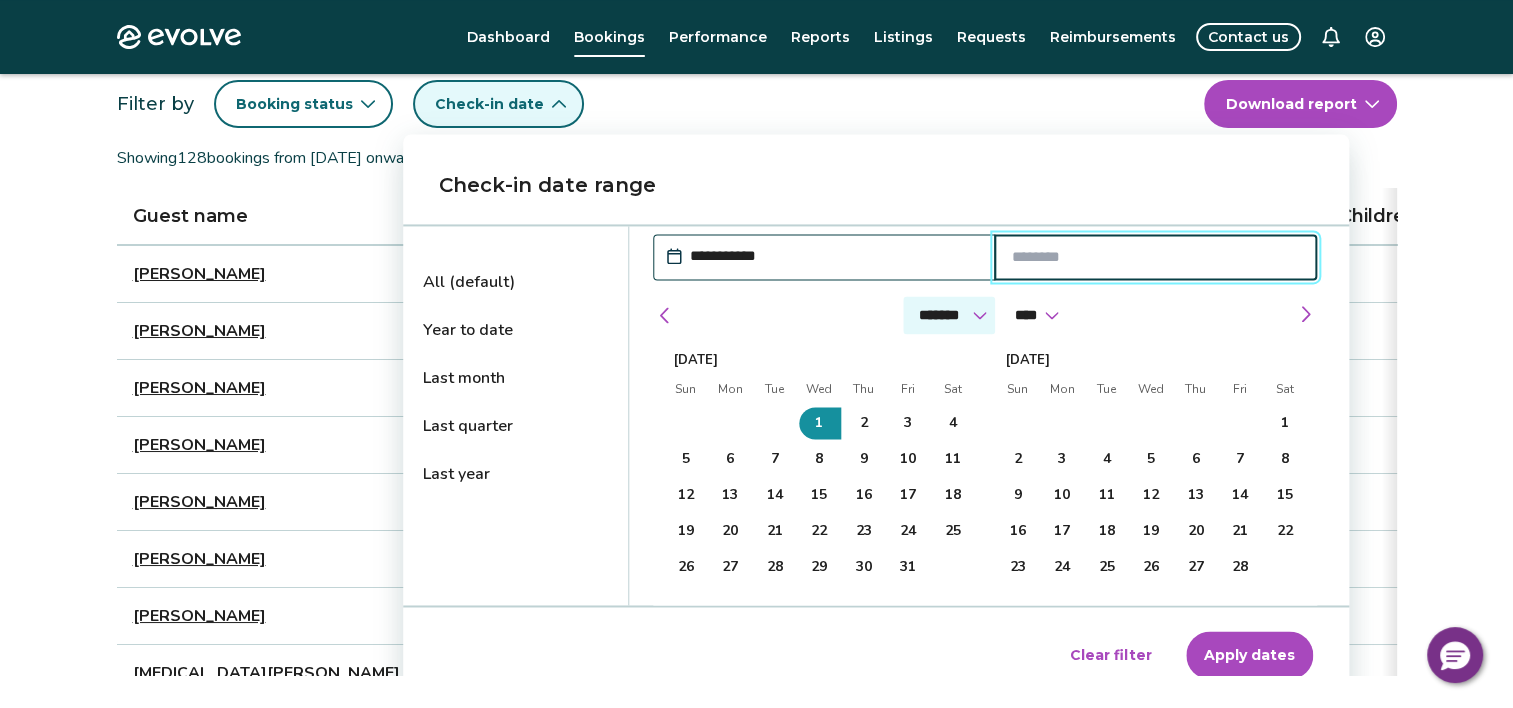 click on "******* ******** ***** ***** *** **** **** ****** ********* ******* ******** ********" at bounding box center (949, 315) 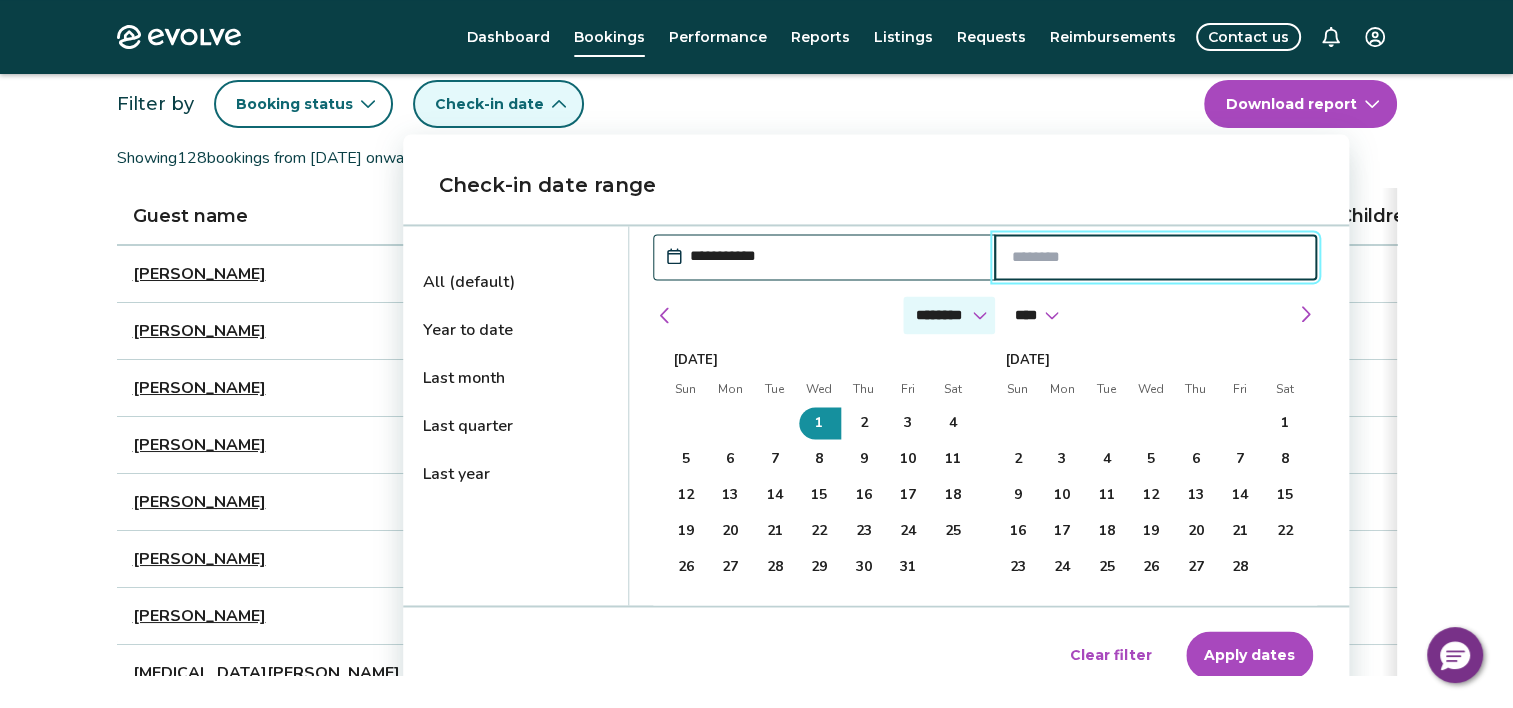 click on "******* ******** ***** ***** *** **** **** ****** ********* ******* ******** ********" at bounding box center [949, 315] 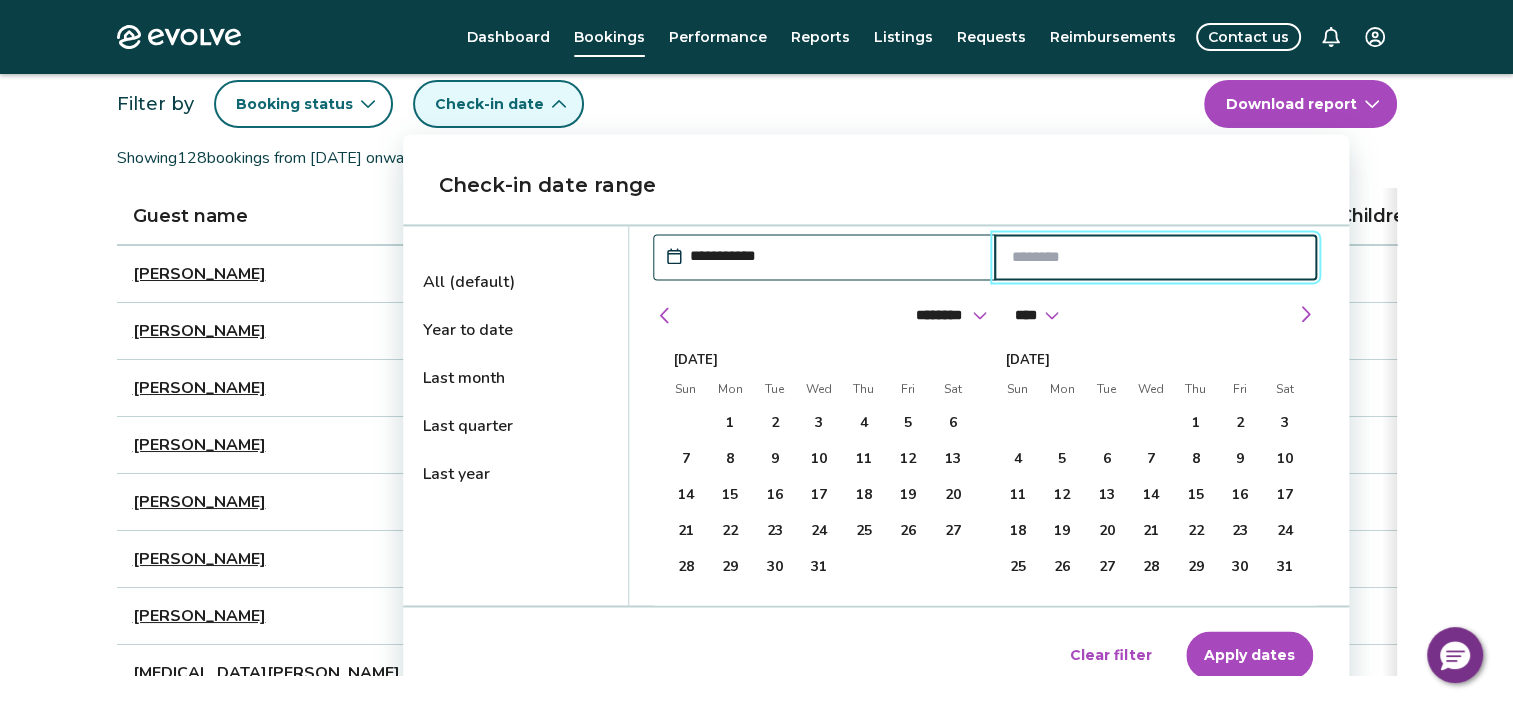 click at bounding box center [1155, 257] 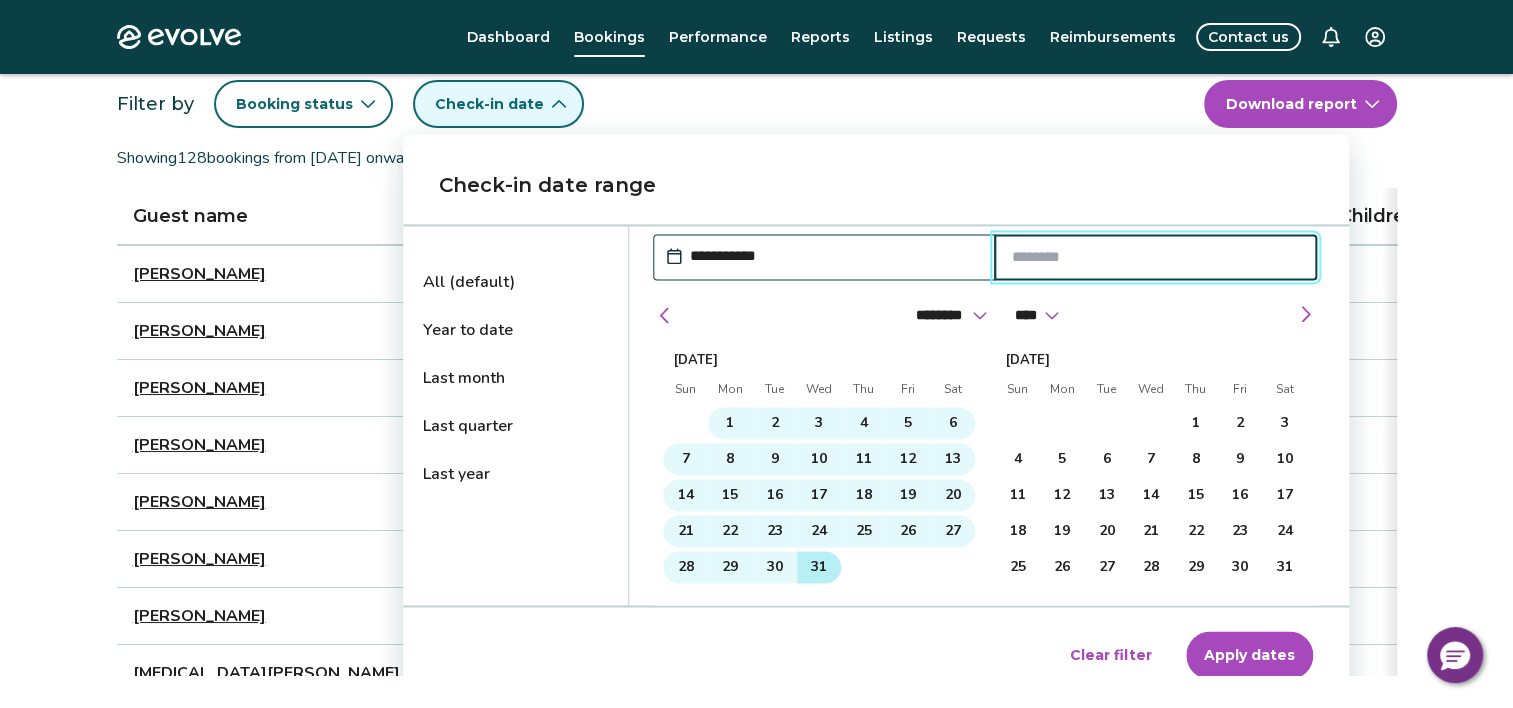 click on "31" at bounding box center [819, 567] 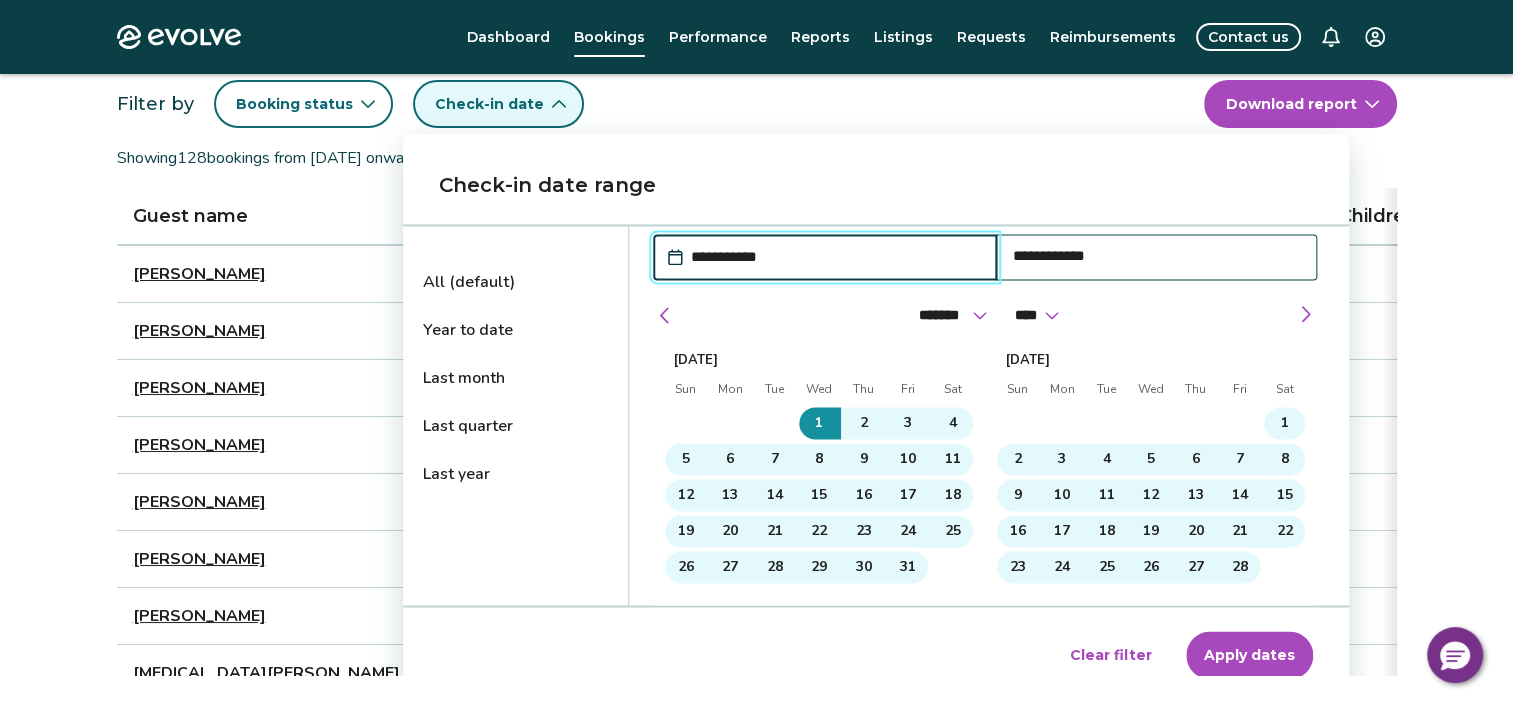 click on "Apply dates" at bounding box center [1249, 655] 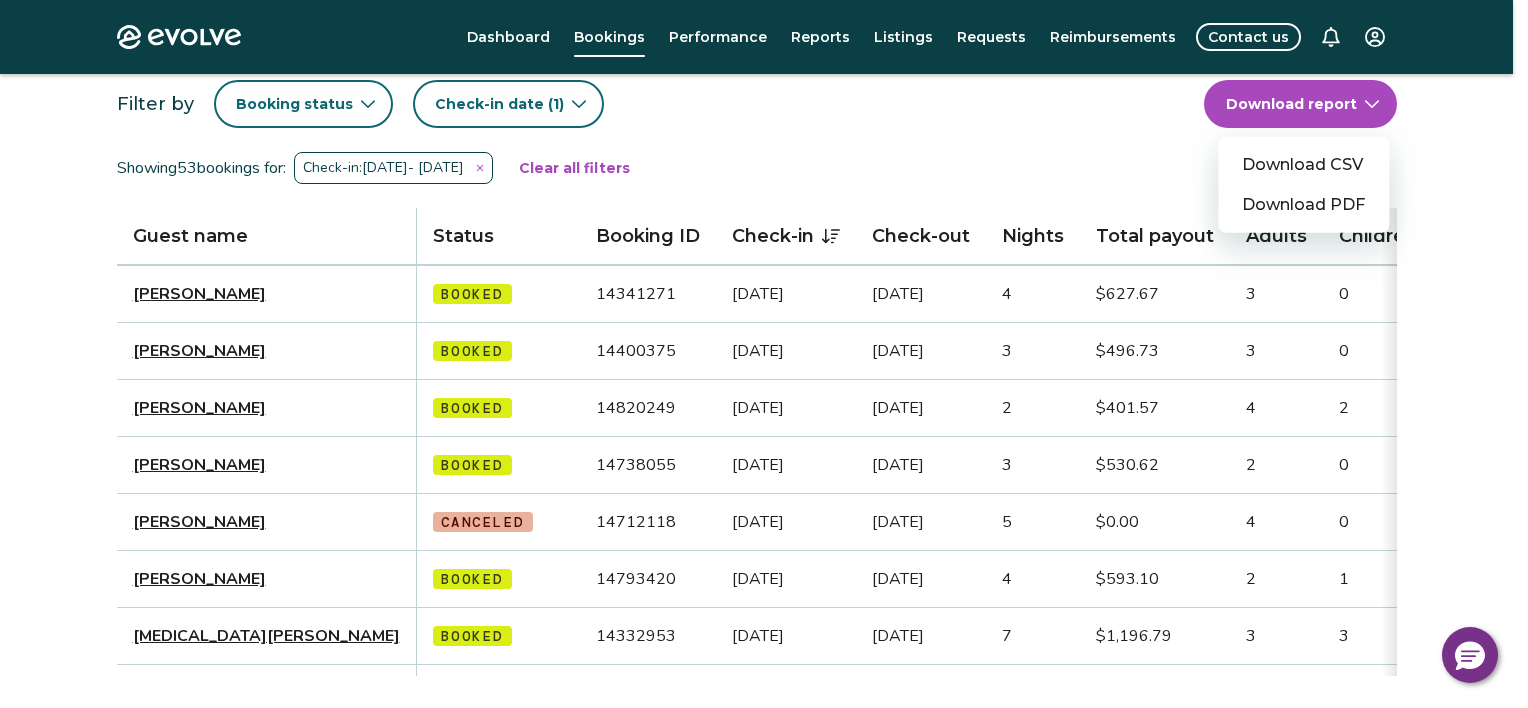 click on "Evolve Dashboard Bookings Performance Reports Listings Requests Reimbursements Contact us Bookings Calendar Booking report Filter by Booking status Check-in date (1) Download   report Download CSV Download PDF Showing  53  bookings   for: Check-in:  [DATE]  -   [DATE] Clear all filters Guest name Status Booking ID Check-in Check-out Nights Total payout Adults Children Infants Pets Listing Guest email Guest phone Date booked Booking site [PERSON_NAME] Booked 14341271 [DATE] [DATE] 4 $627.67 3 0 0 No [PERSON_NAME] Mellow (704) 618-7355 [DATE] Airbnb [PERSON_NAME] Booked 14400375 [DATE] [DATE] 3 $496.73 3 0 0 No [PERSON_NAME] Mellow (615) 497-6615 [DATE] Airbnb [PERSON_NAME] Booked 14820249 [DATE] [DATE] 2 $401.57 4 2 1 No [PERSON_NAME] Mellow (585) 746-4613 [DATE] Airbnb [PERSON_NAME] Booked 14738055 [DATE] [DATE] 3 $530.62 2 0 No [PERSON_NAME] Mellow [EMAIL_ADDRESS][DOMAIN_NAME] (828) 734-3416 [DATE] [GEOGRAPHIC_DATA][PERSON_NAME] Canceled 14712118 [DATE] [DATE]" at bounding box center (764, 776) 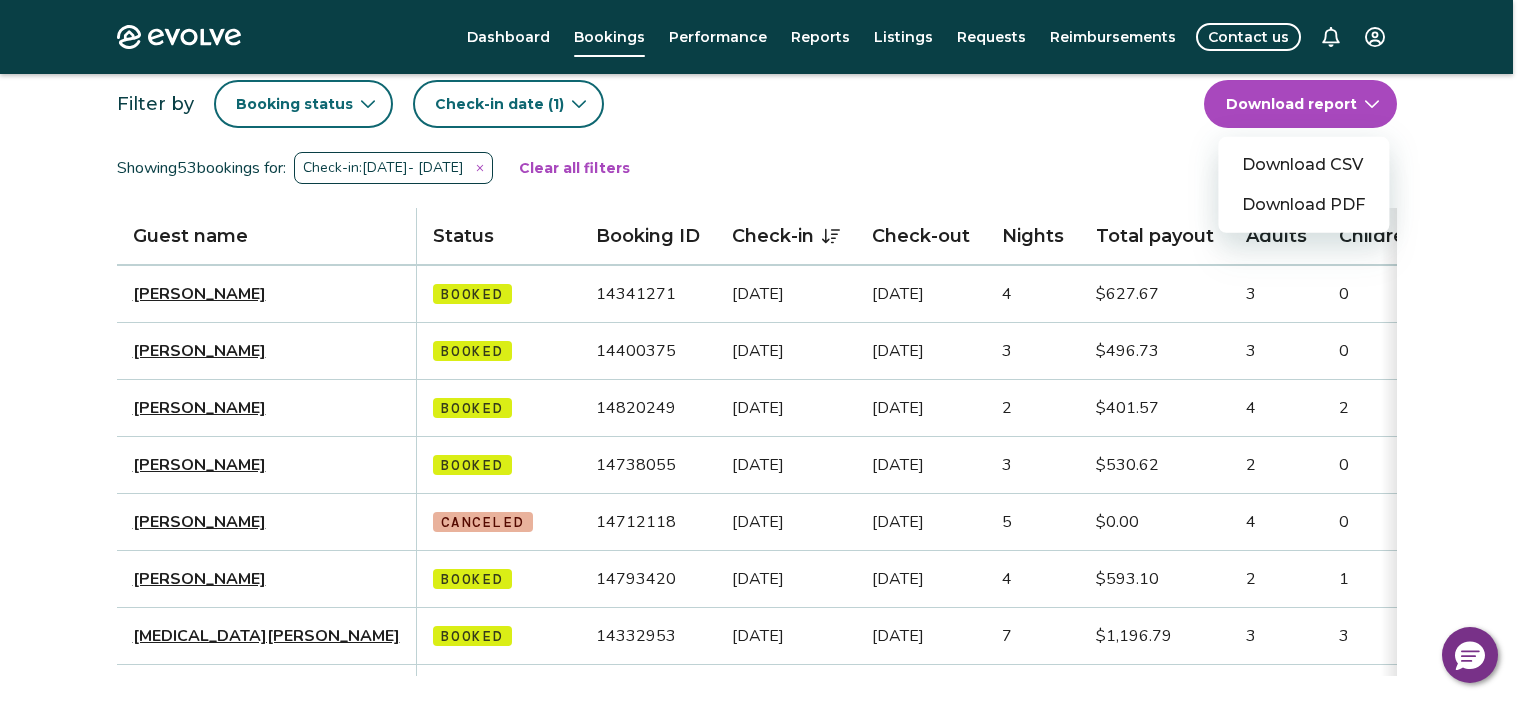 click on "Download PDF" at bounding box center [1303, 205] 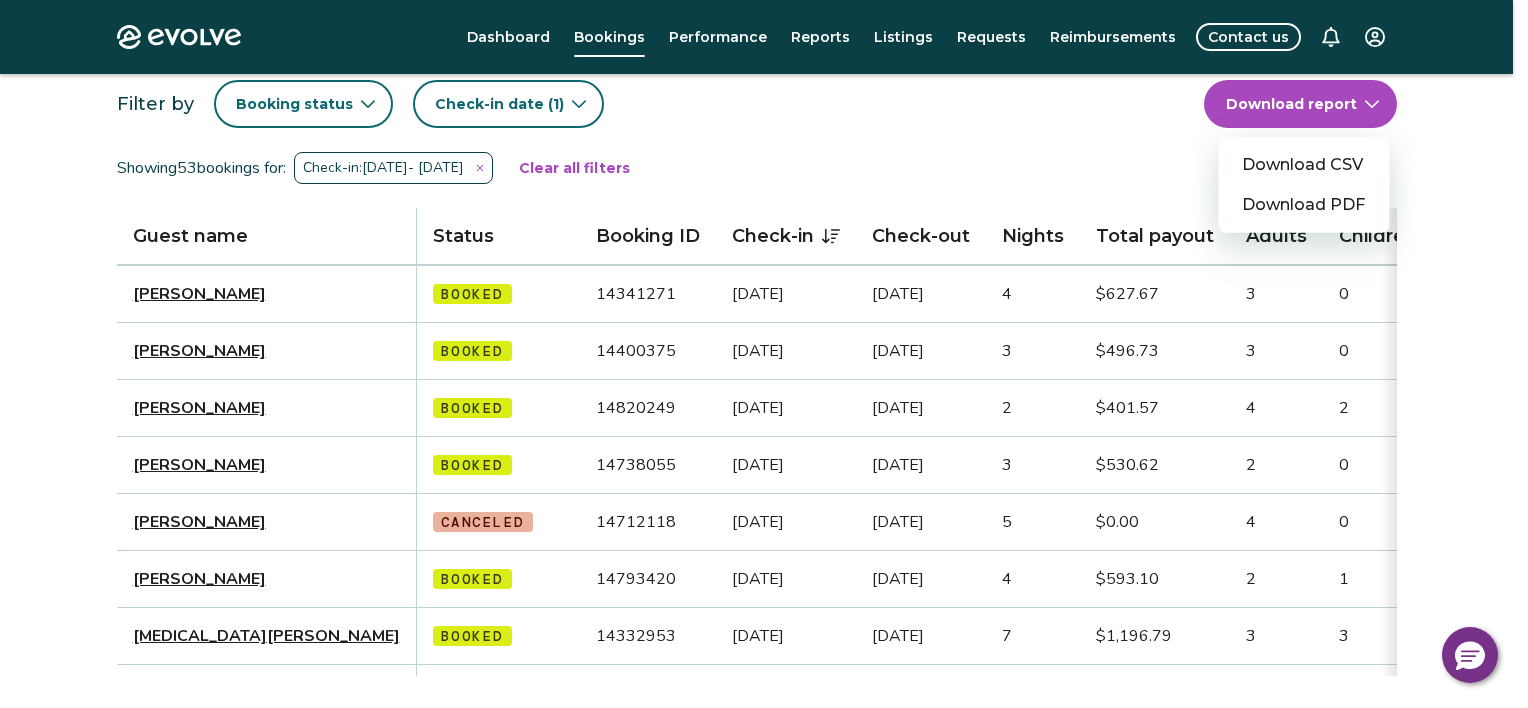 click on "Evolve Dashboard Bookings Performance Reports Listings Requests Reimbursements Contact us Bookings Calendar Booking report Filter by Booking status Check-in date (1) Download   report Download CSV Download PDF Showing  53  bookings   for: Check-in:  [DATE]  -   [DATE] Clear all filters Guest name Status Booking ID Check-in Check-out Nights Total payout Adults Children Infants Pets Listing Guest email Guest phone Date booked Booking site [PERSON_NAME] Booked 14341271 [DATE] [DATE] 4 $627.67 3 0 0 No [PERSON_NAME] Mellow (704) 618-7355 [DATE] Airbnb [PERSON_NAME] Booked 14400375 [DATE] [DATE] 3 $496.73 3 0 0 No [PERSON_NAME] Mellow (615) 497-6615 [DATE] Airbnb [PERSON_NAME] Booked 14820249 [DATE] [DATE] 2 $401.57 4 2 1 No [PERSON_NAME] Mellow (585) 746-4613 [DATE] Airbnb [PERSON_NAME] Booked 14738055 [DATE] [DATE] 3 $530.62 2 0 No [PERSON_NAME] Mellow [EMAIL_ADDRESS][DOMAIN_NAME] (828) 734-3416 [DATE] [GEOGRAPHIC_DATA][PERSON_NAME] Canceled 14712118 [DATE] [DATE]" at bounding box center [764, 776] 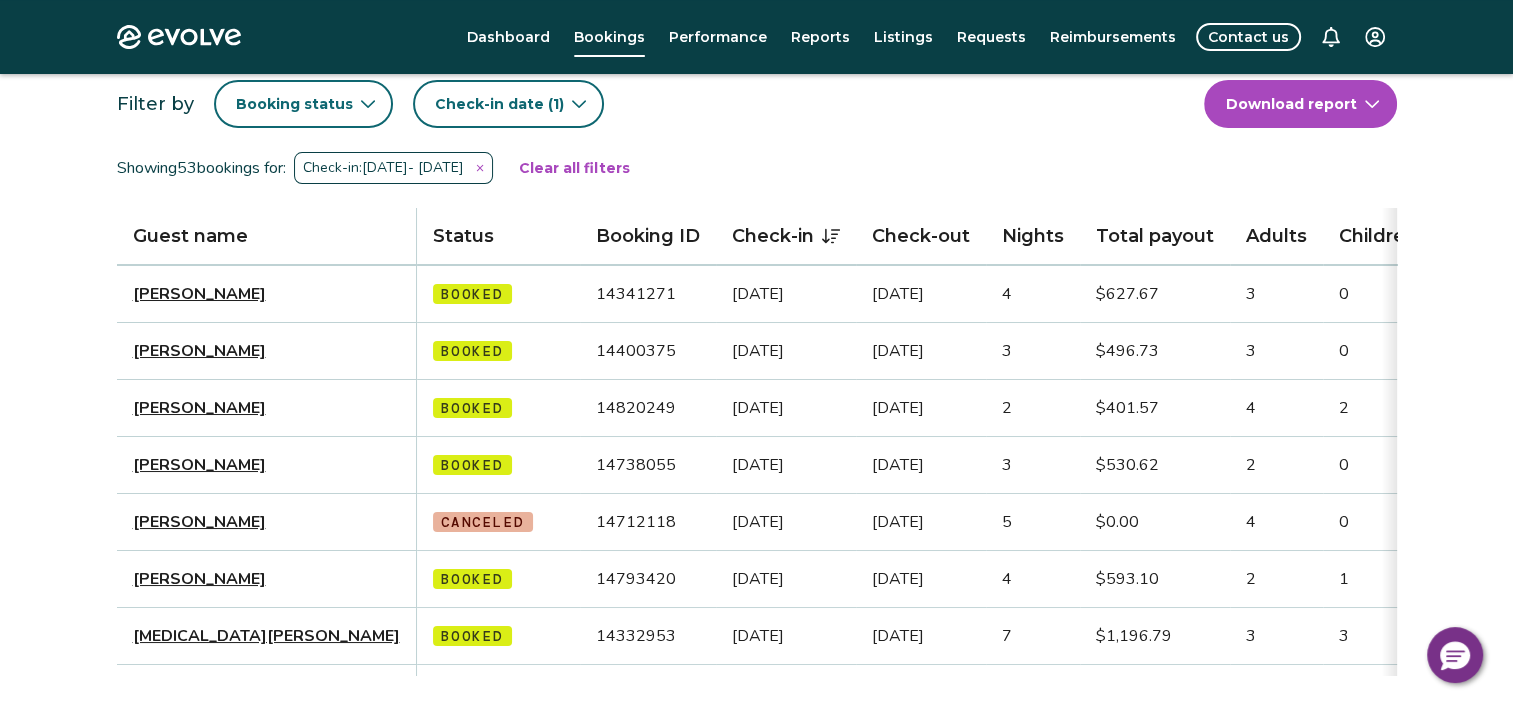 click 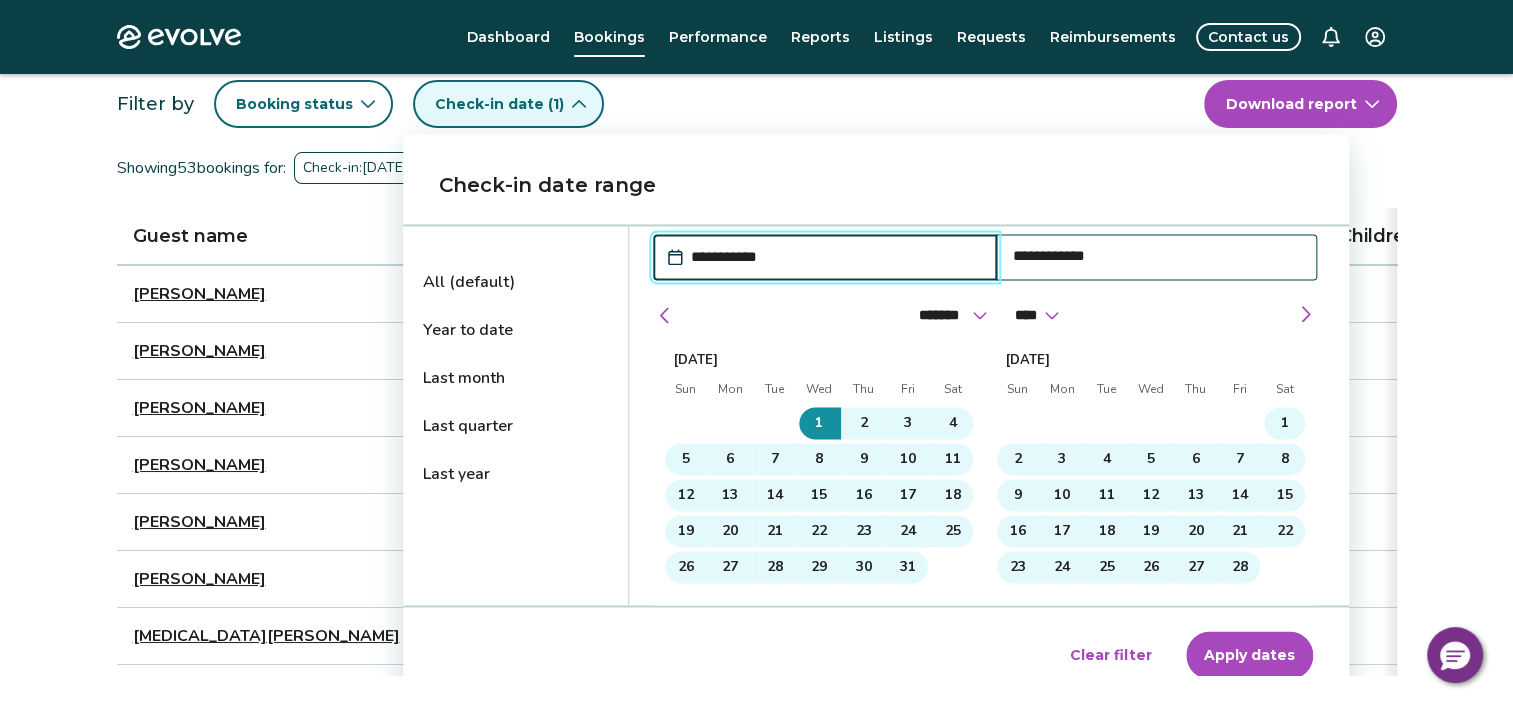 click on "All (default)" at bounding box center (515, 282) 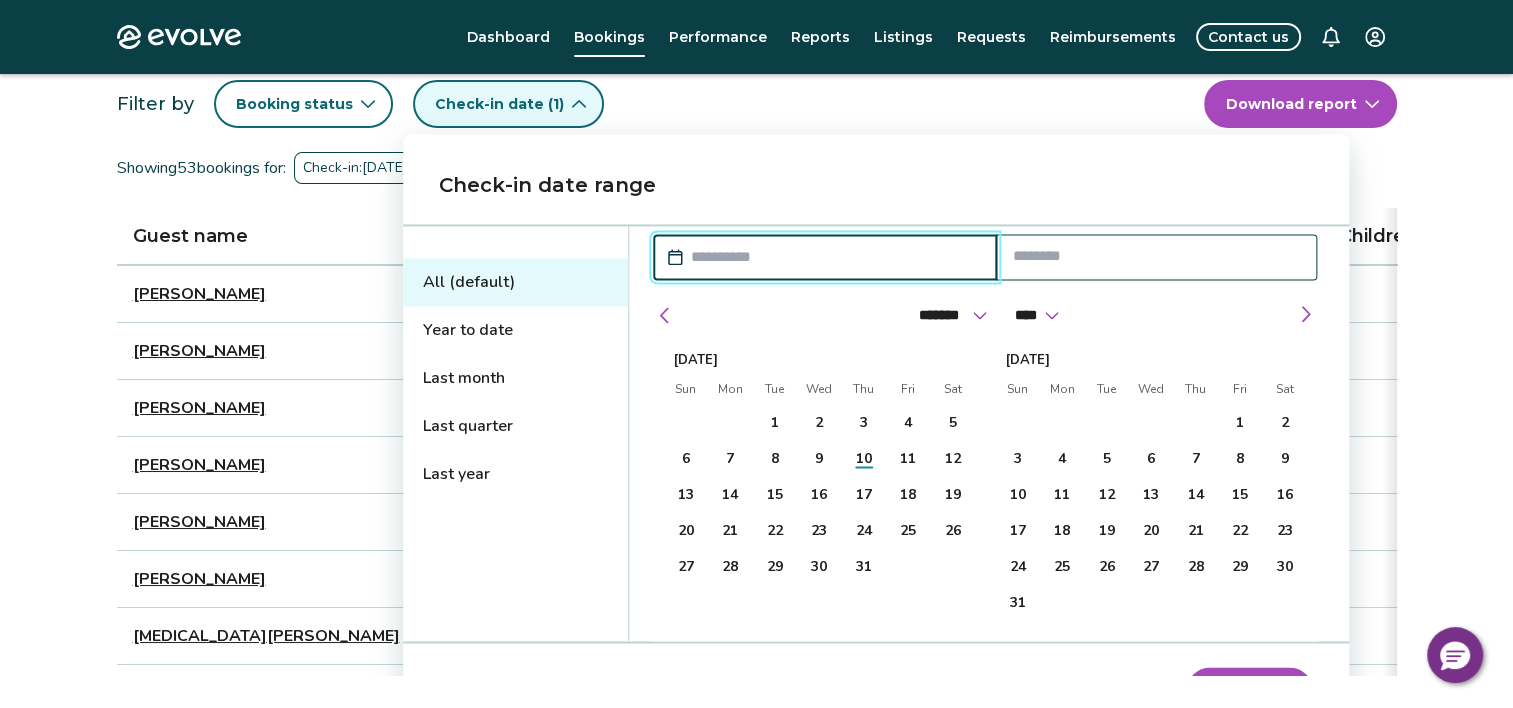 type 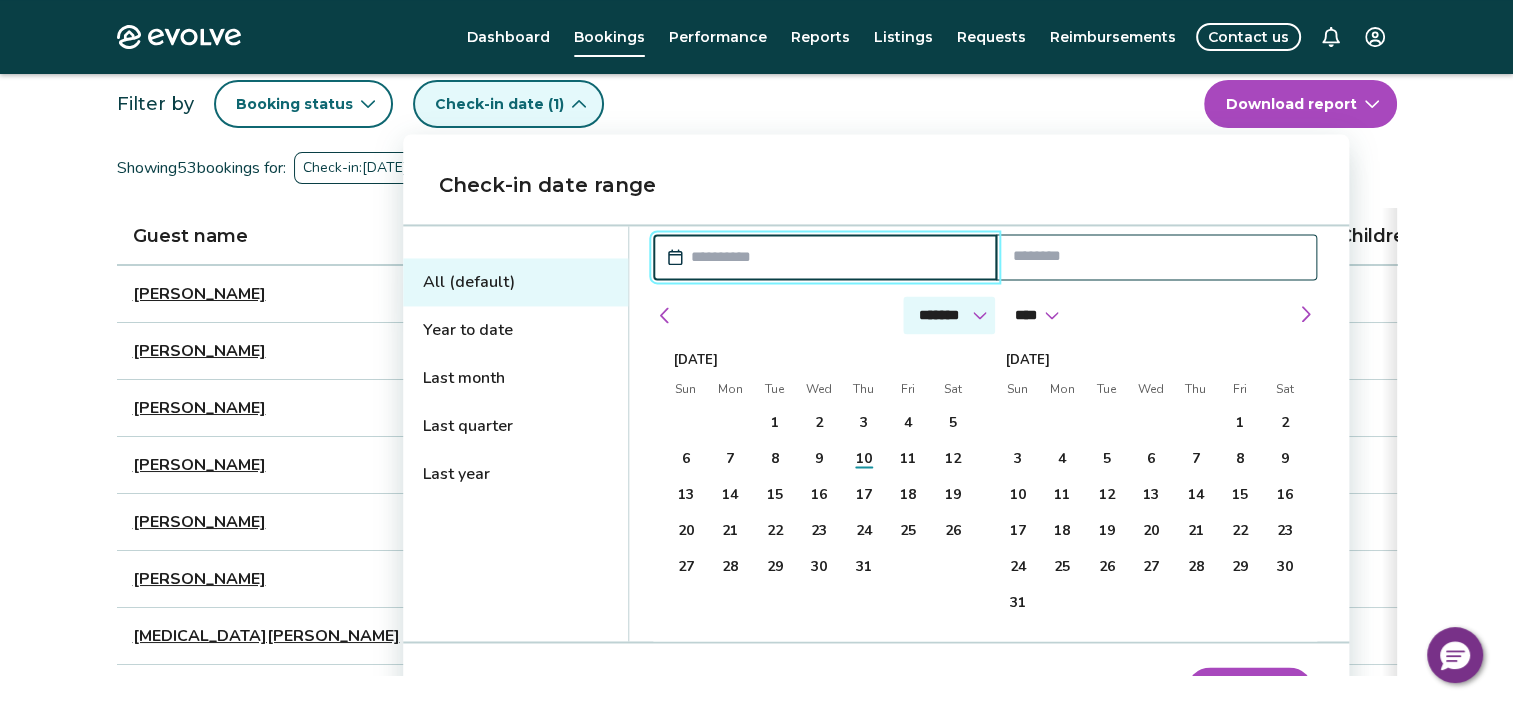 click on "******* ******** ***** ***** *** **** **** ****** ********* ******* ******** ********" at bounding box center [949, 315] 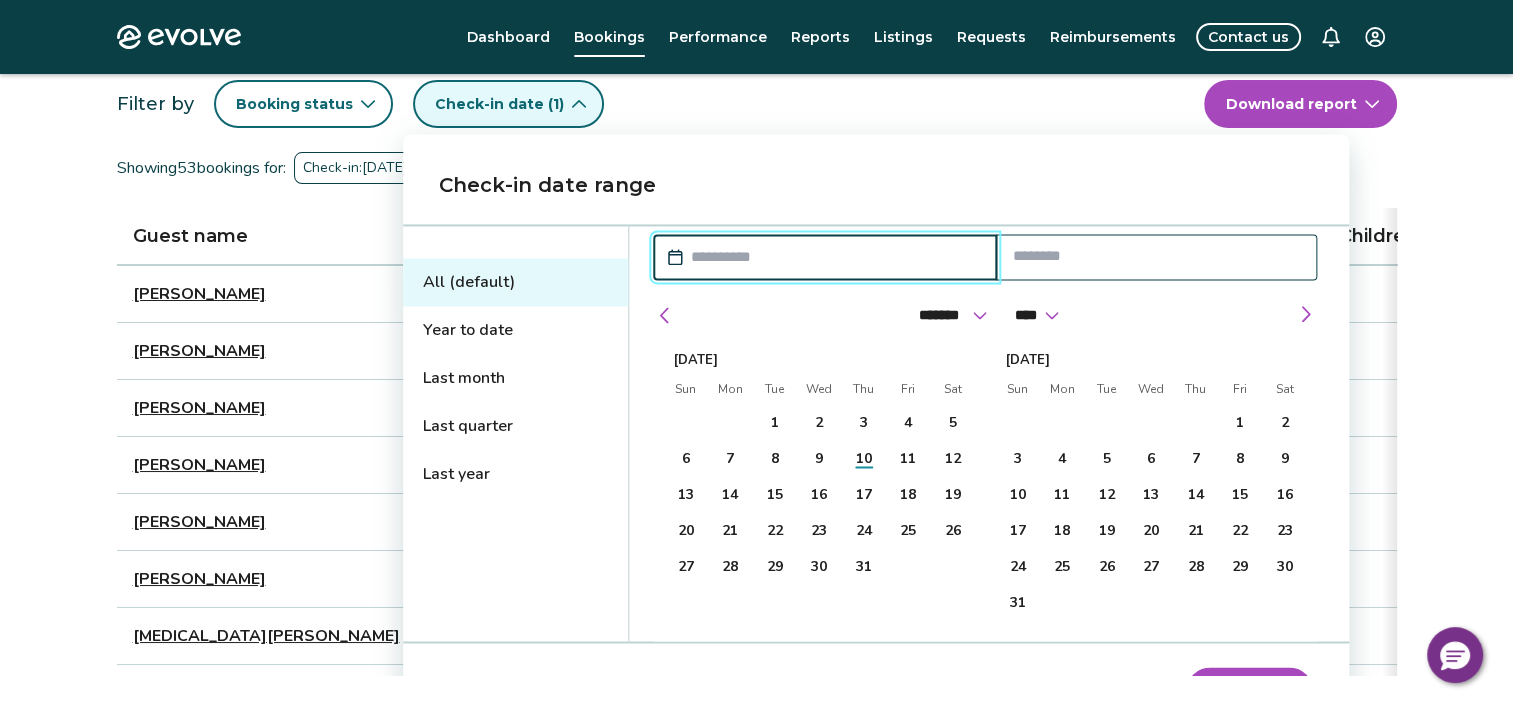 select on "*" 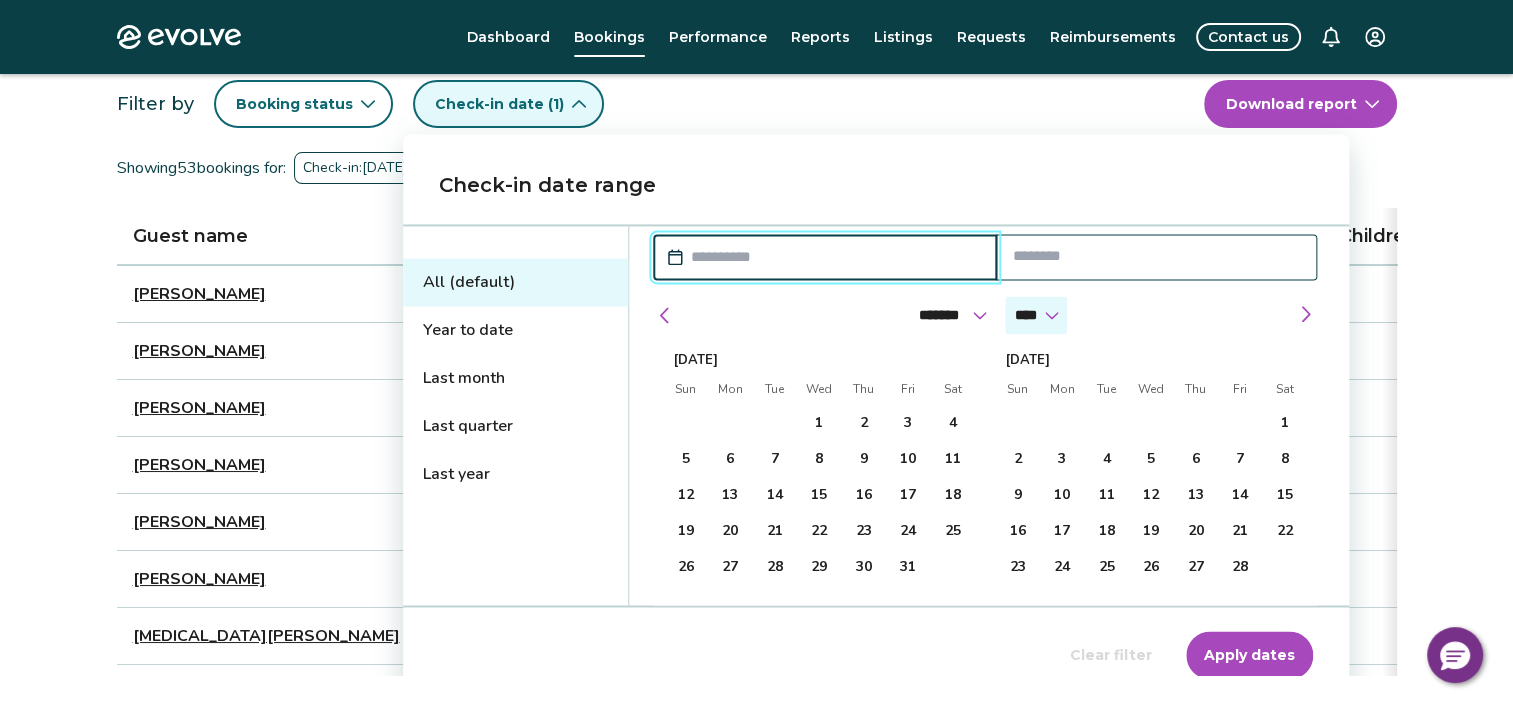 click on "**** **** **** **** **** **** **** **** **** **** **** **** **** **** **** **** **** **** **** **** **** **** **** **** **** ****" at bounding box center (1036, 315) 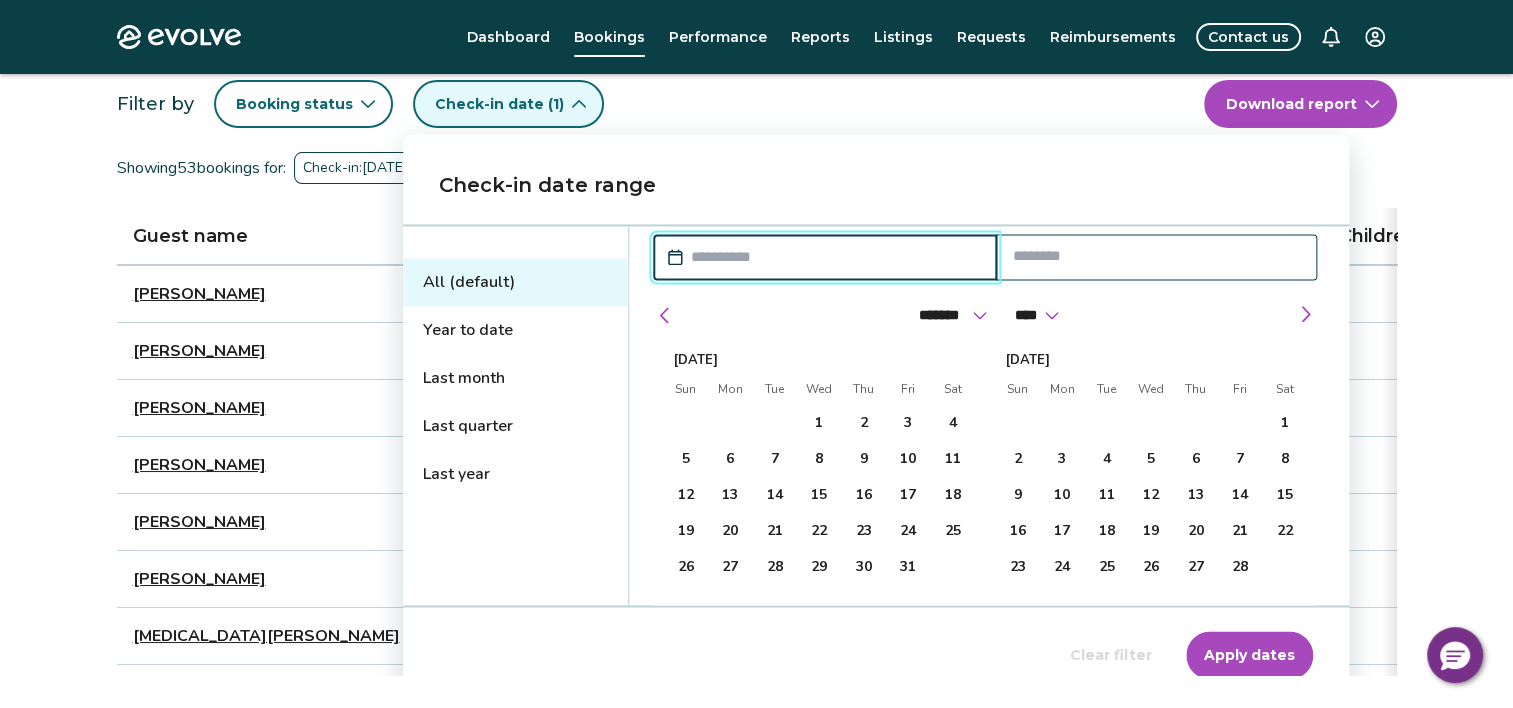 select on "****" 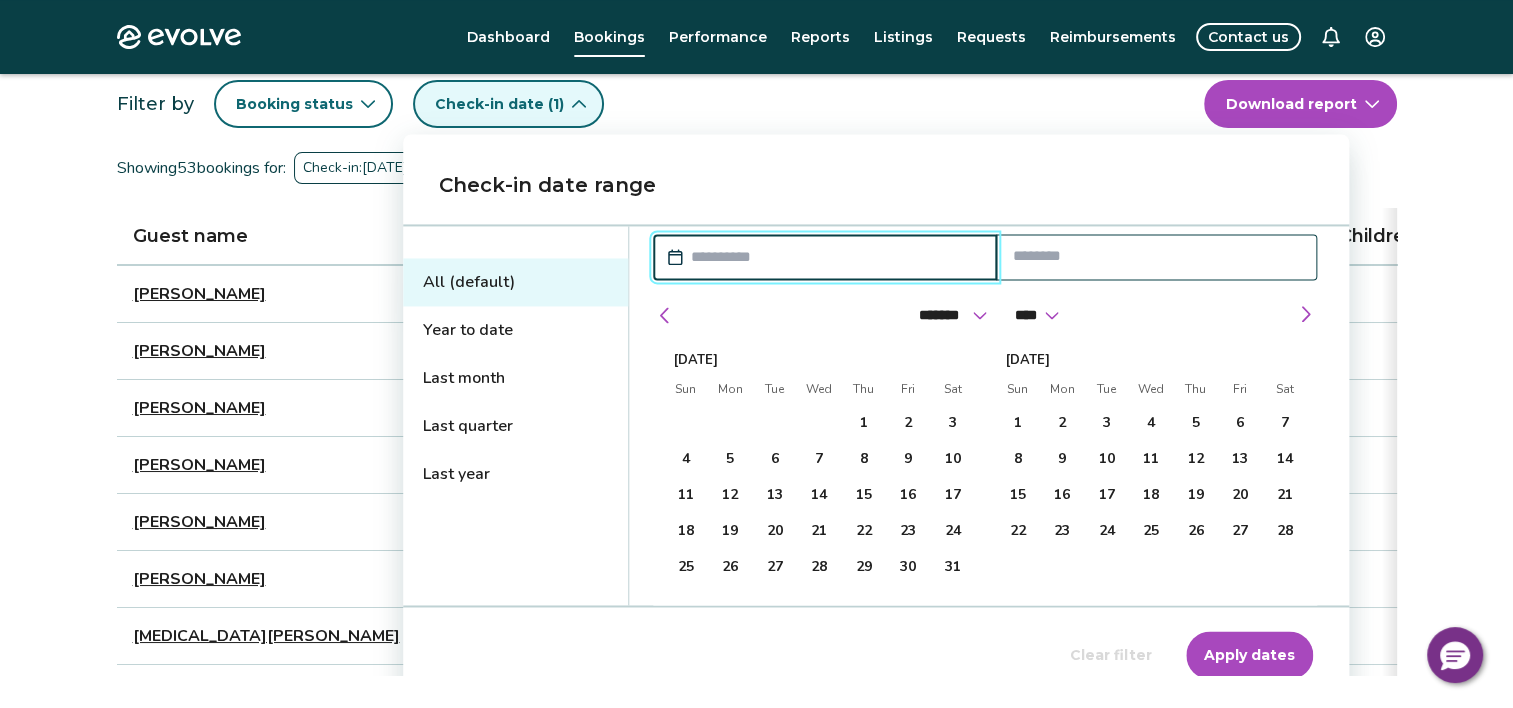 click at bounding box center (1156, 256) 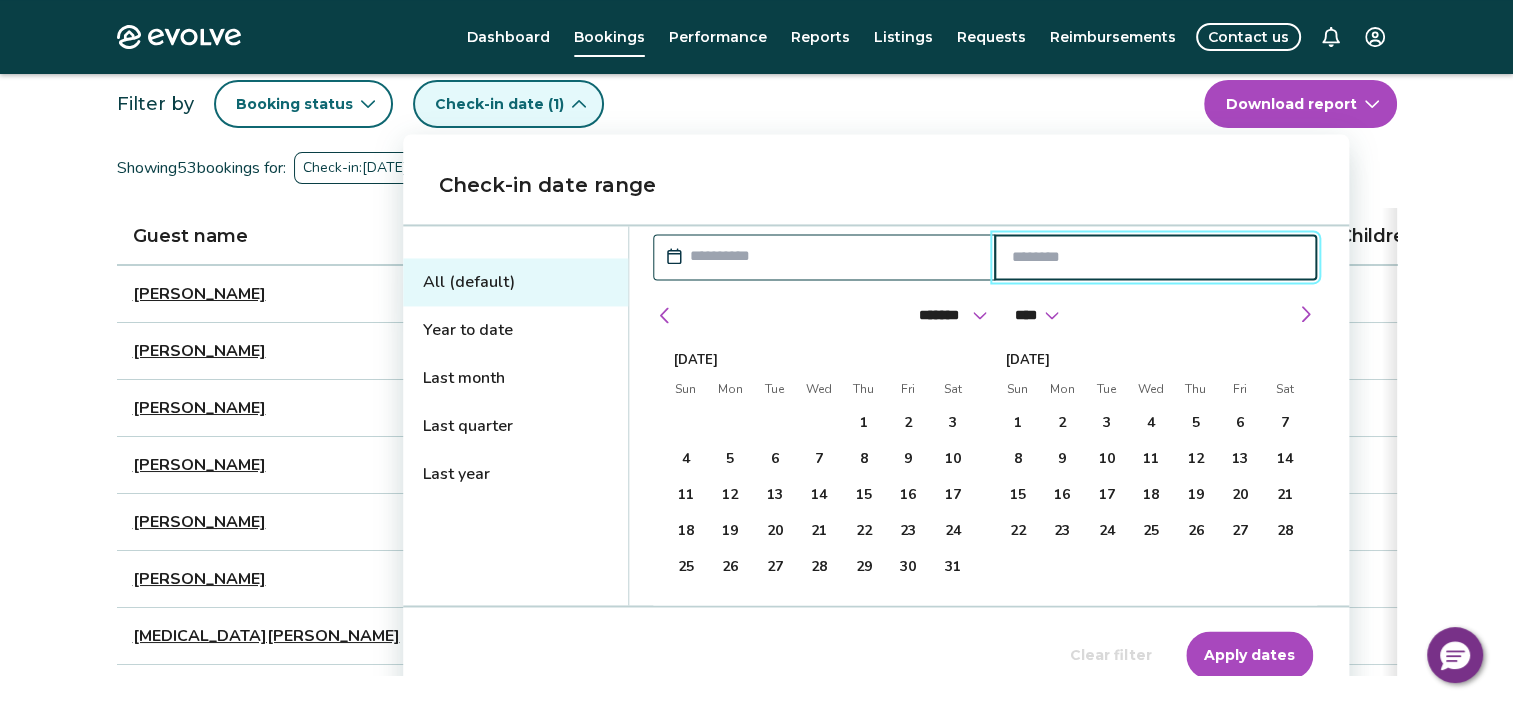 click at bounding box center (1155, 257) 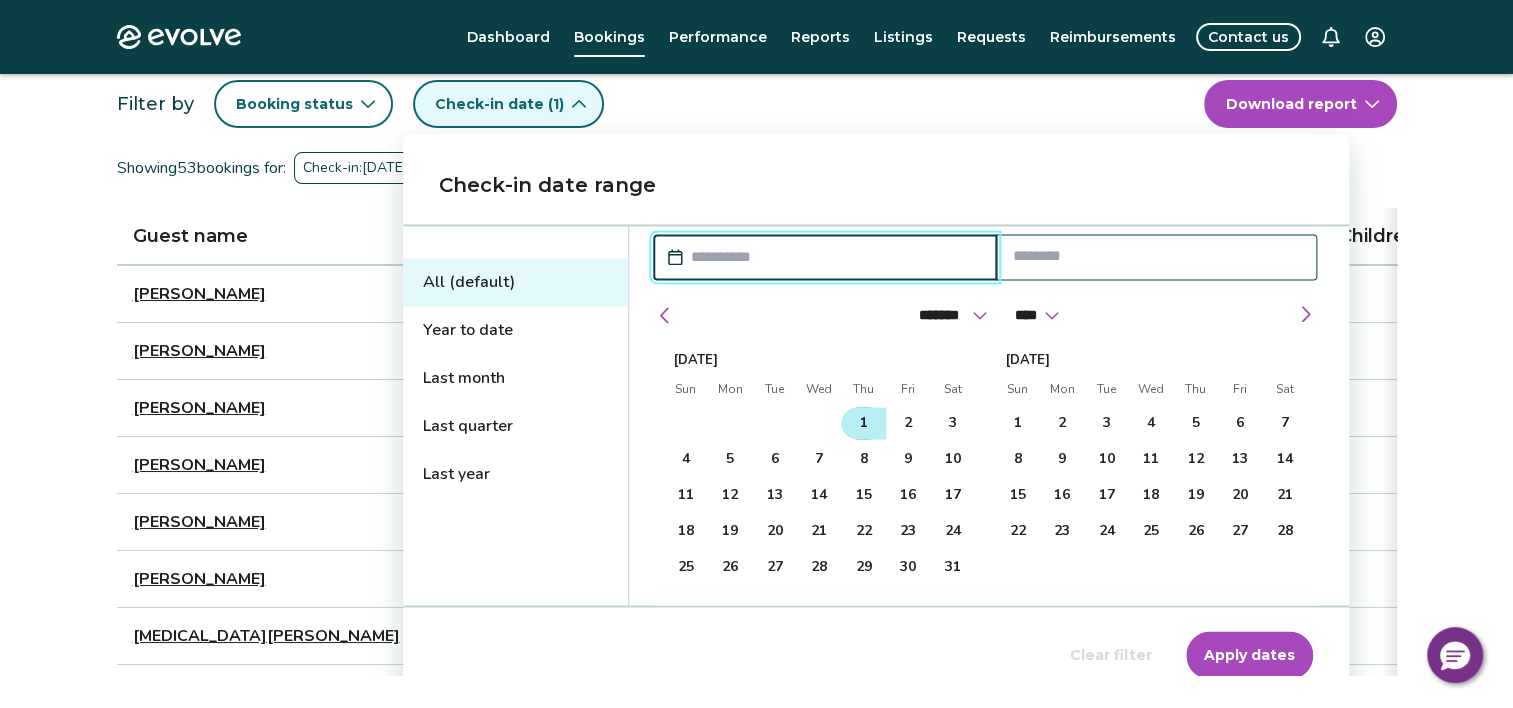 click on "1" at bounding box center [864, 423] 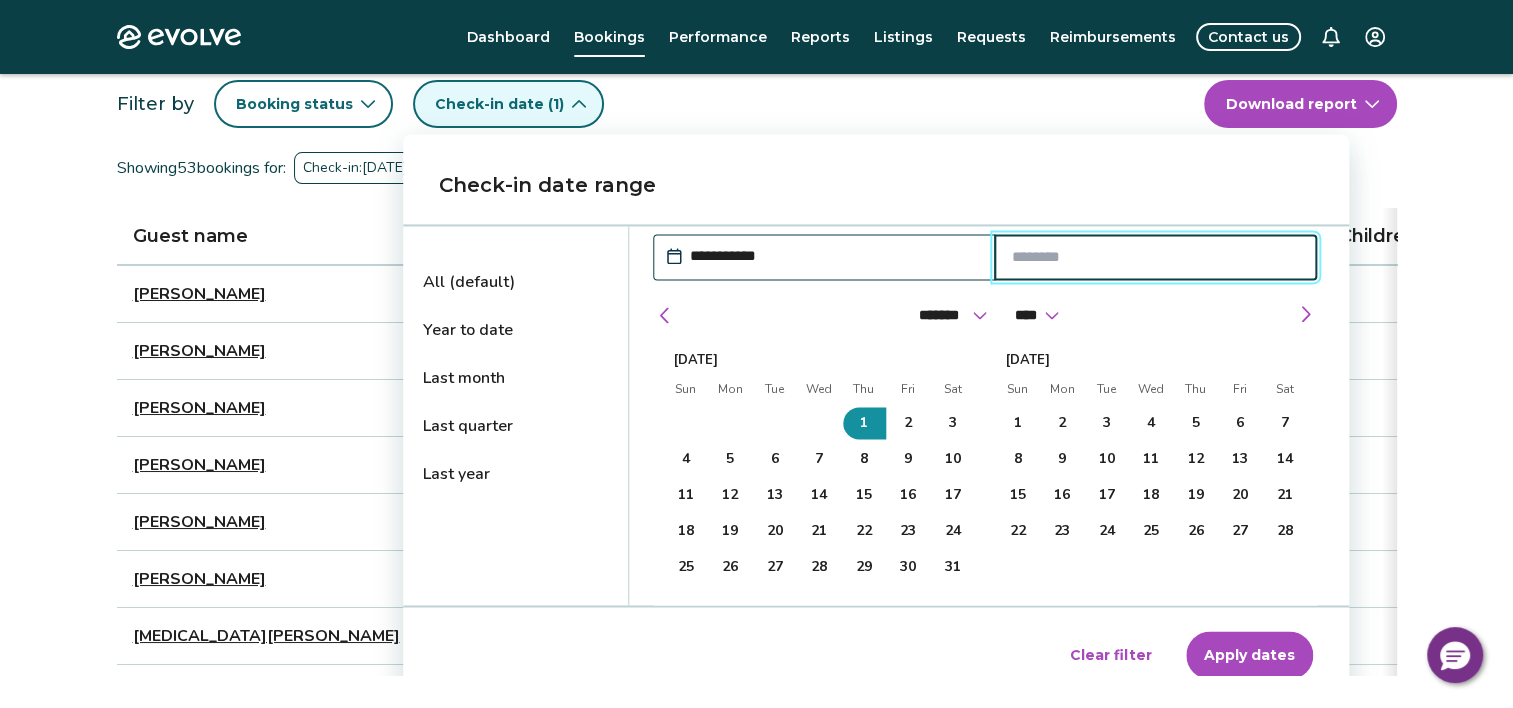 click at bounding box center (1155, 257) 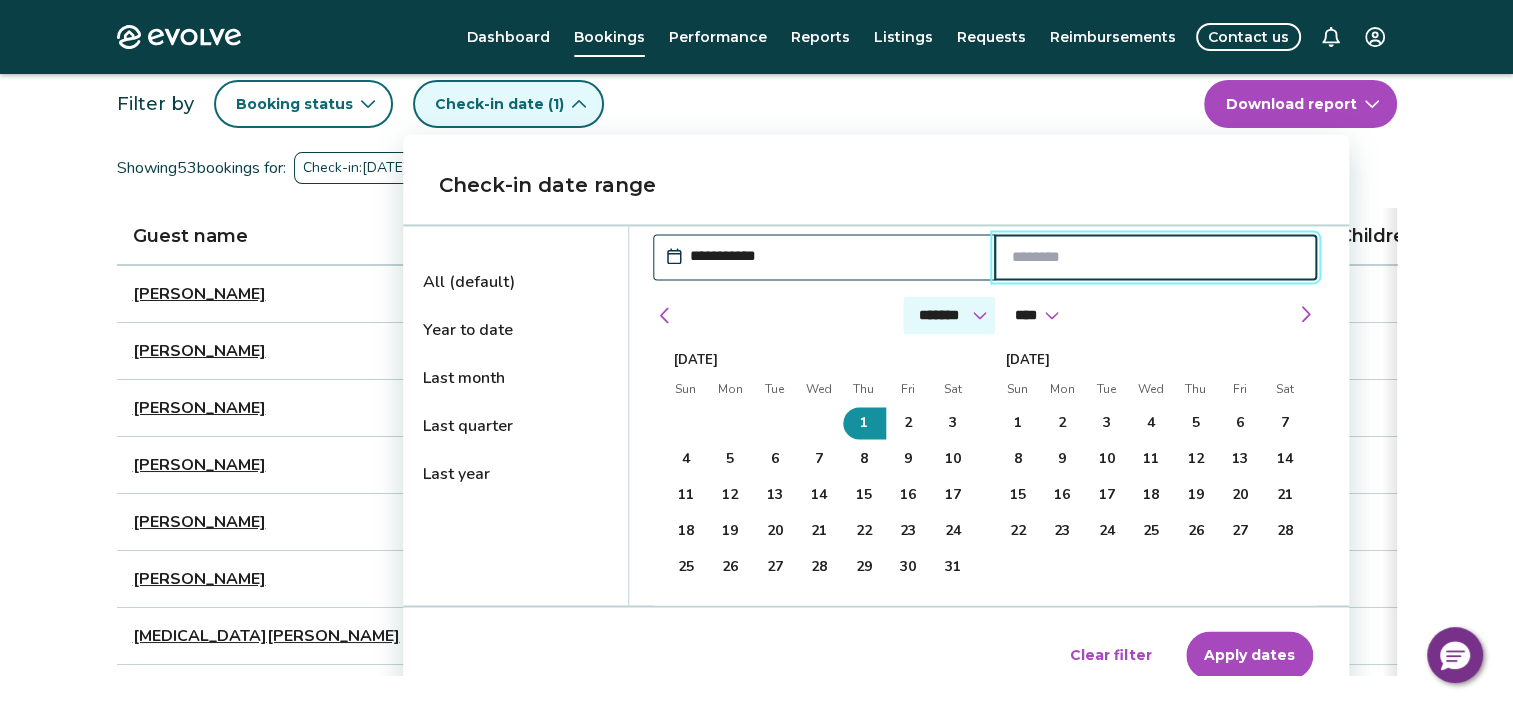 click on "******* ******** ***** ***** *** **** **** ****** ********* ******* ******** ********" at bounding box center (949, 315) 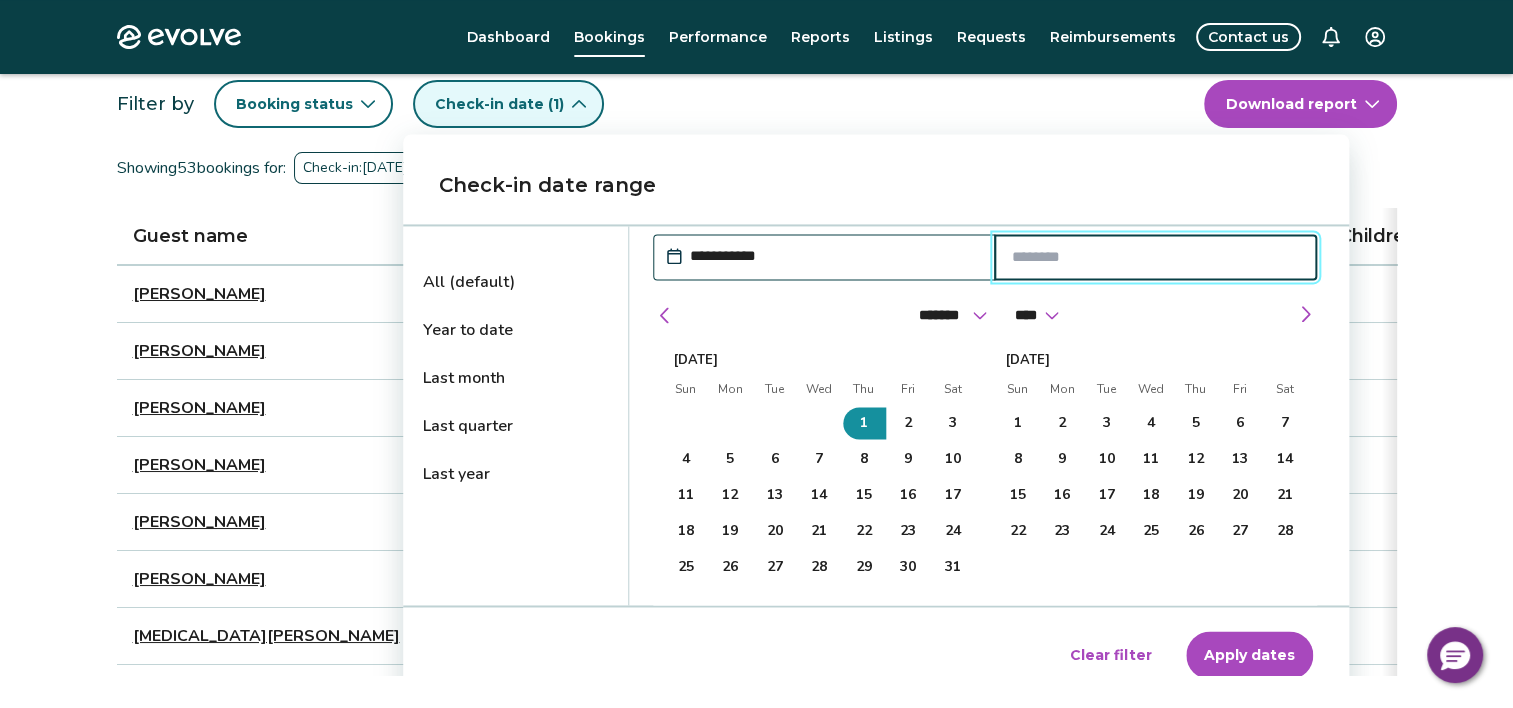select on "**" 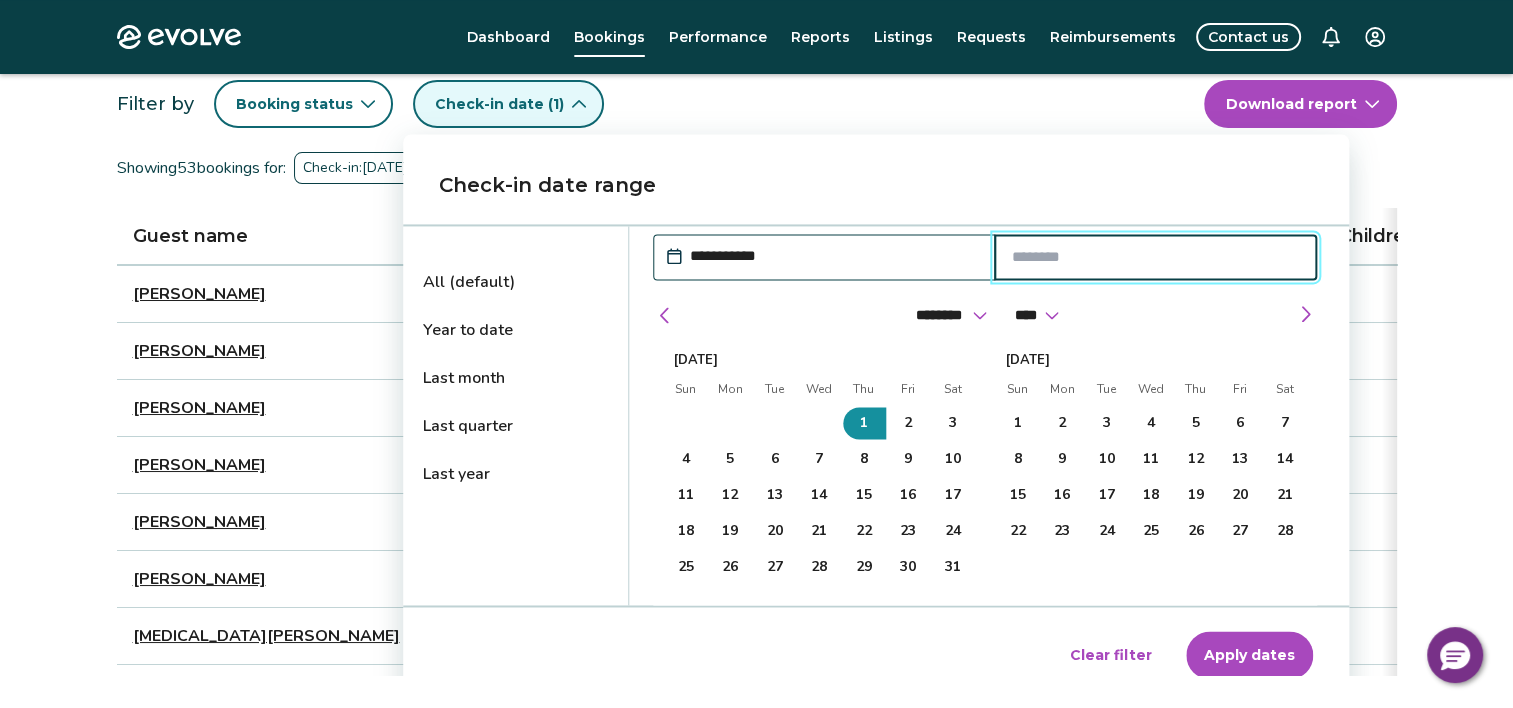 click on "******* ******** ***** ***** *** **** **** ****** ********* ******* ******** ********" at bounding box center [949, 315] 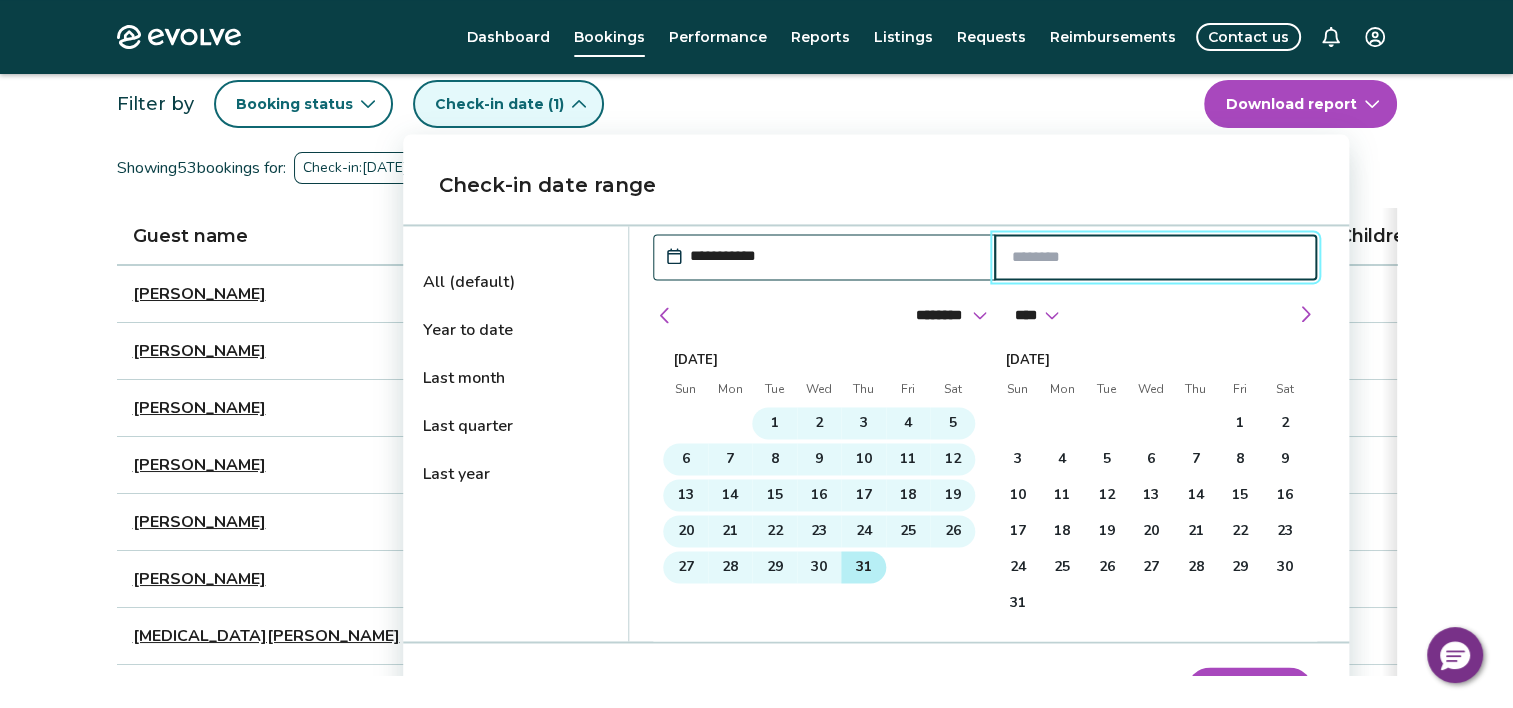 click on "31" at bounding box center (864, 567) 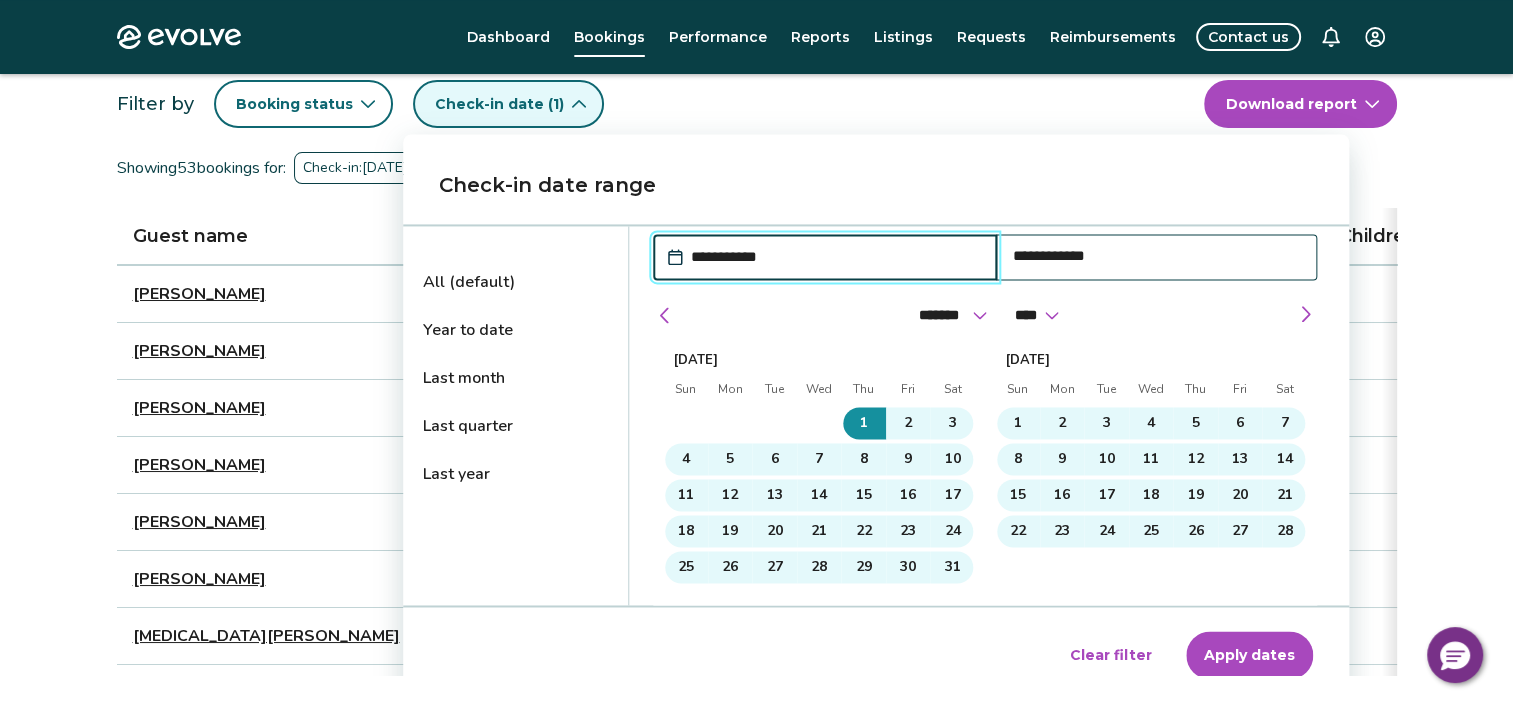 click on "Apply dates" at bounding box center [1249, 655] 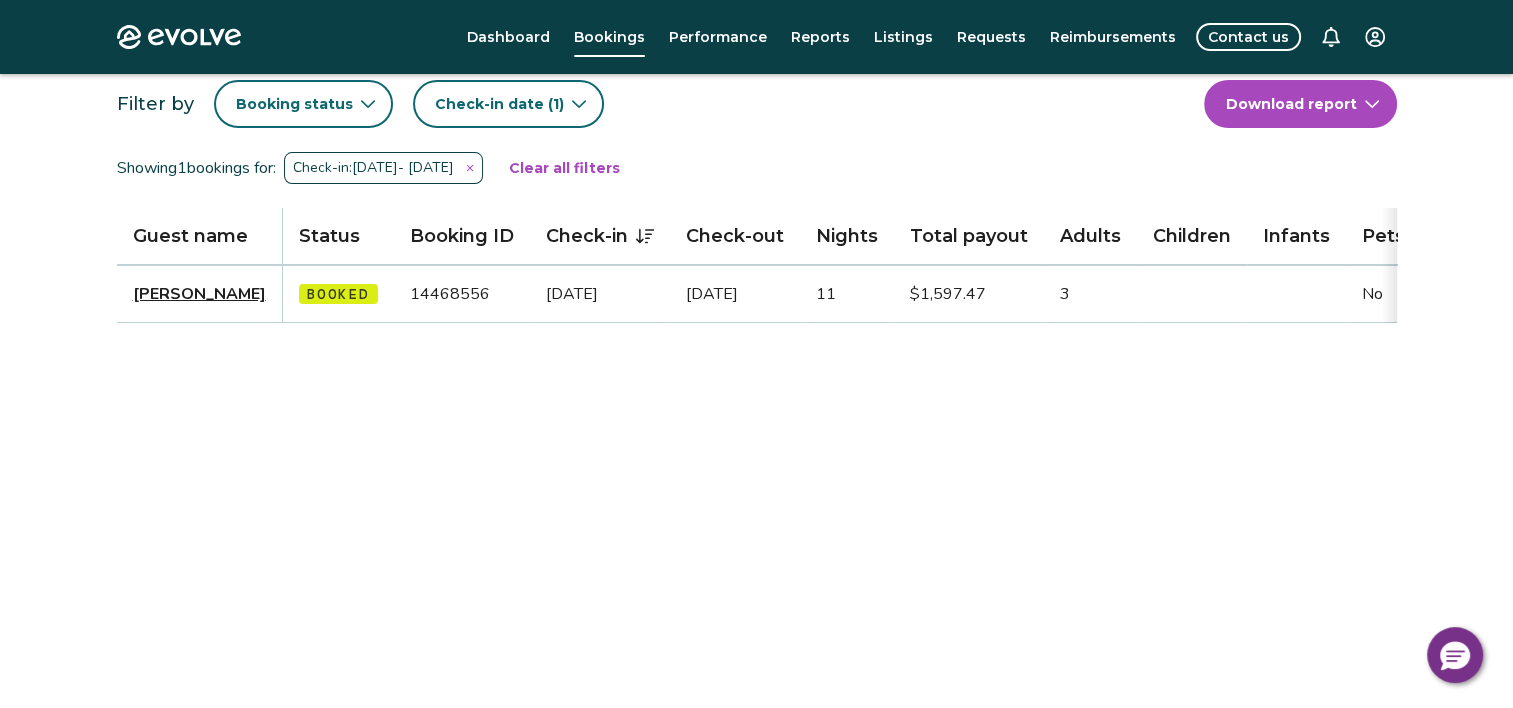 click on "Clear all filters" at bounding box center [564, 168] 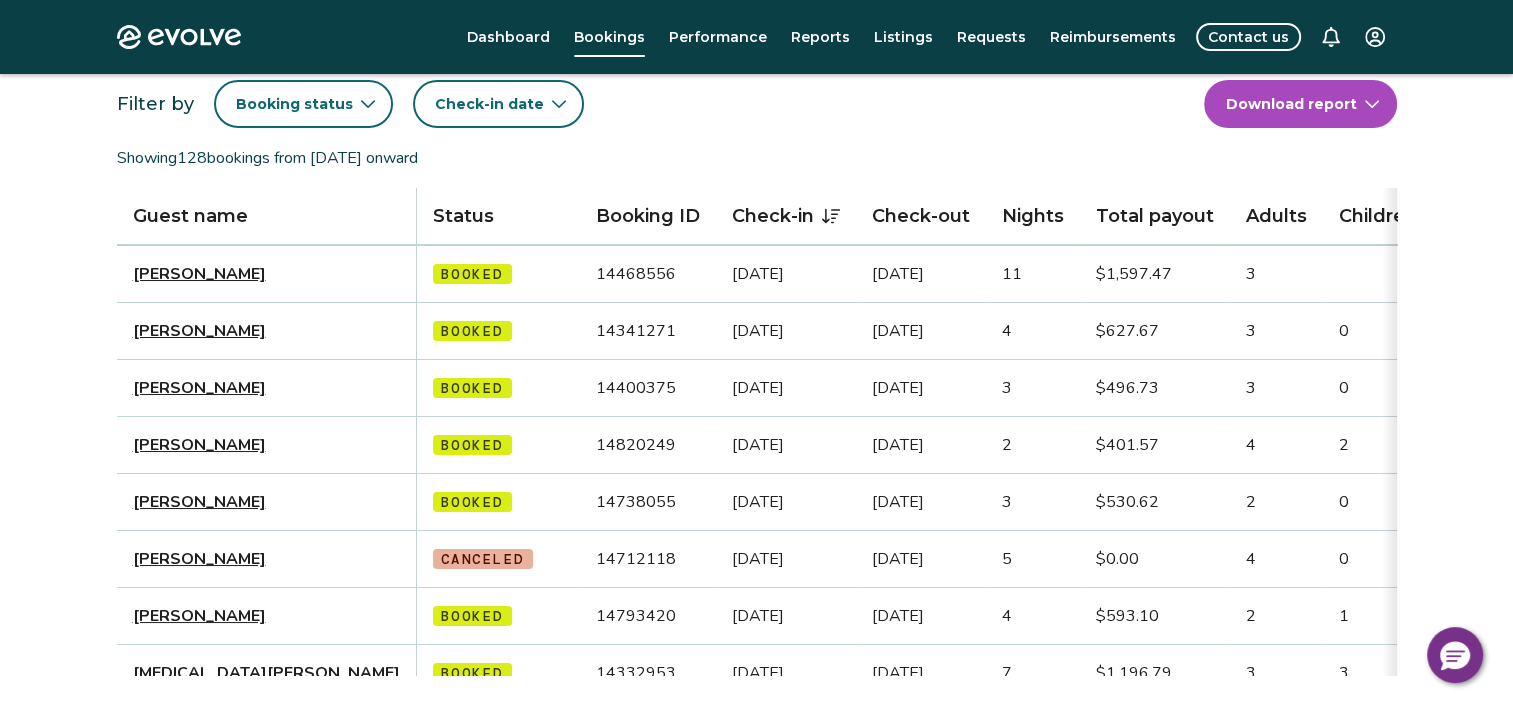 click 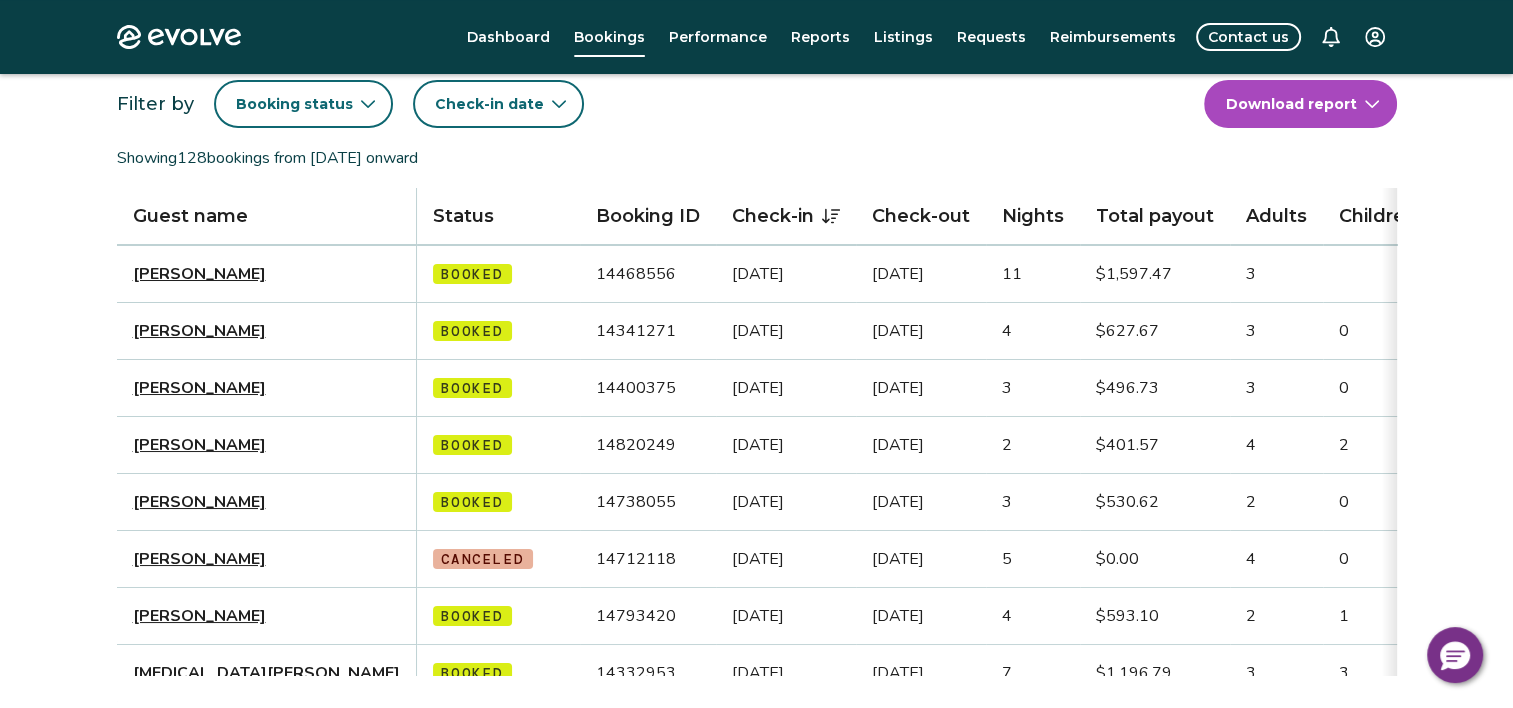 click on "Check-in date" at bounding box center [489, 104] 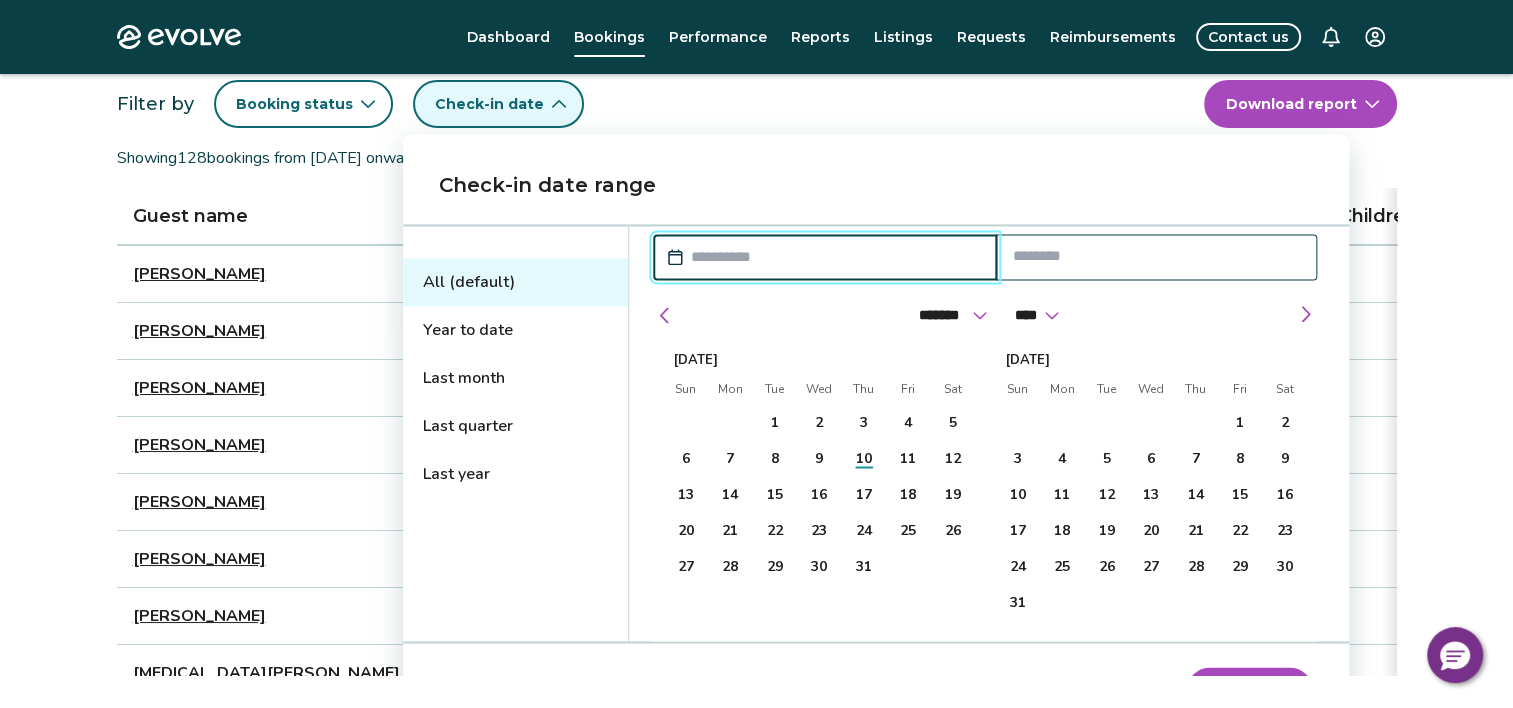click on "Last year" at bounding box center [515, 474] 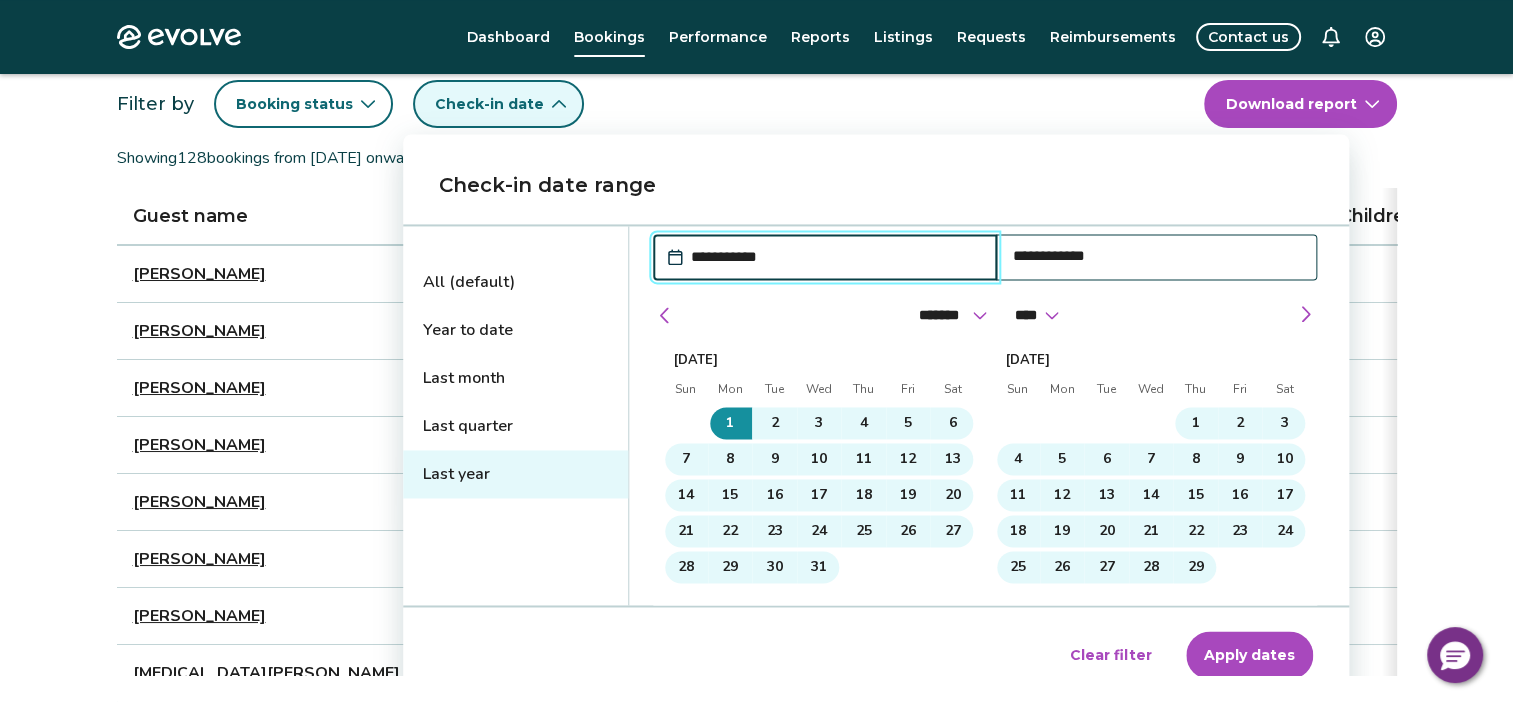 click on "Apply dates" at bounding box center (1249, 655) 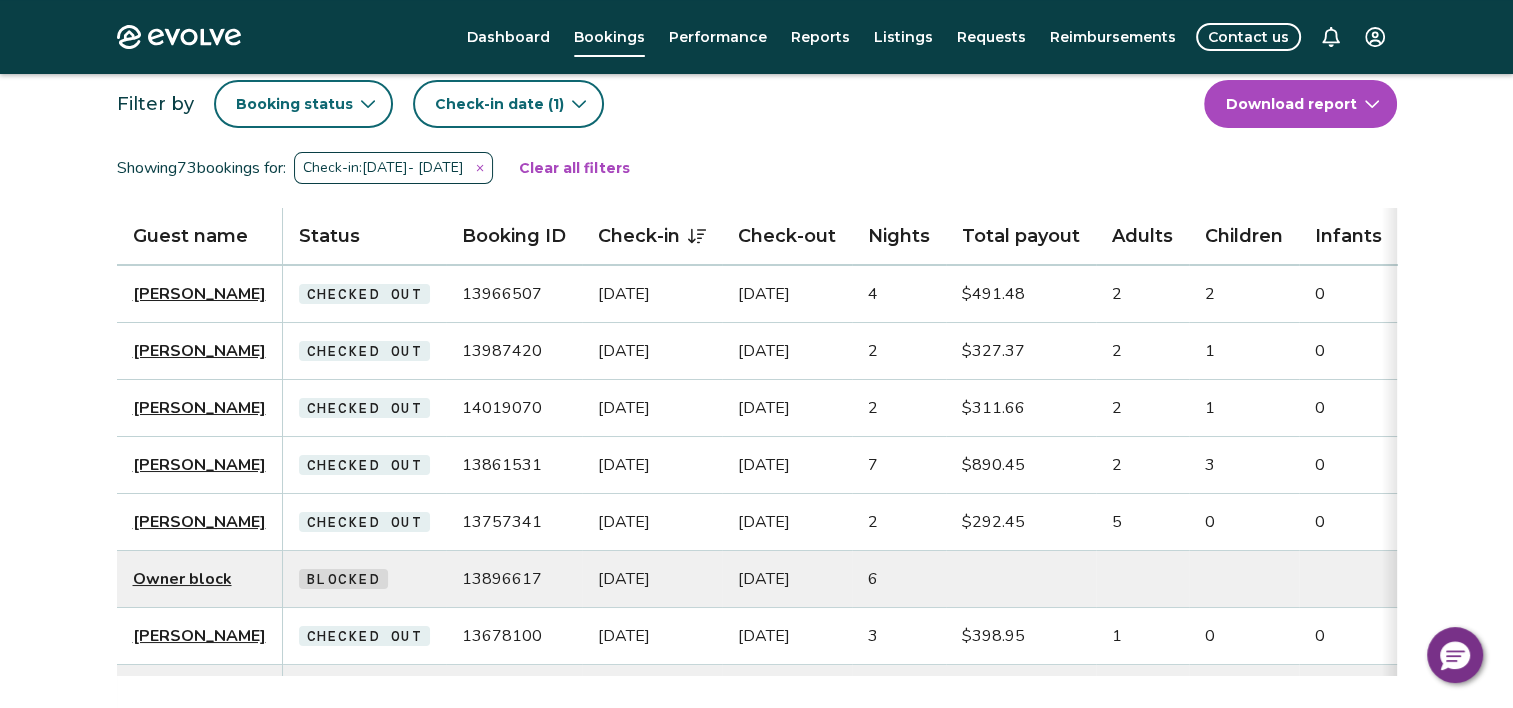 scroll, scrollTop: 0, scrollLeft: 182, axis: horizontal 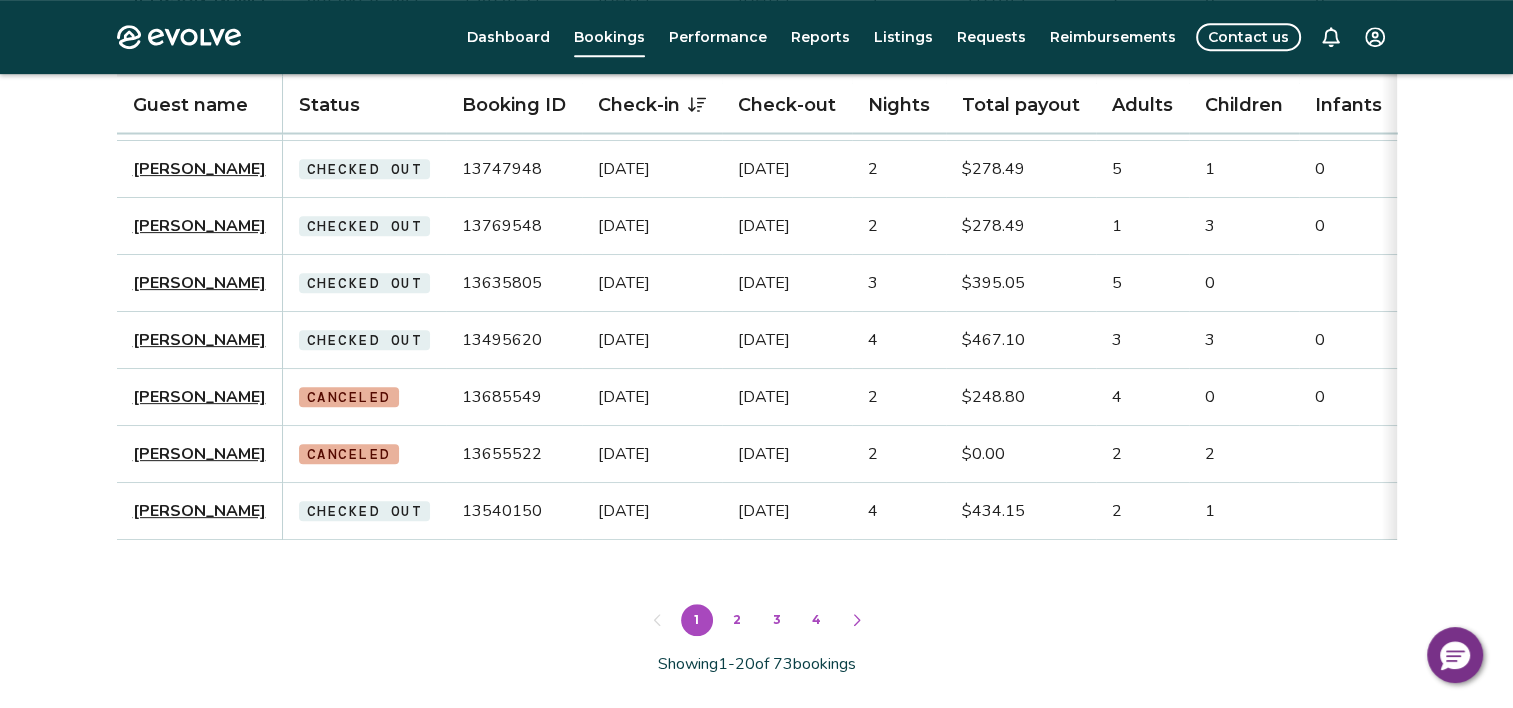 click on "2" at bounding box center [737, 620] 